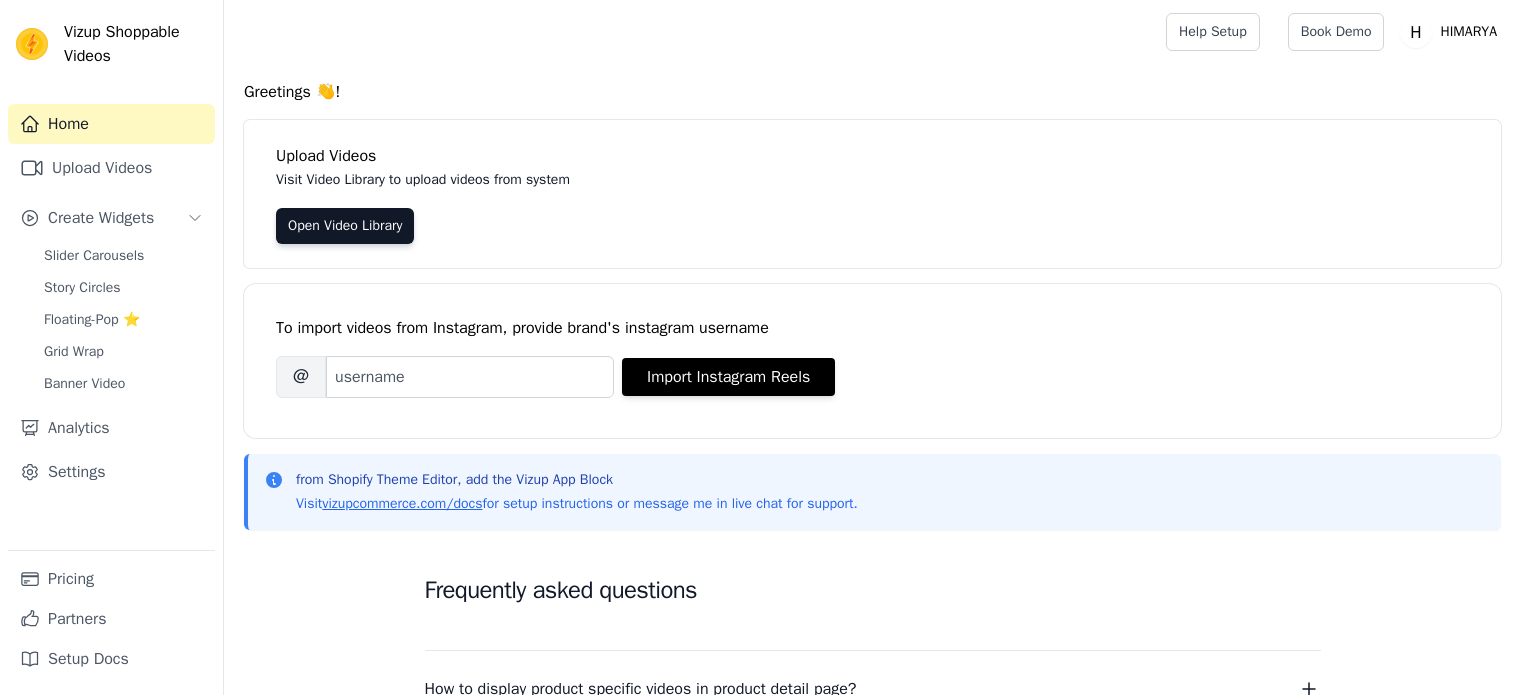 scroll, scrollTop: 0, scrollLeft: 0, axis: both 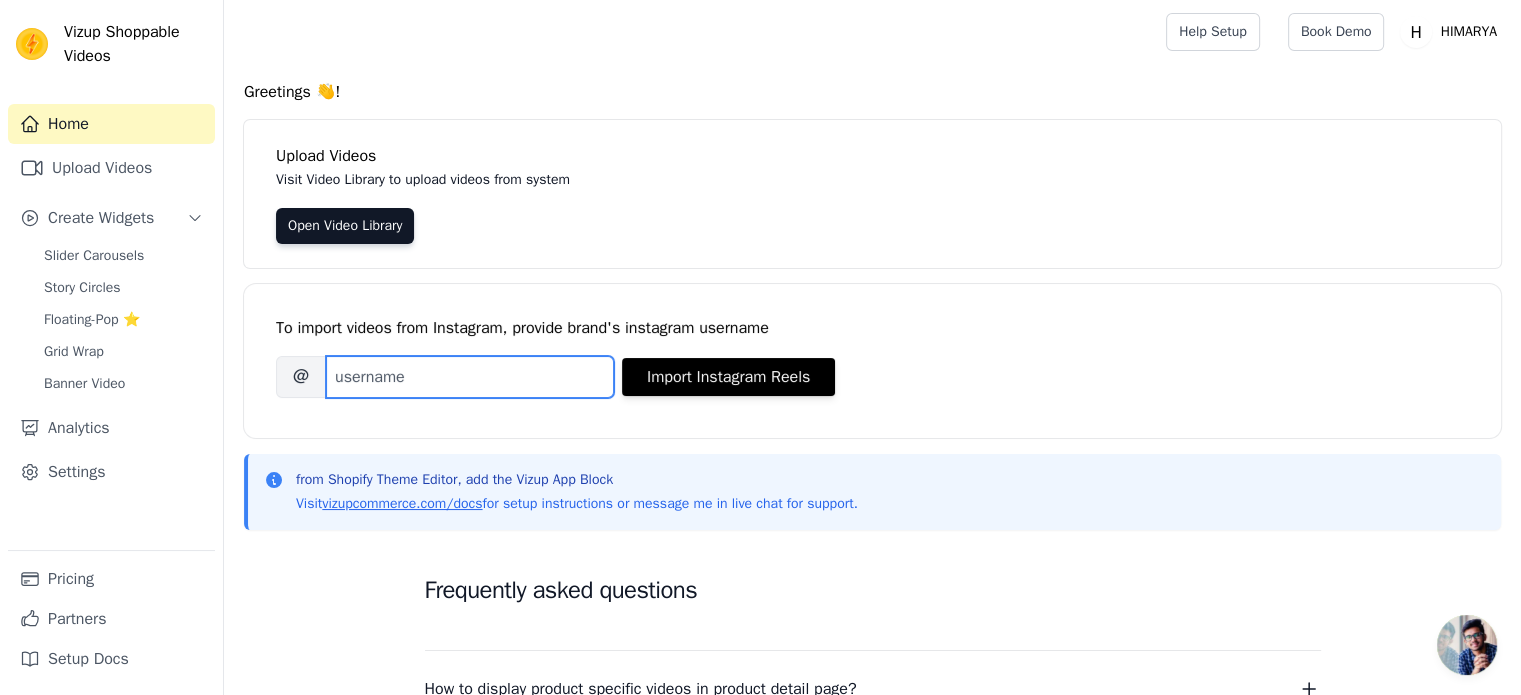 click on "Brand's Instagram Username" at bounding box center (470, 377) 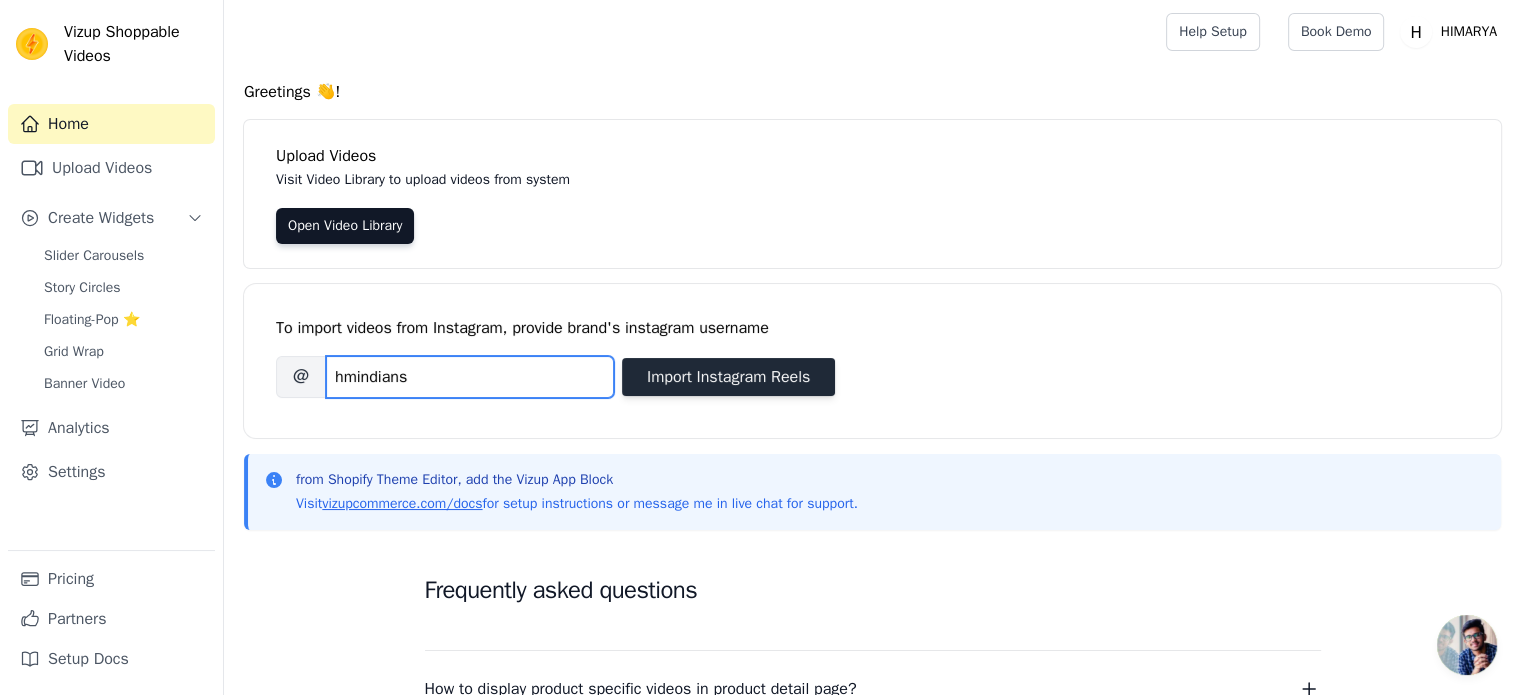 type on "hmindians" 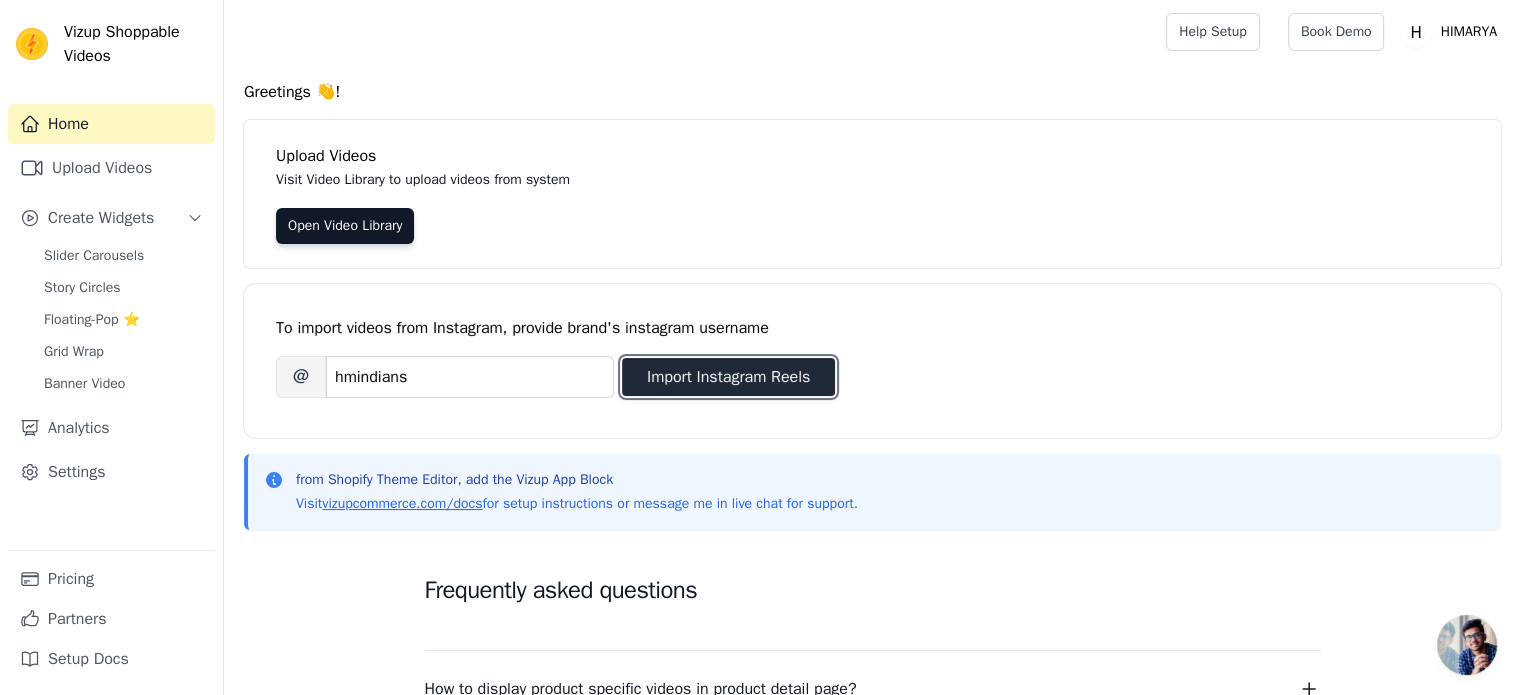 click on "Import Instagram Reels" at bounding box center (728, 377) 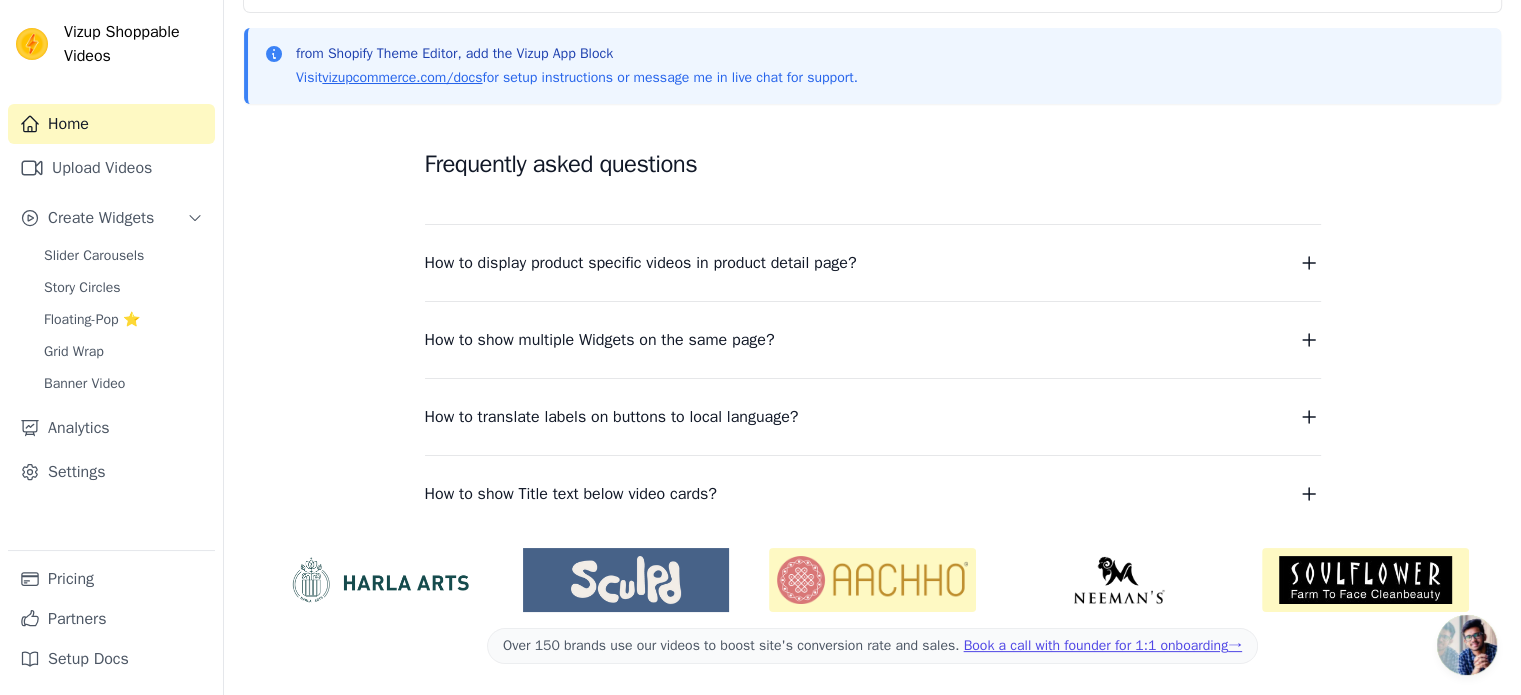 scroll, scrollTop: 0, scrollLeft: 0, axis: both 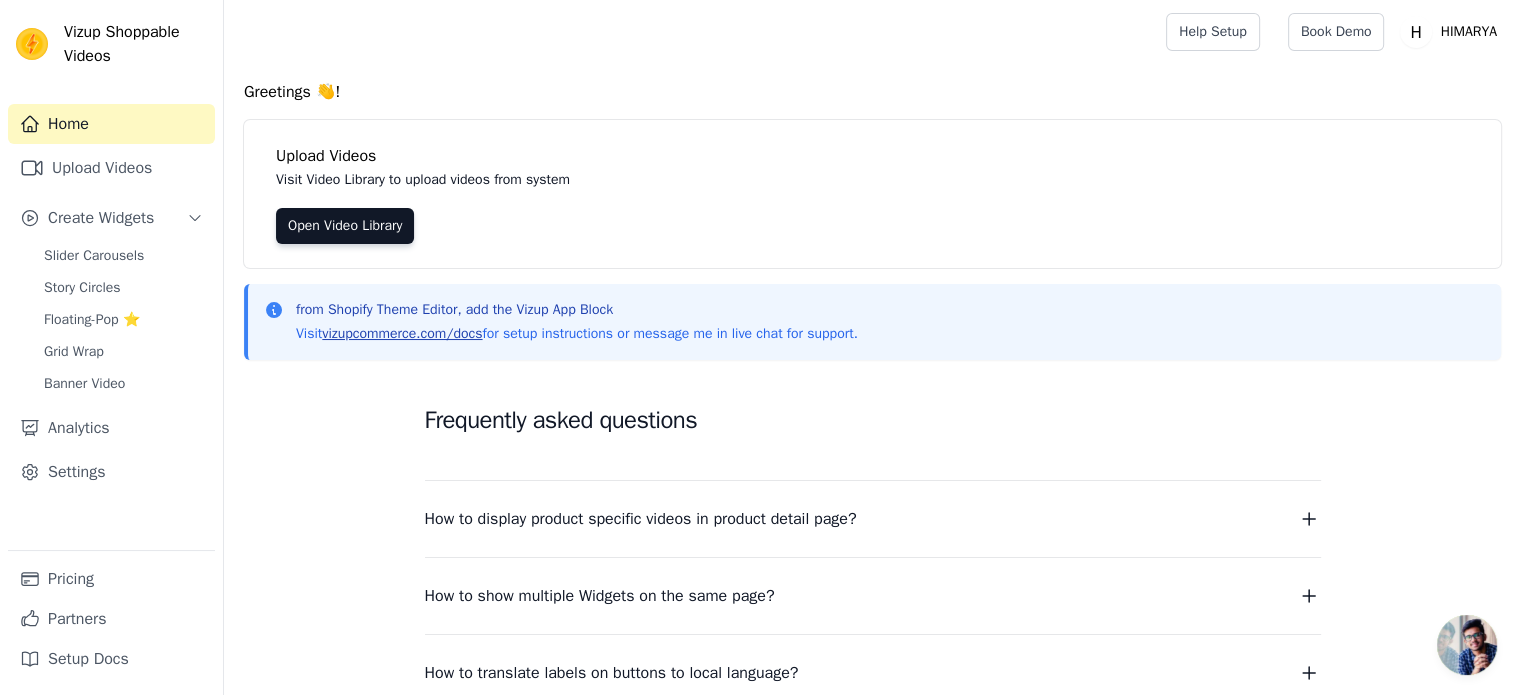 click on "vizupcommerce.com/docs" at bounding box center (402, 333) 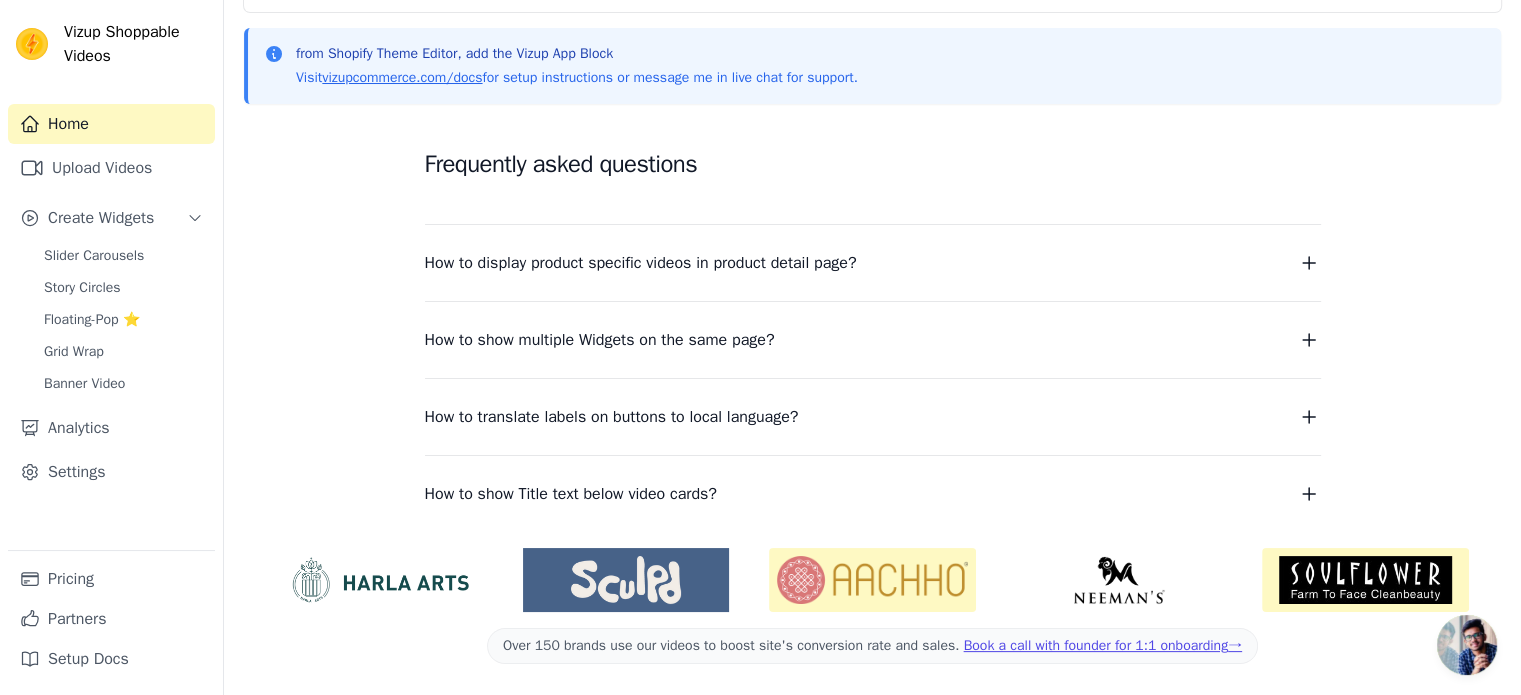 scroll, scrollTop: 0, scrollLeft: 0, axis: both 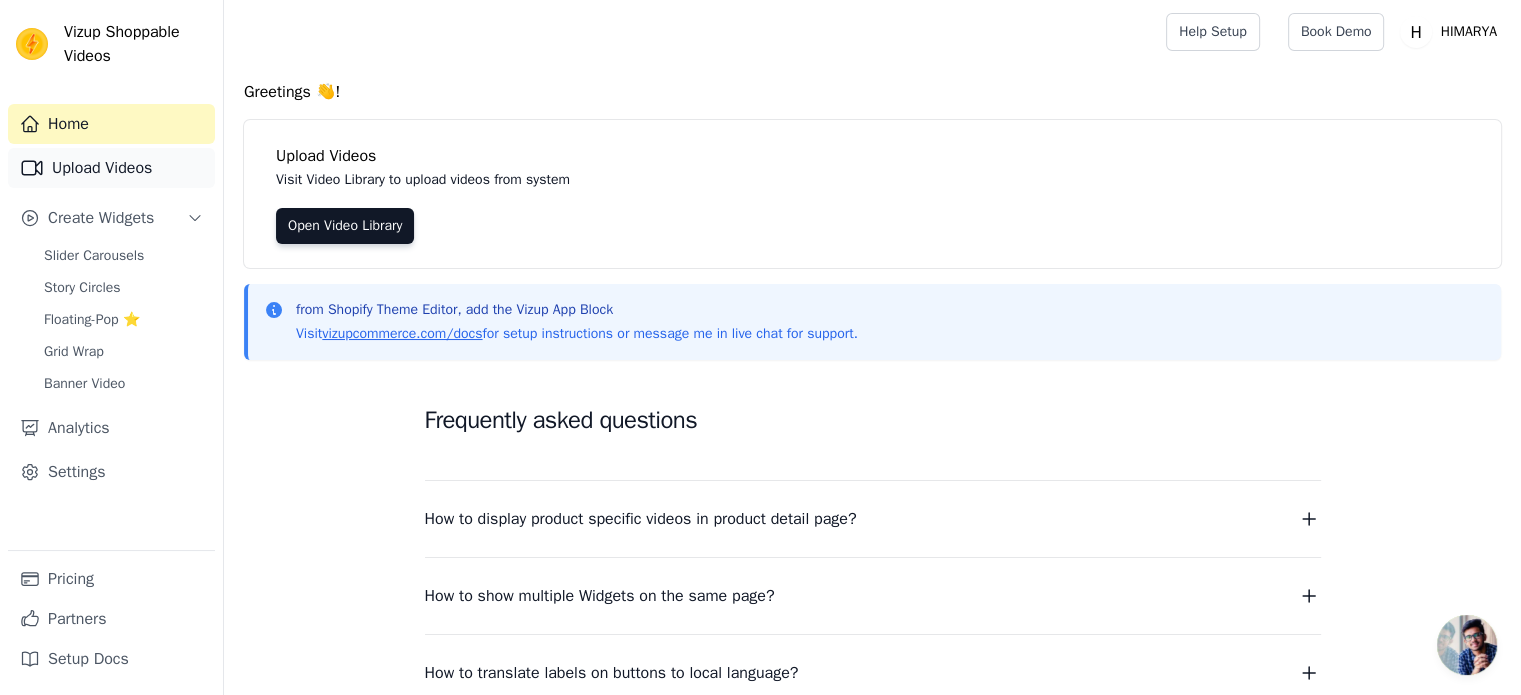 click on "Upload Videos" at bounding box center [111, 168] 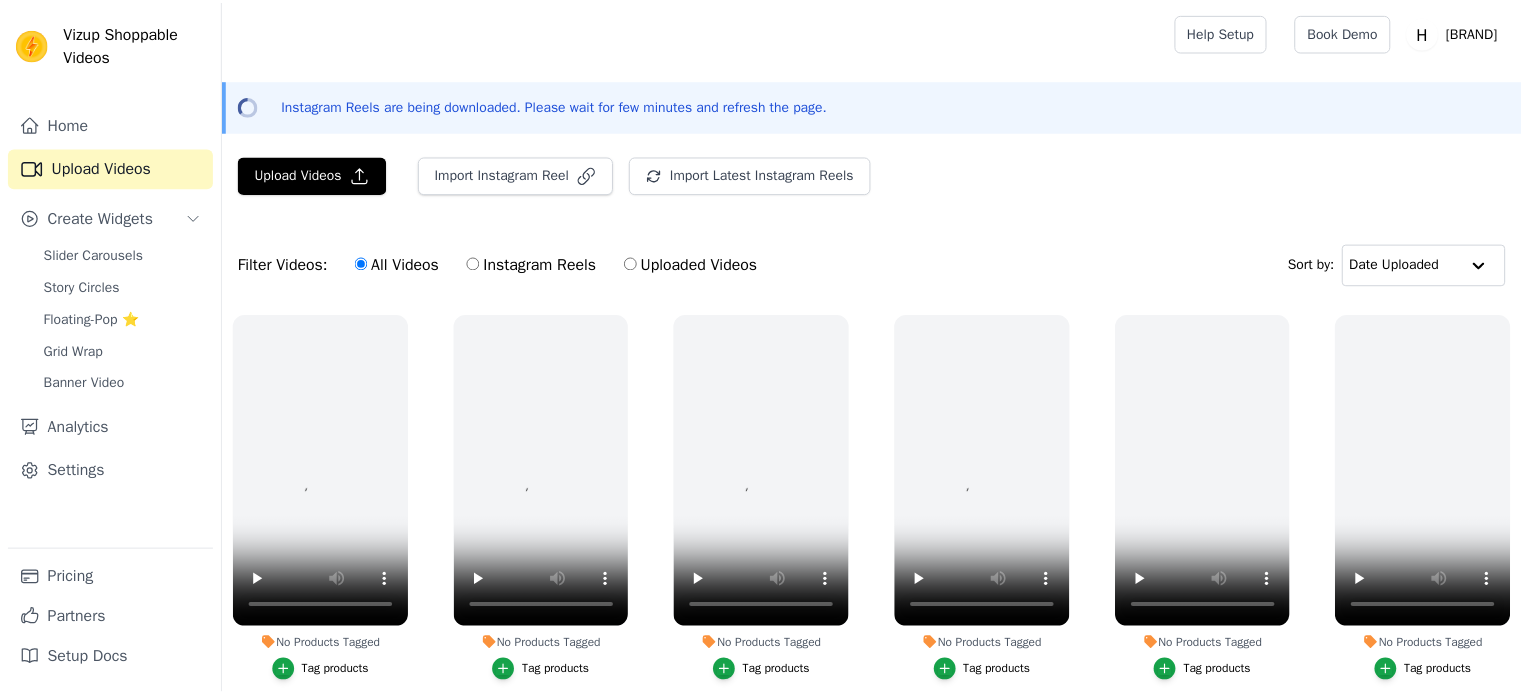 scroll, scrollTop: 0, scrollLeft: 0, axis: both 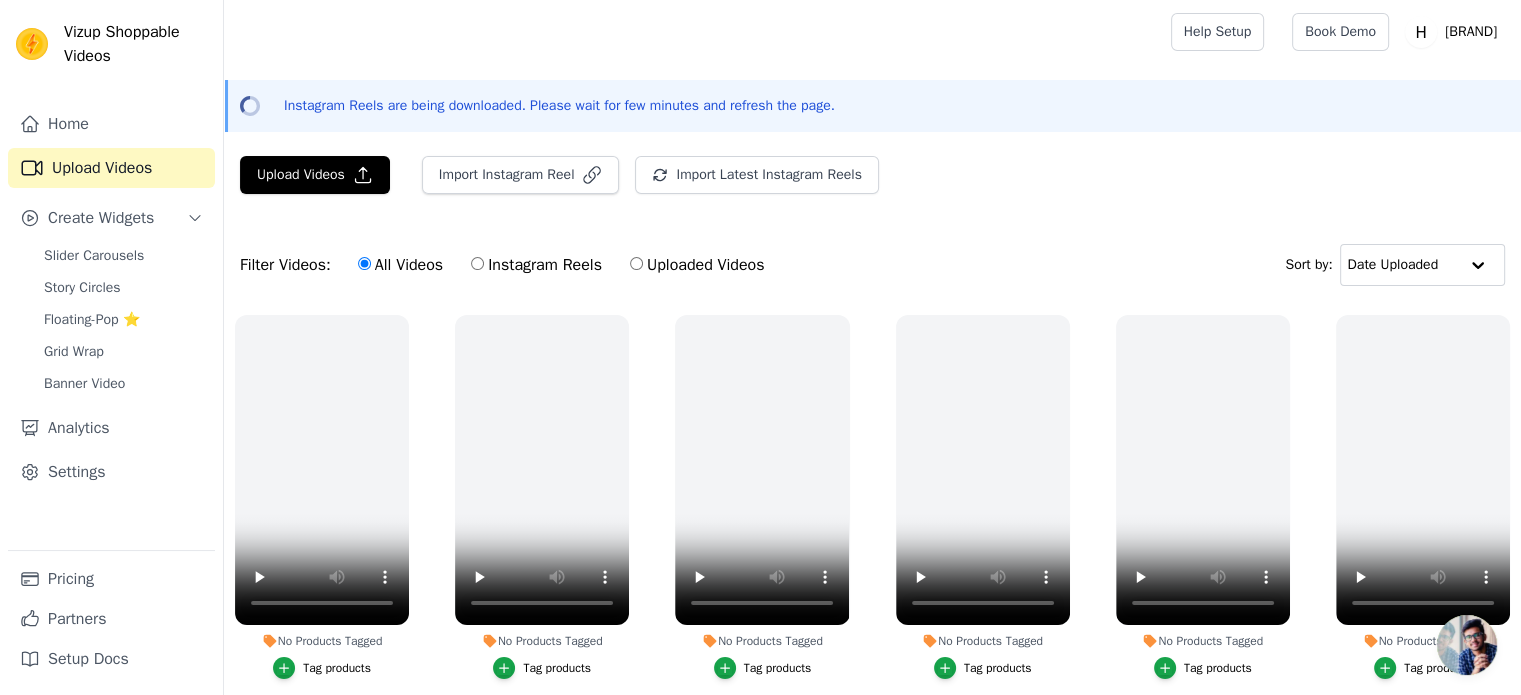 click on "Instagram Reels" at bounding box center [477, 263] 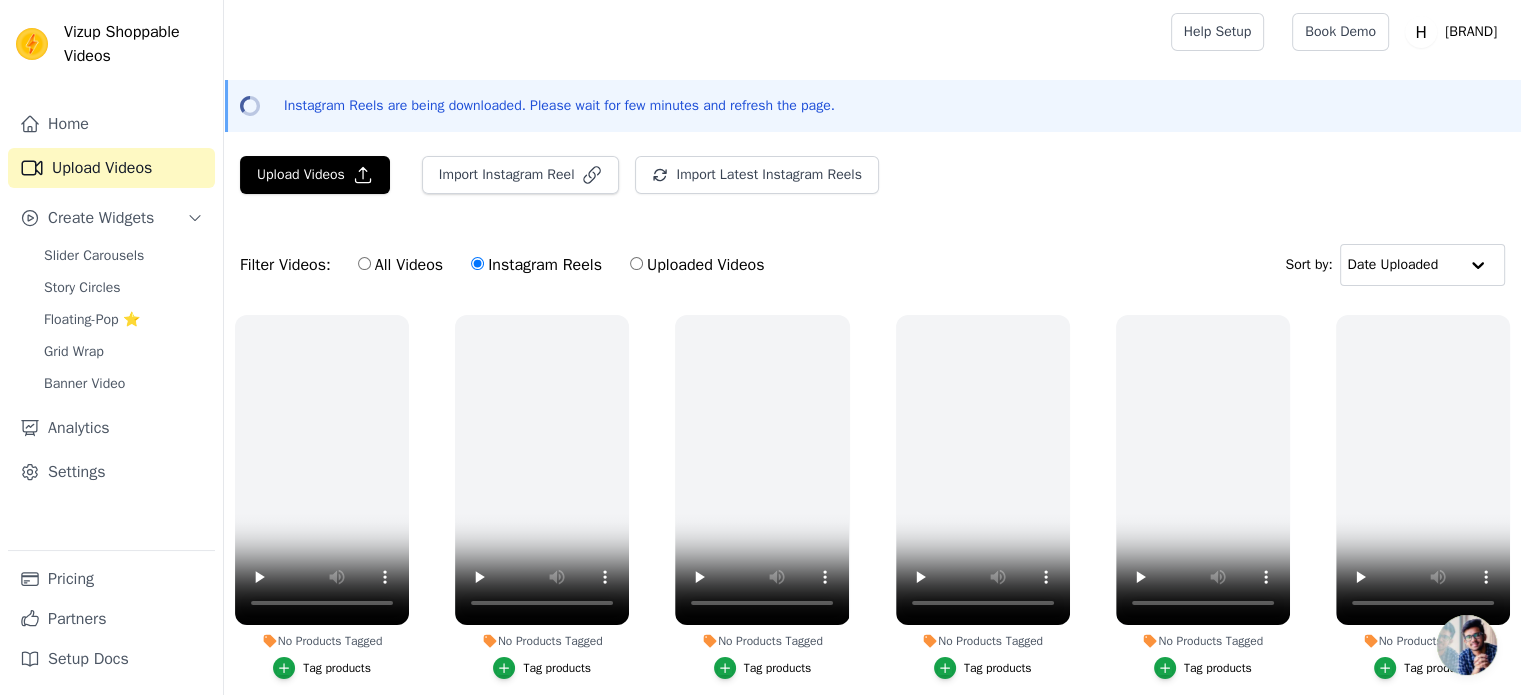 click on "All Videos
Instagram Reels
Uploaded Videos" at bounding box center [561, 265] 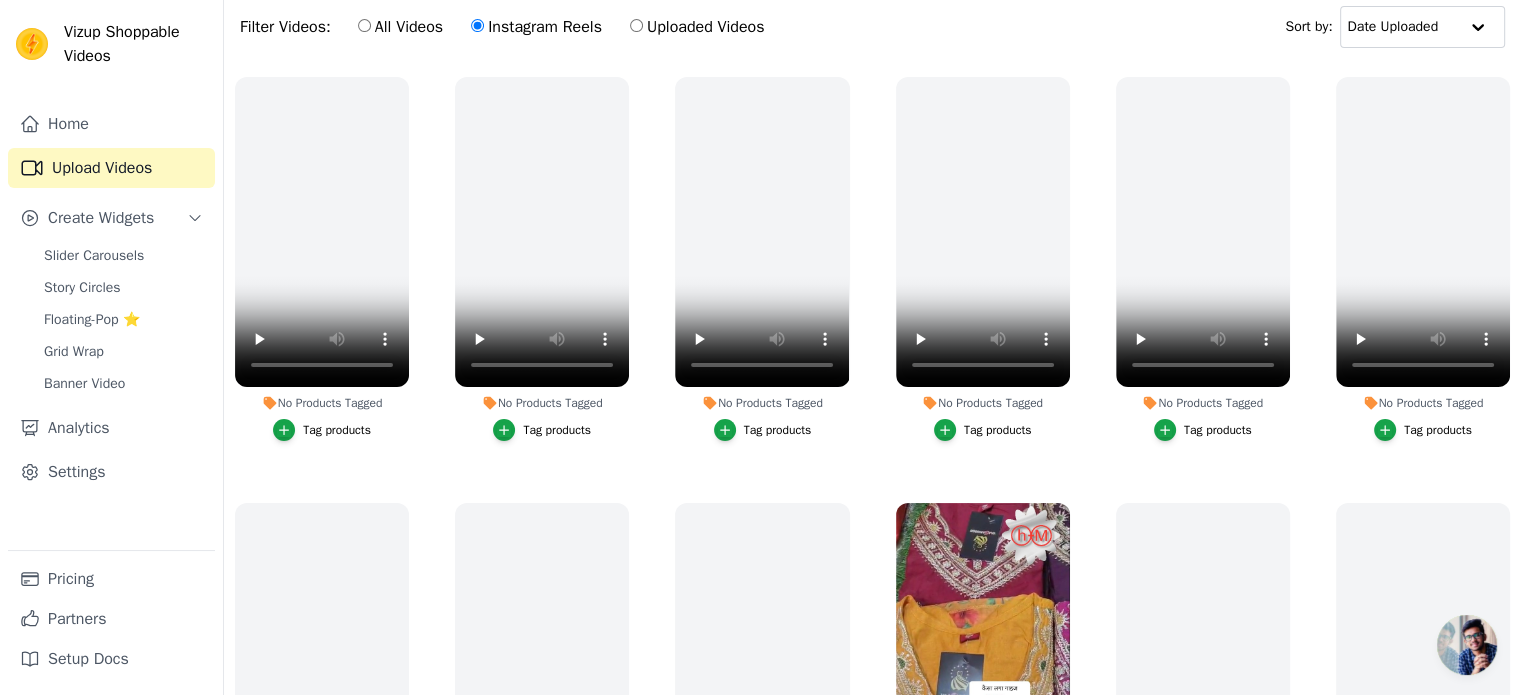 scroll, scrollTop: 280, scrollLeft: 0, axis: vertical 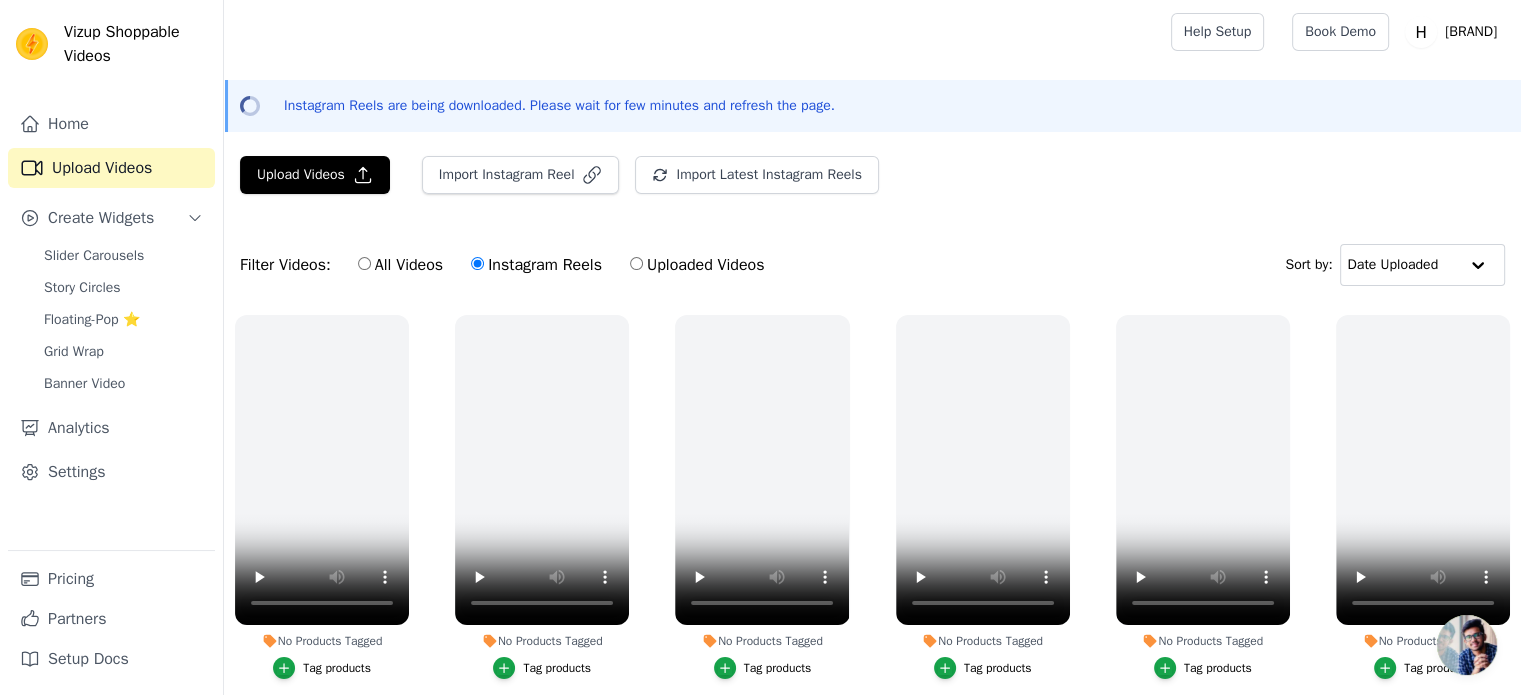 click on "Uploaded Videos" at bounding box center [636, 263] 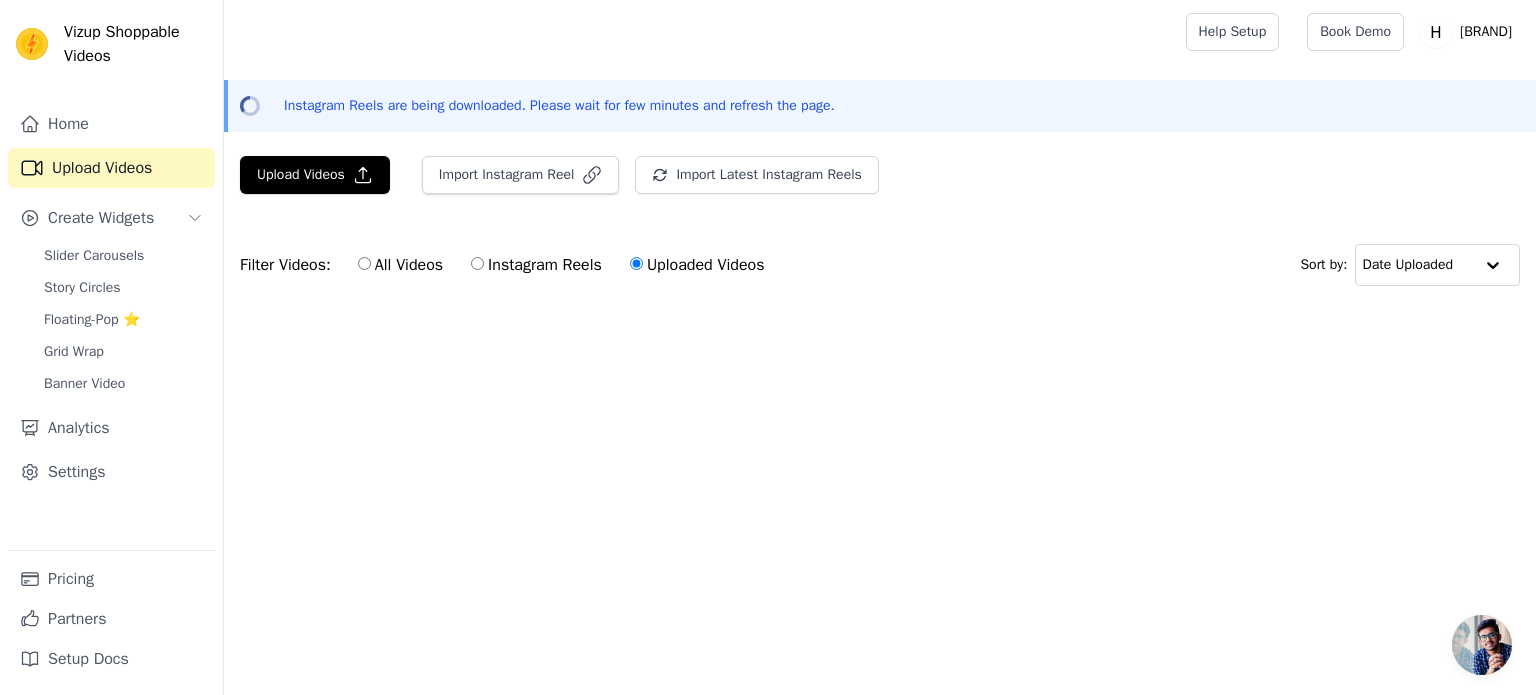 click on "Instagram Reels" at bounding box center [477, 263] 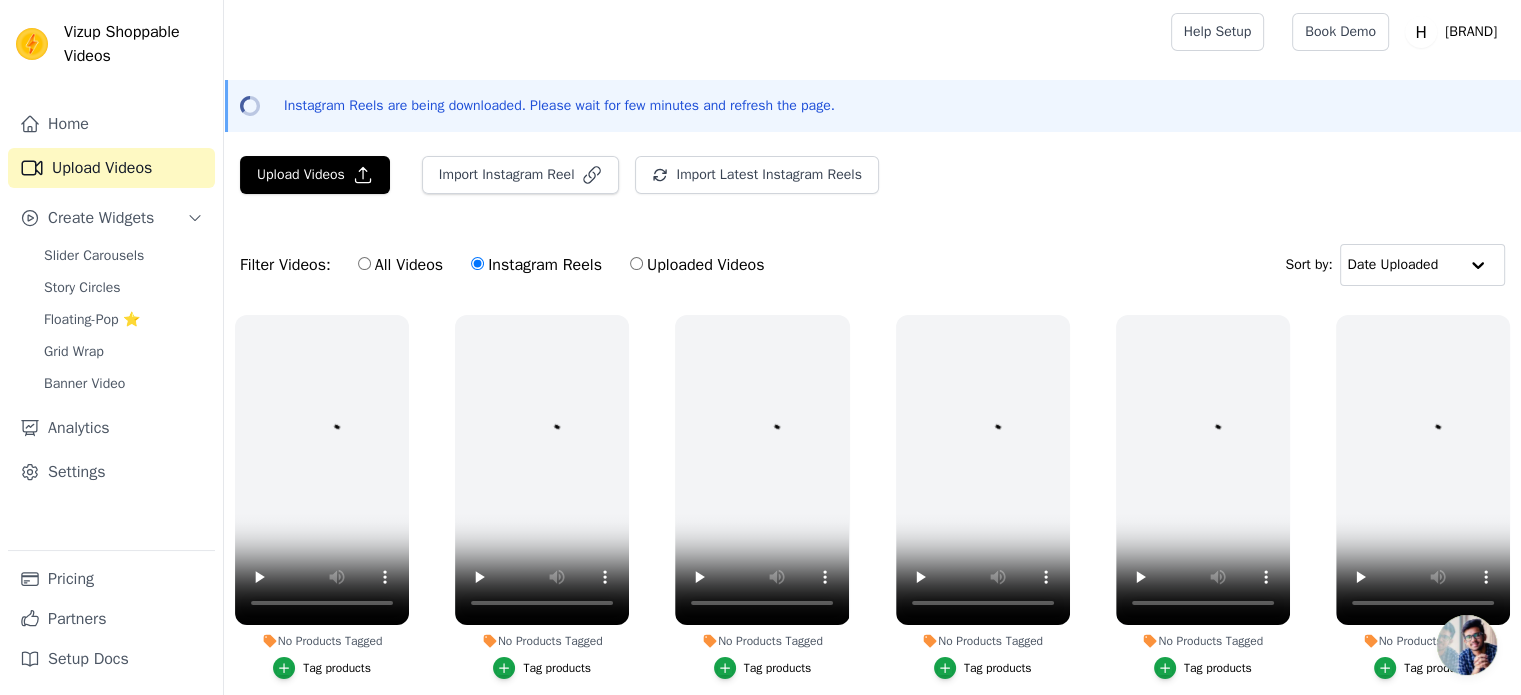 scroll, scrollTop: 108, scrollLeft: 0, axis: vertical 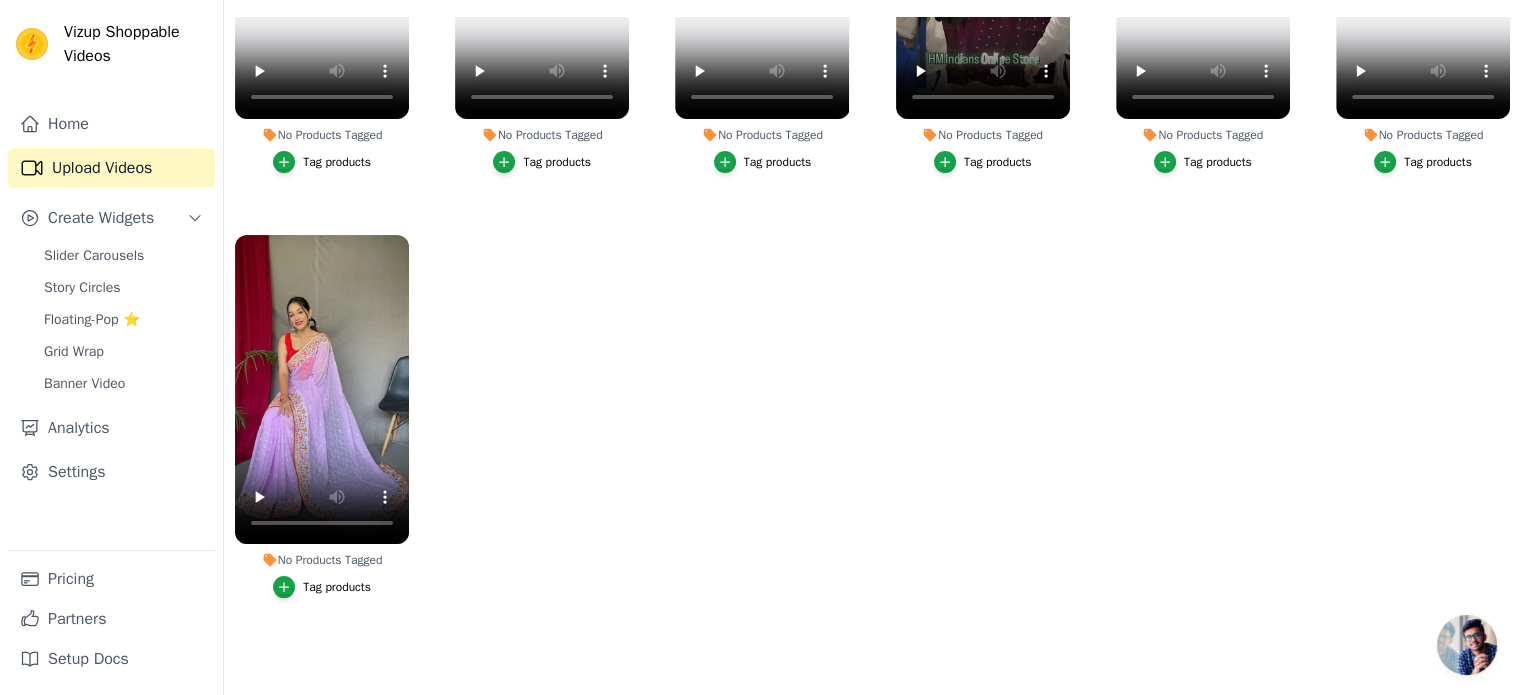 click on "Tag products" at bounding box center (322, 587) 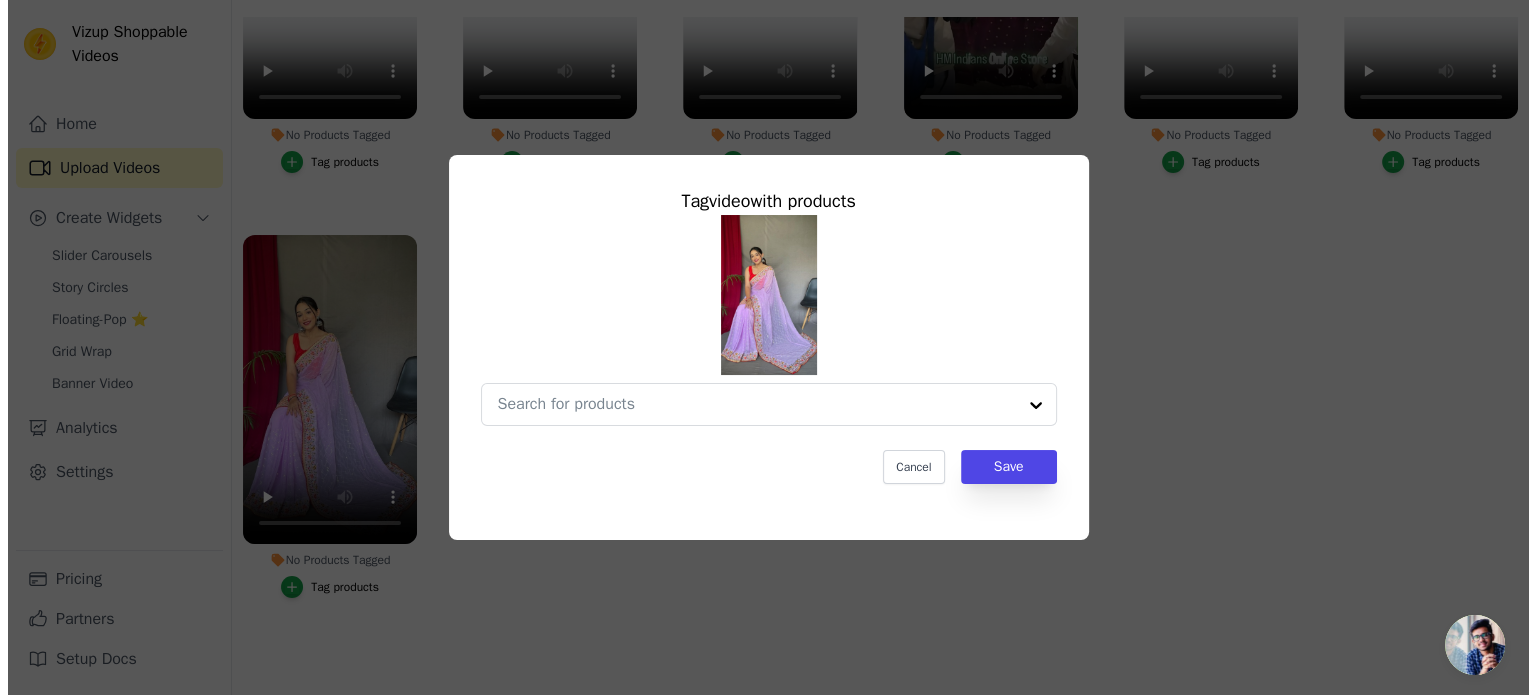 scroll, scrollTop: 0, scrollLeft: 0, axis: both 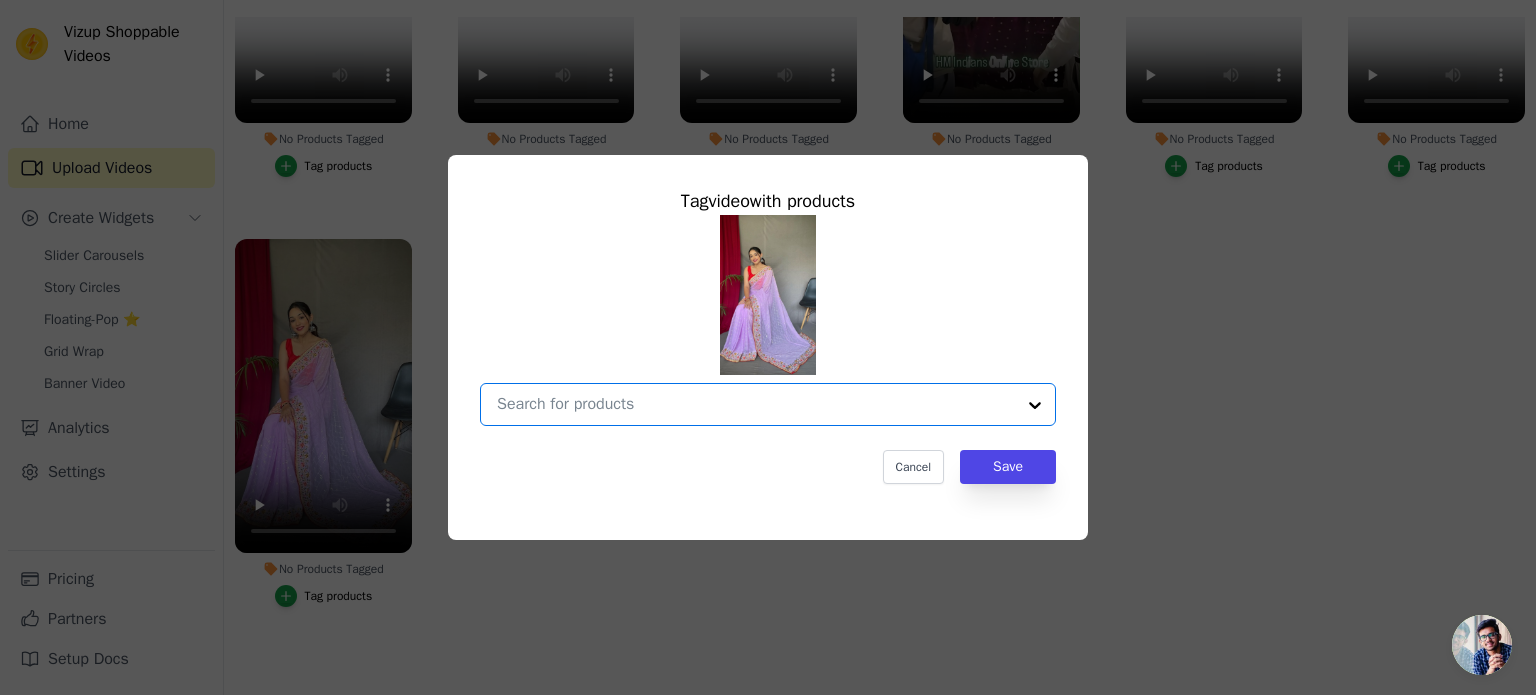 click on "No Products Tagged     Tag  video  with products       Option undefined, selected.   Select is focused, type to refine list, press down to open the menu.                   Cancel   Save     Tag products" at bounding box center (756, 404) 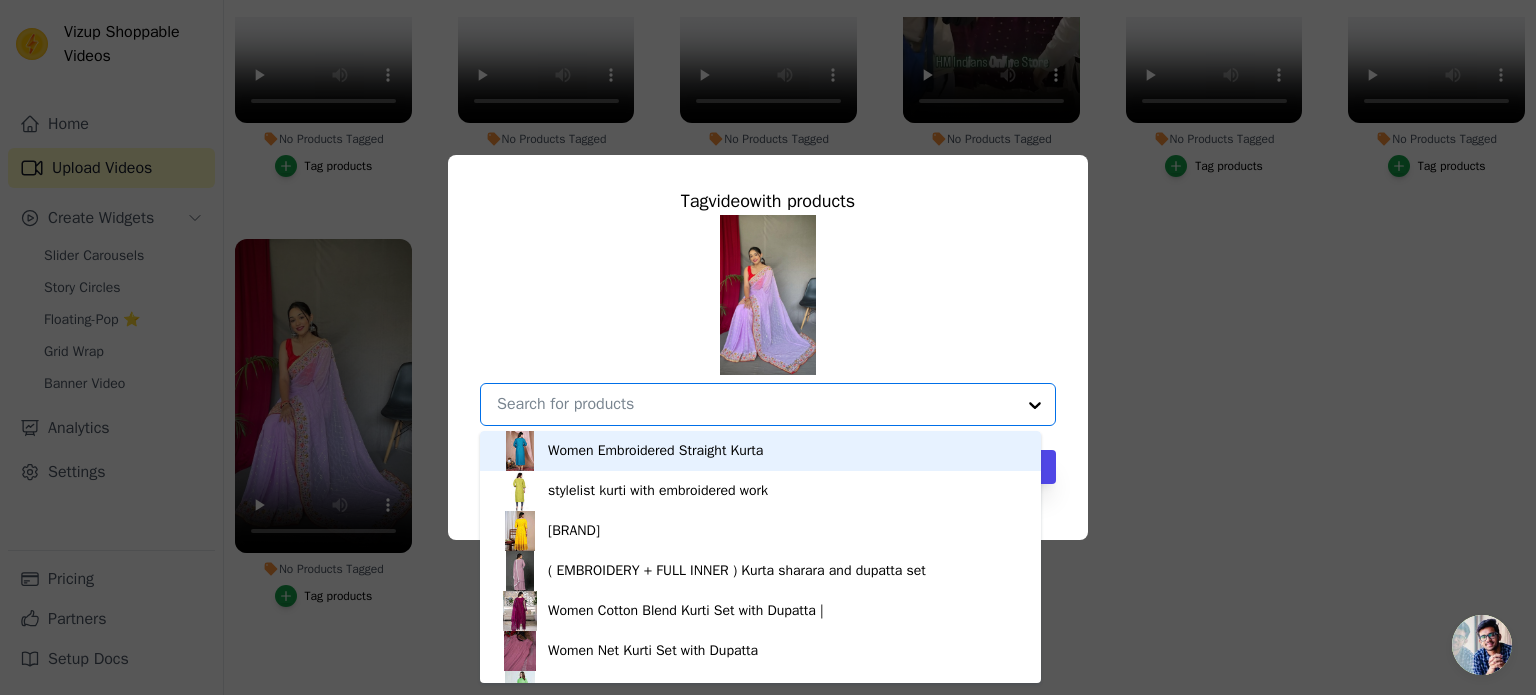 click on "No Products Tagged     Tag  video  with products         Women Embroidered Straight Kurta     stylelist kurti with embroidered work     Charvi Superior Kurtis     ( EMBROIDERY + FULL INNER ) Kurta sharara and dupatta set     Women Cotton Blend Kurti Set with Dupatta |     Women Net Kurti Set with Dupatta     Green cotton embroidered women kurta set with duptta     Women's Stylish Yellow  Embroidered Cotton Salwar Suit     Round Neck Puff Half Sleeves Polyester Blend Top     Rayon Embroidered Half Sleeves Tunic/Top For Women     Casual Polyester Blend V-Neck Full Sleeves Black Crop Top     CARECT CHOICE'S PRINTED  TOP FOR WOMEN     Trendy Retro Women Top & Tunics     Polyster/Crepe fabric-Floral/ varli Printed Short Kurti     Elizy Women Maroon Plain Cross Neck Top     Party wear trending embroidered saree     TRENDING DOLA SILK PRINTED HEAVY BORDER SAREE     BEAUTIFUL TRENDING CROP TOP FOR WOMEN'S     TRENDING CROP TOP FOR WOMEN'S     PARTY WEAR CROP TOP FOR WOMEN'S" at bounding box center (756, 404) 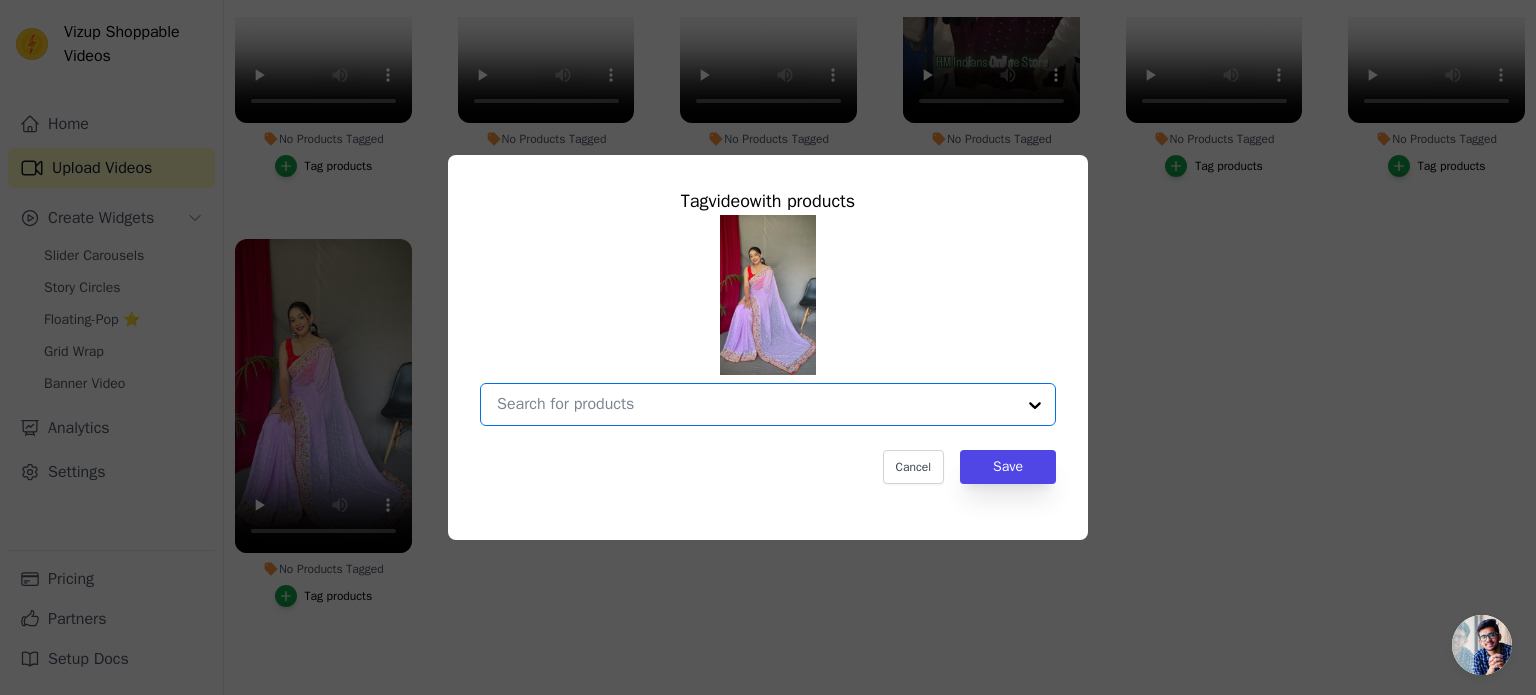 click on "No Products Tagged     Tag  video  with products       Option undefined, selected.   Select is focused, type to refine list, press down to open the menu.                   Cancel   Save     Tag products" at bounding box center [756, 404] 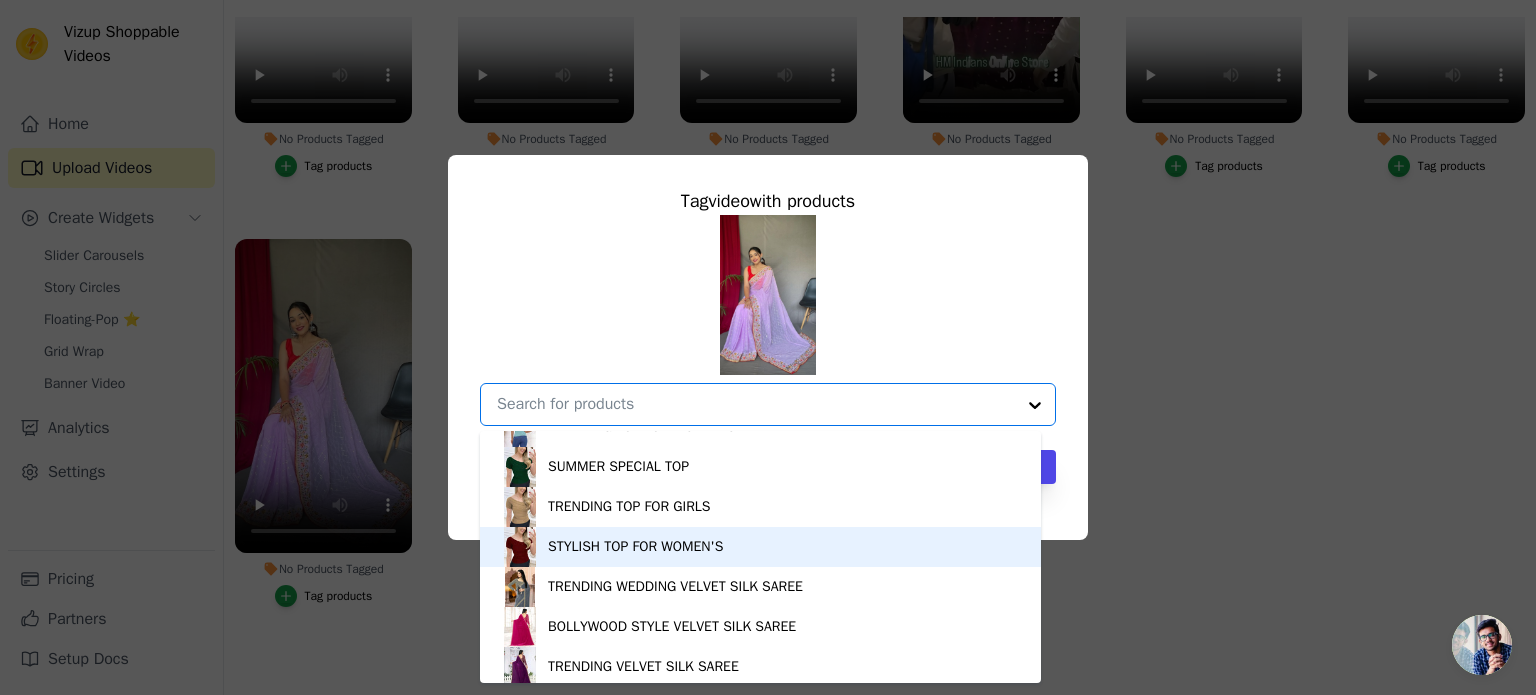 scroll, scrollTop: 3748, scrollLeft: 0, axis: vertical 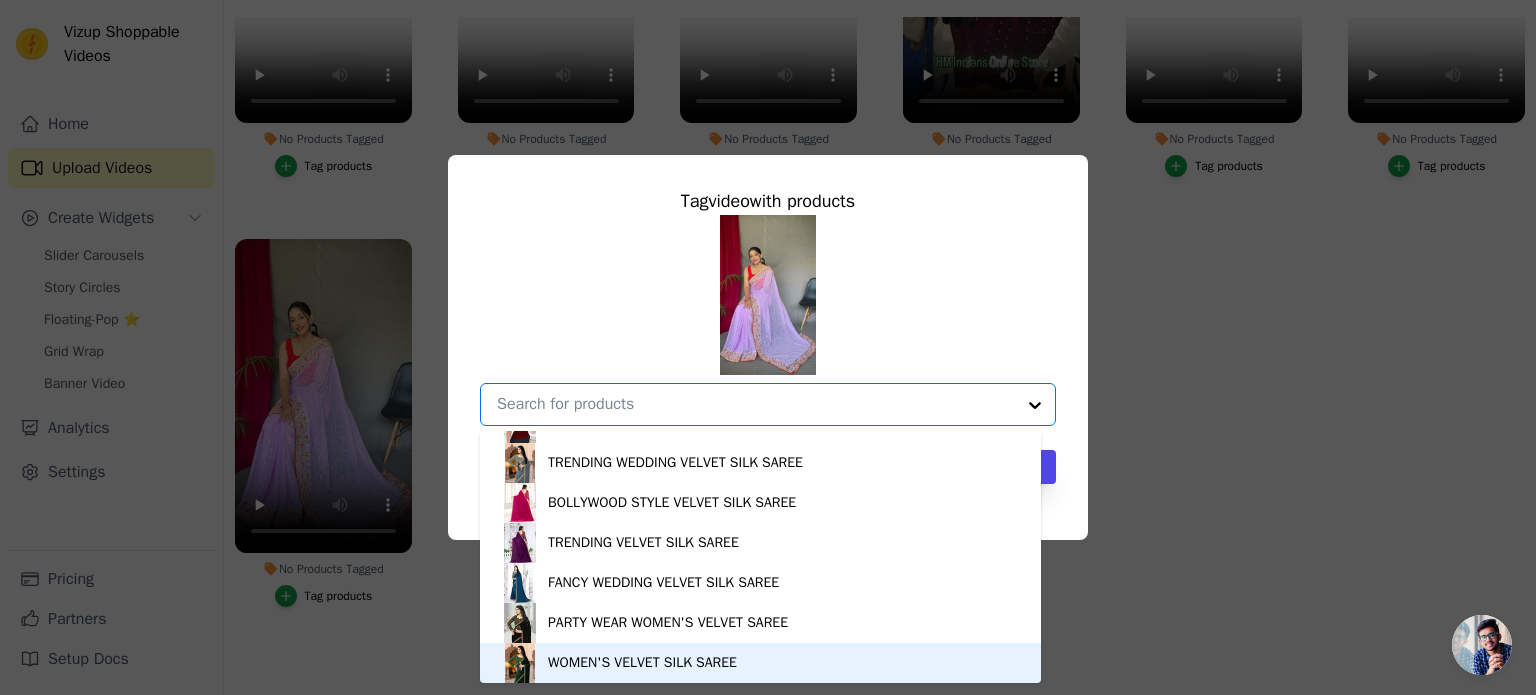 click on "WOMEN'S VELVET SILK SAREE" at bounding box center [642, 663] 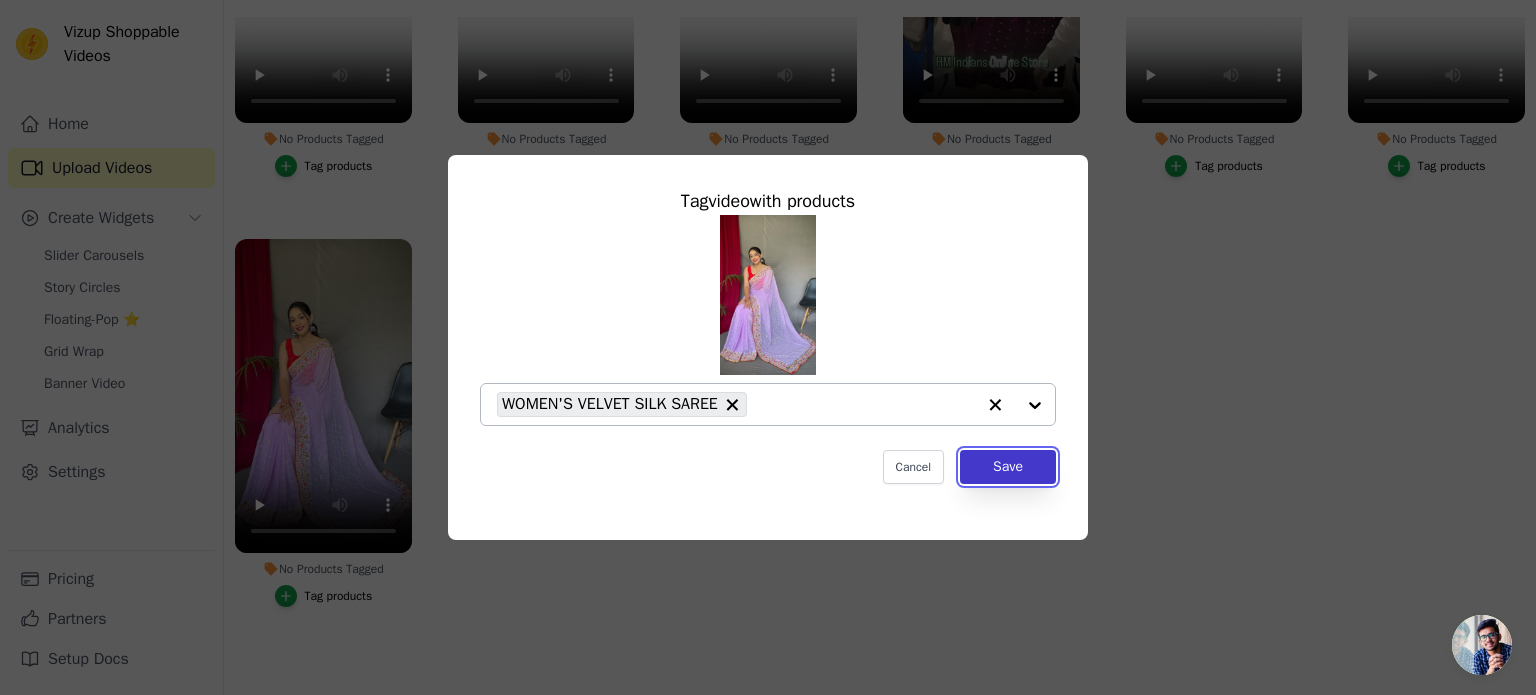 click on "Save" at bounding box center (1008, 467) 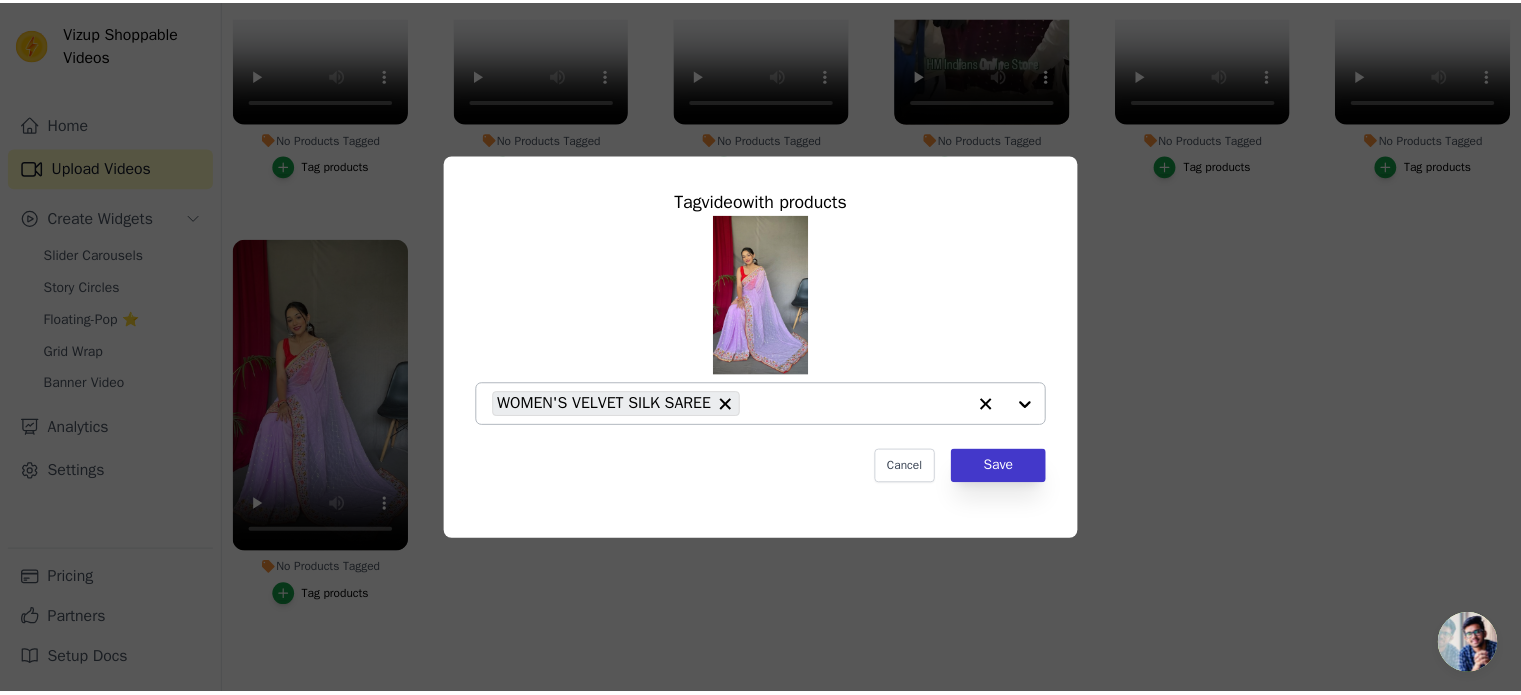 scroll, scrollTop: 287, scrollLeft: 0, axis: vertical 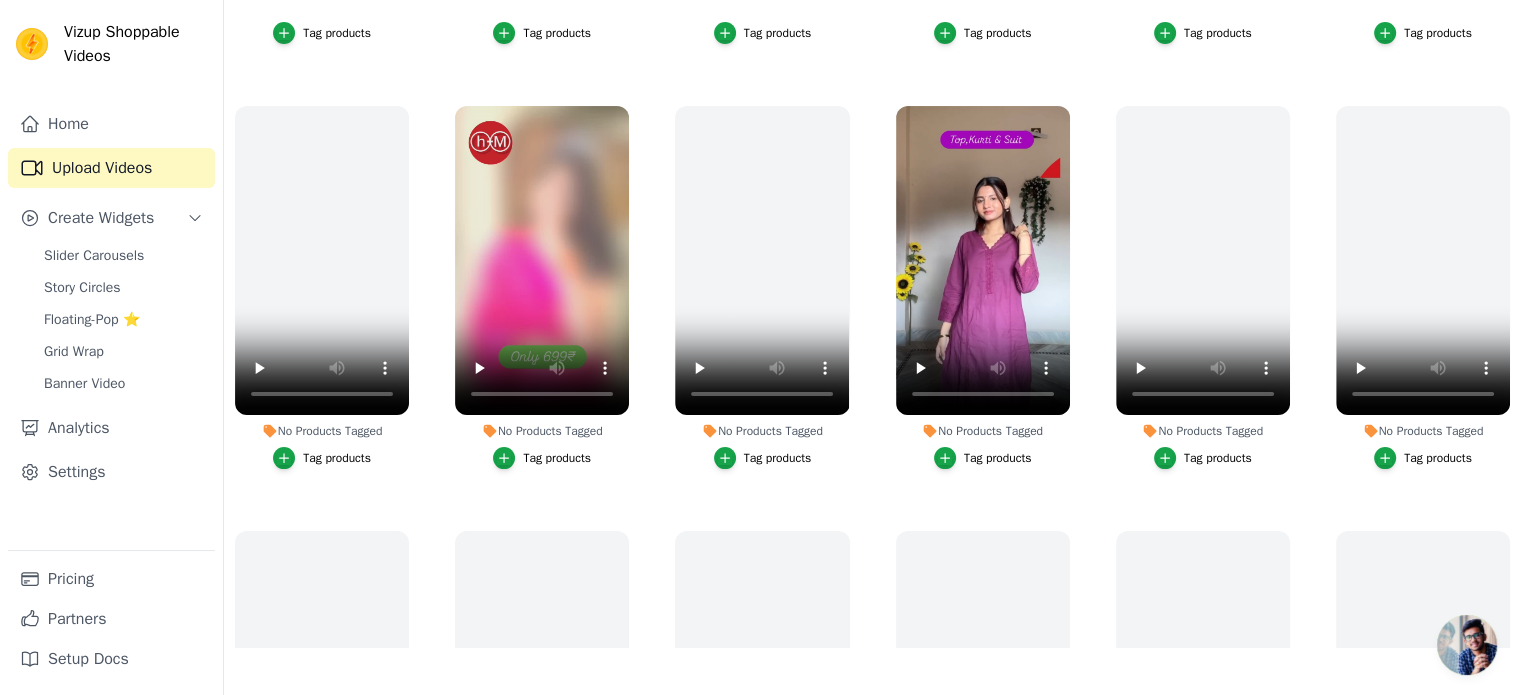click on "Tag products" at bounding box center (557, 458) 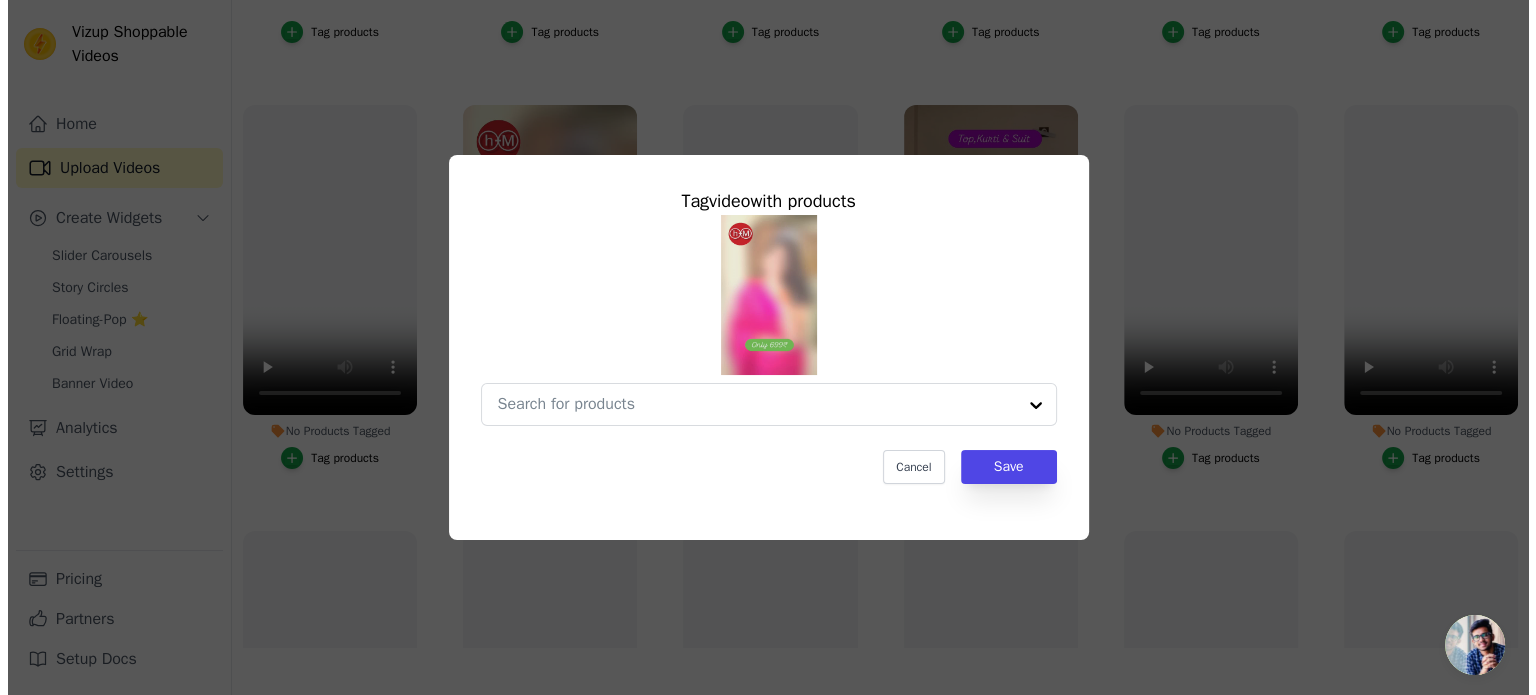scroll, scrollTop: 0, scrollLeft: 0, axis: both 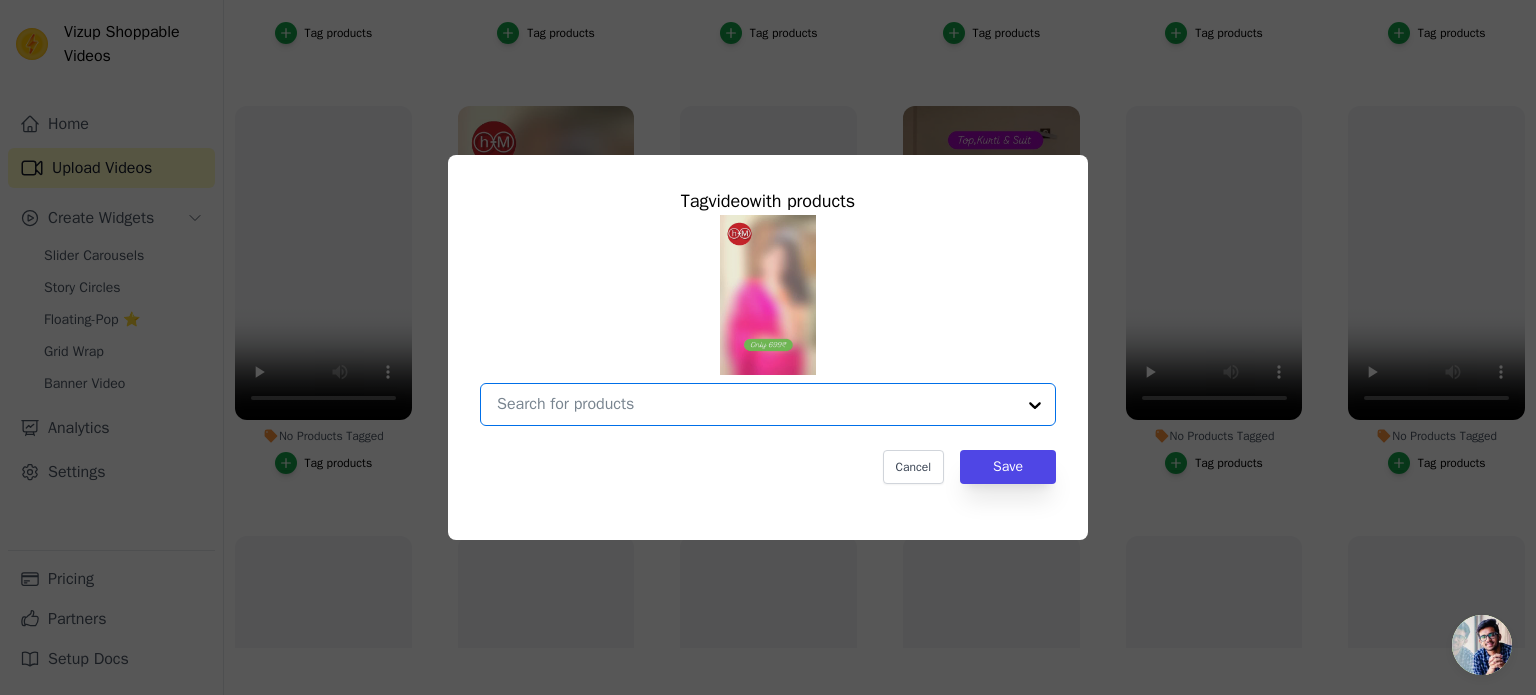 click on "No Products Tagged     Tag  video  with products       Option undefined, selected.   Select is focused, type to refine list, press down to open the menu.                   Cancel   Save     Tag products" at bounding box center (756, 404) 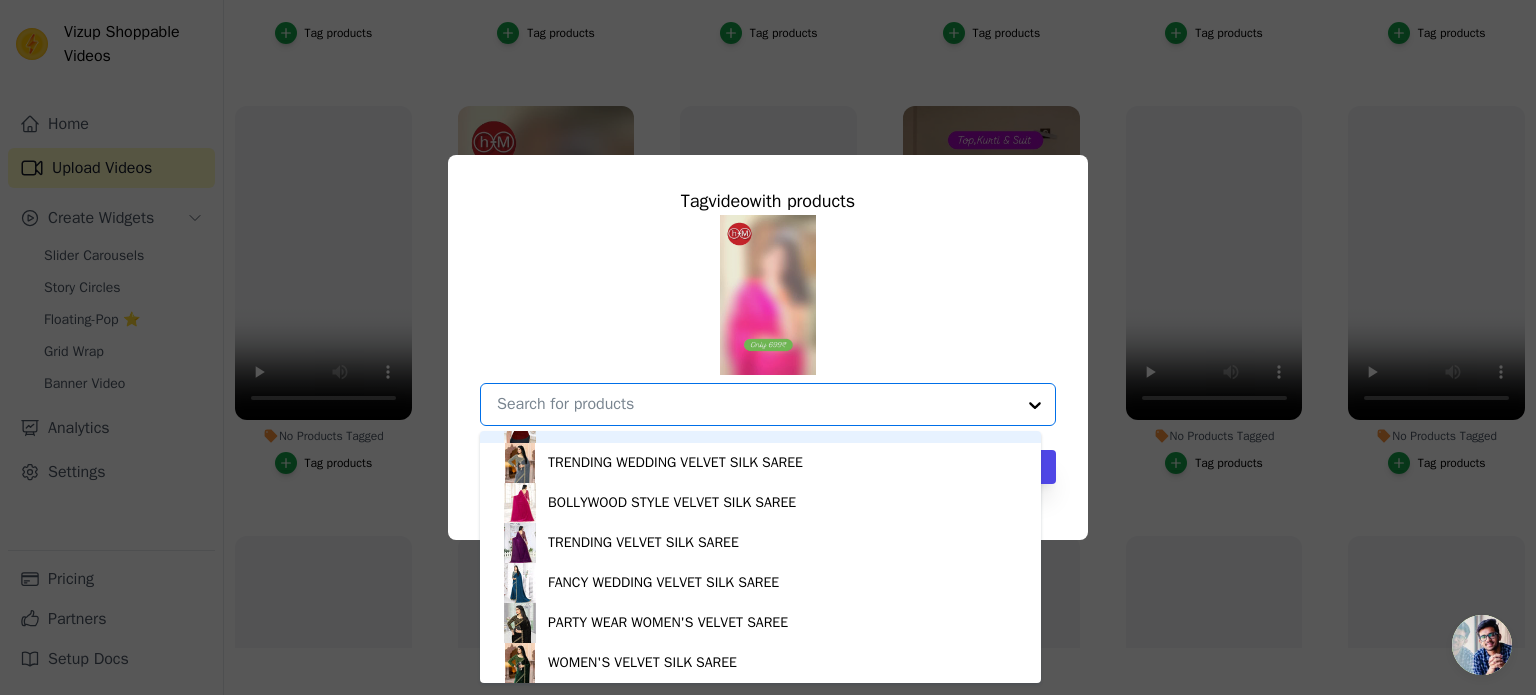scroll, scrollTop: 3720, scrollLeft: 0, axis: vertical 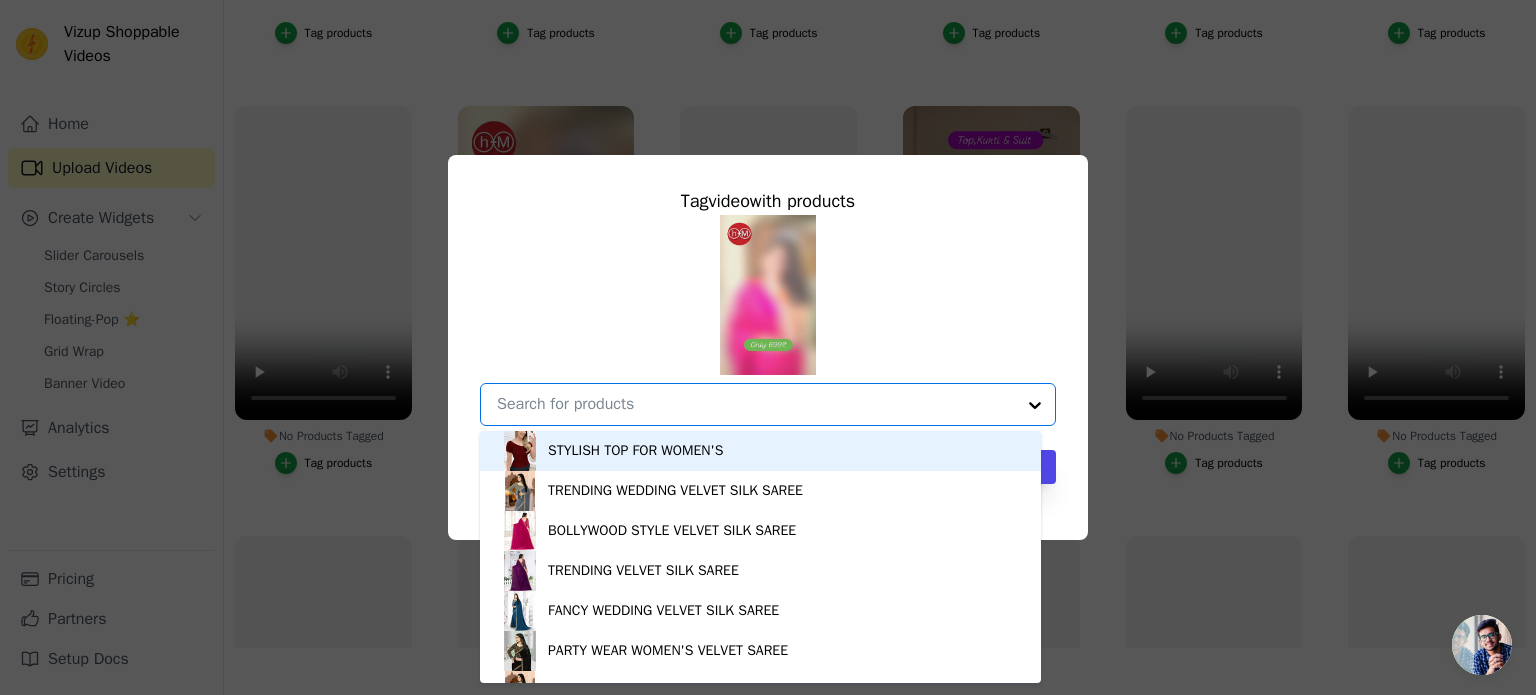 click on "No Products Tagged     Tag  video  with products         Women Embroidered Straight Kurta     stylelist kurti with embroidered work     Charvi Superior Kurtis     ( EMBROIDERY + FULL INNER ) Kurta sharara and dupatta set     Women Cotton Blend Kurti Set with Dupatta |     Women Net Kurti Set with Dupatta     Green cotton embroidered women kurta set with duptta     Women's Stylish Yellow  Embroidered Cotton Salwar Suit     Round Neck Puff Half Sleeves Polyester Blend Top     Rayon Embroidered Half Sleeves Tunic/Top For Women     Casual Polyester Blend V-Neck Full Sleeves Black Crop Top     CARECT CHOICE'S PRINTED  TOP FOR WOMEN     Trendy Retro Women Top & Tunics     Polyster/Crepe fabric-Floral/ varli Printed Short Kurti     Elizy Women Maroon Plain Cross Neck Top     Party wear trending embroidered saree     TRENDING DOLA SILK PRINTED HEAVY BORDER SAREE     BEAUTIFUL TRENDING CROP TOP FOR WOMEN'S     TRENDING CROP TOP FOR WOMEN'S     PARTY WEAR CROP TOP FOR WOMEN'S" at bounding box center [756, 404] 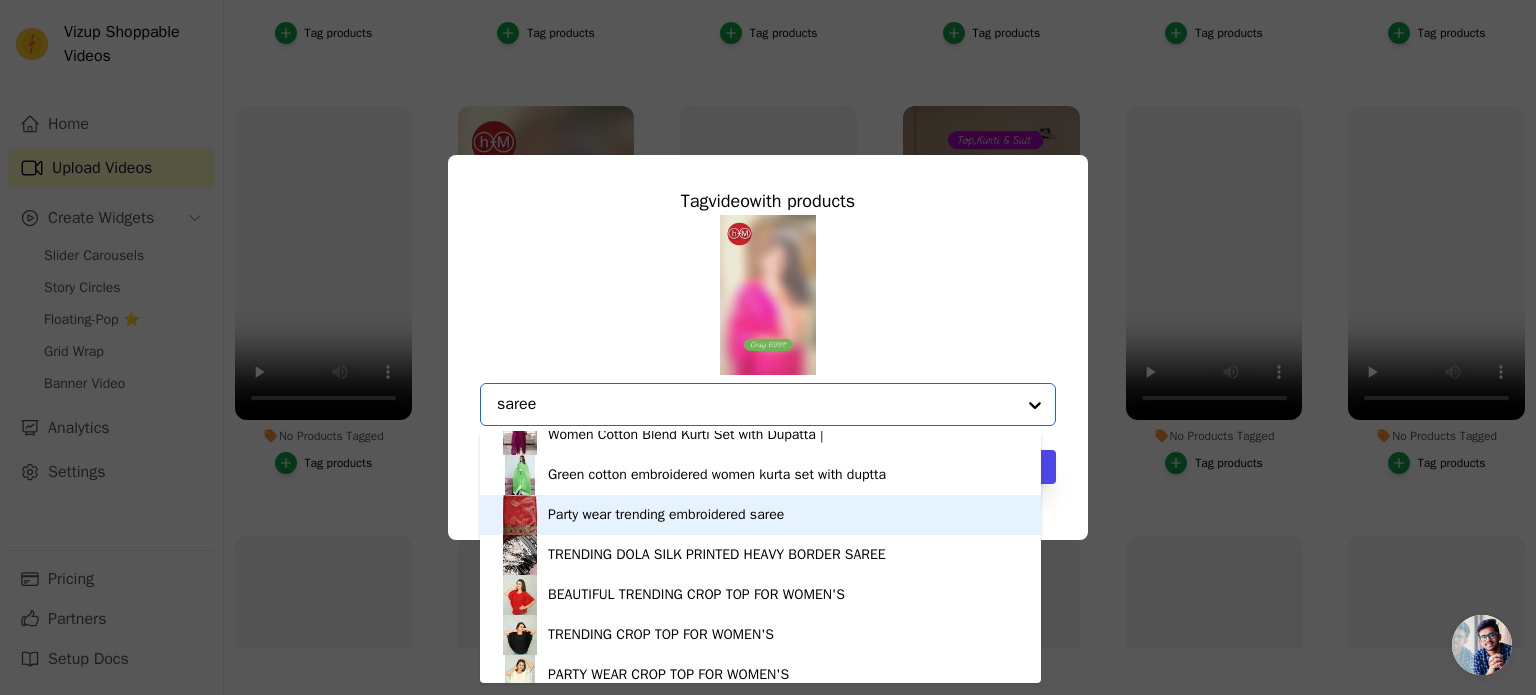 scroll, scrollTop: 80, scrollLeft: 0, axis: vertical 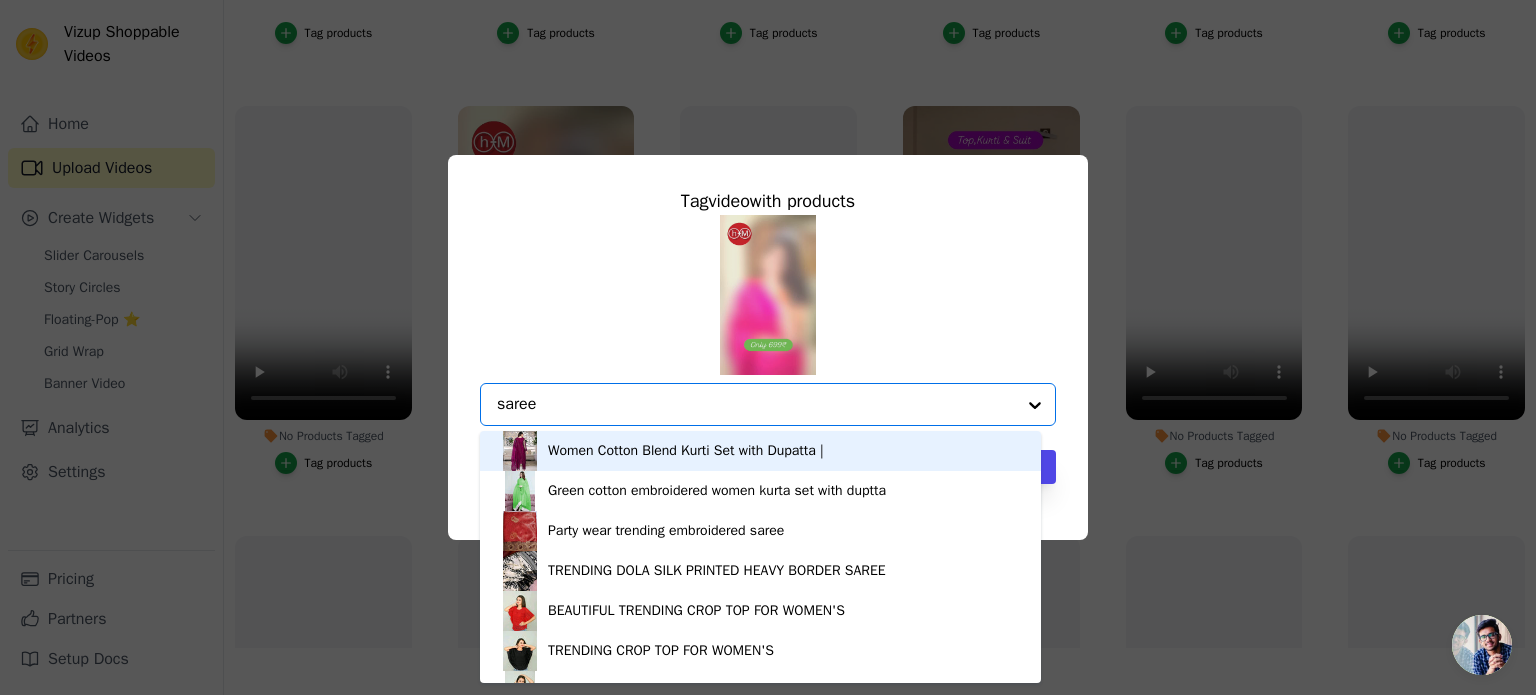 click on "saree" at bounding box center [756, 404] 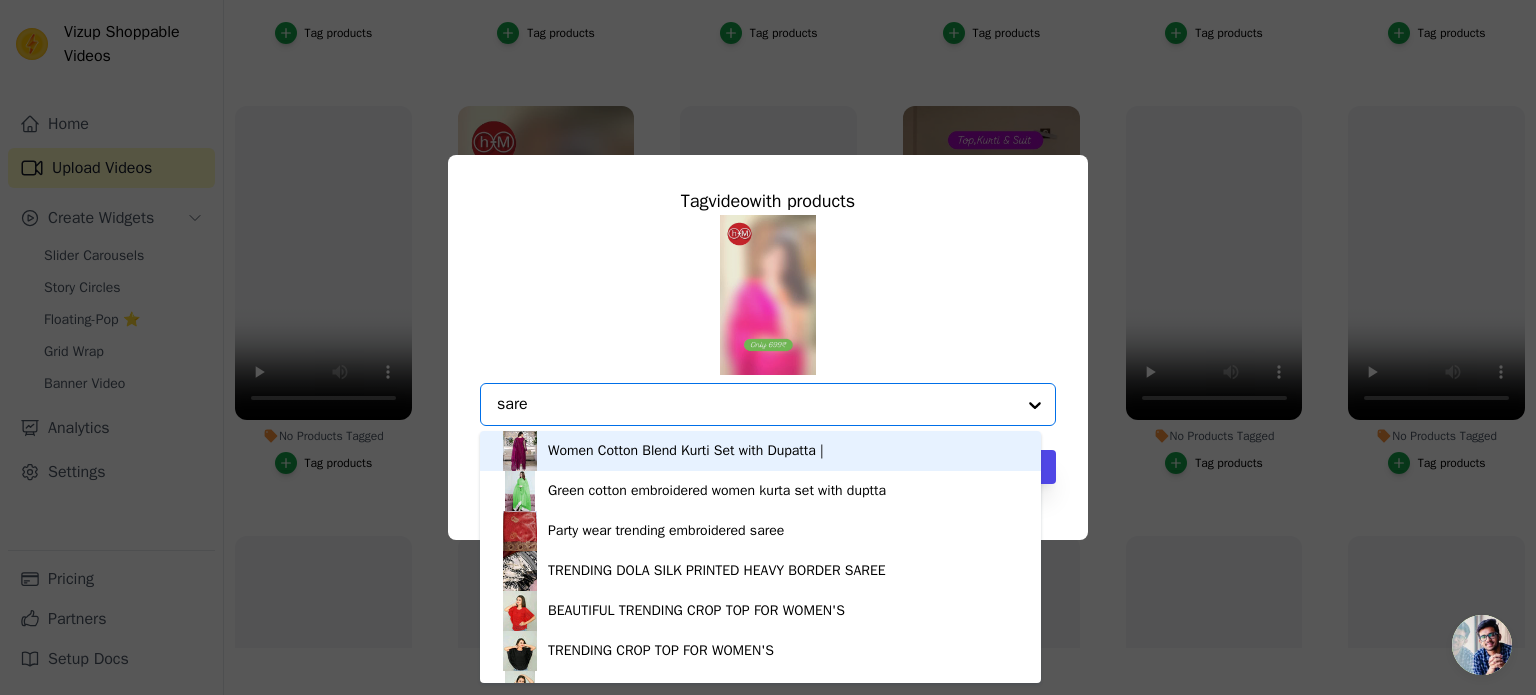 scroll, scrollTop: 0, scrollLeft: 0, axis: both 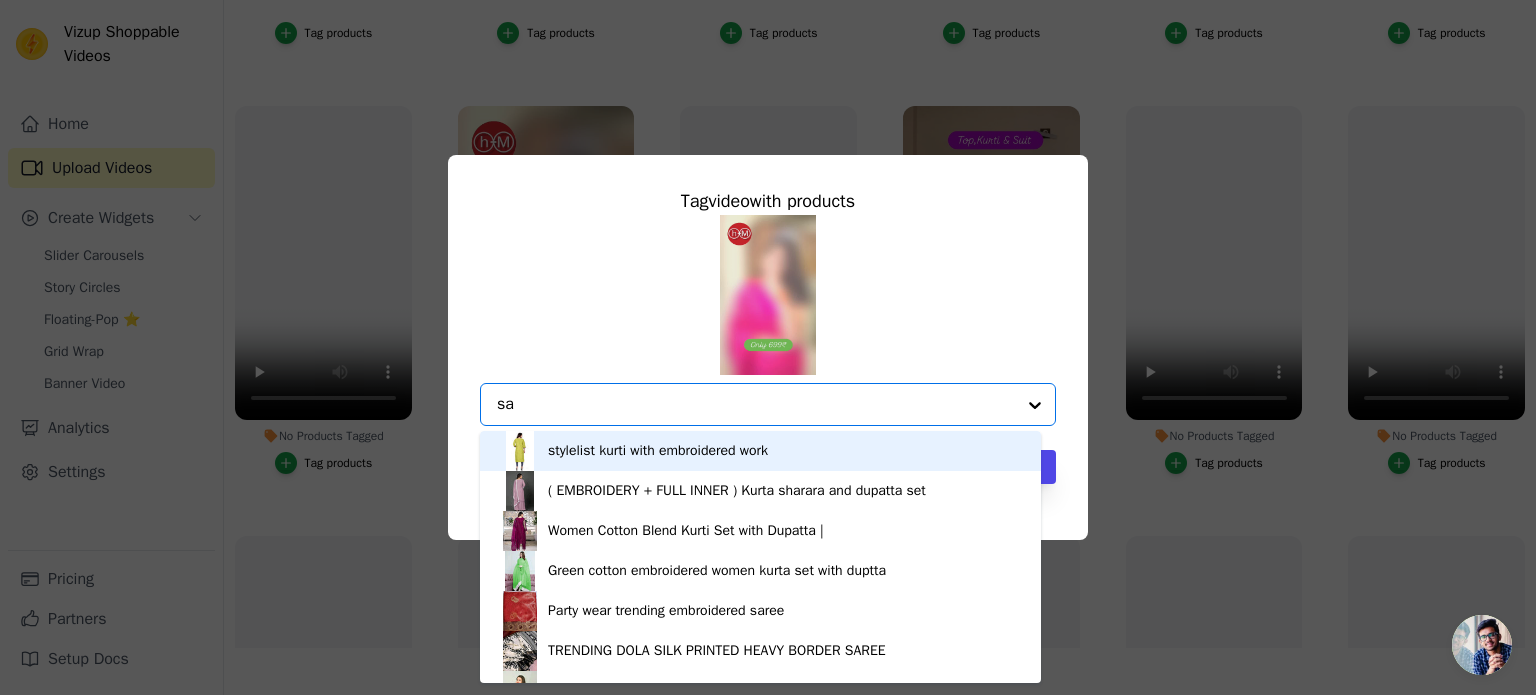 type on "s" 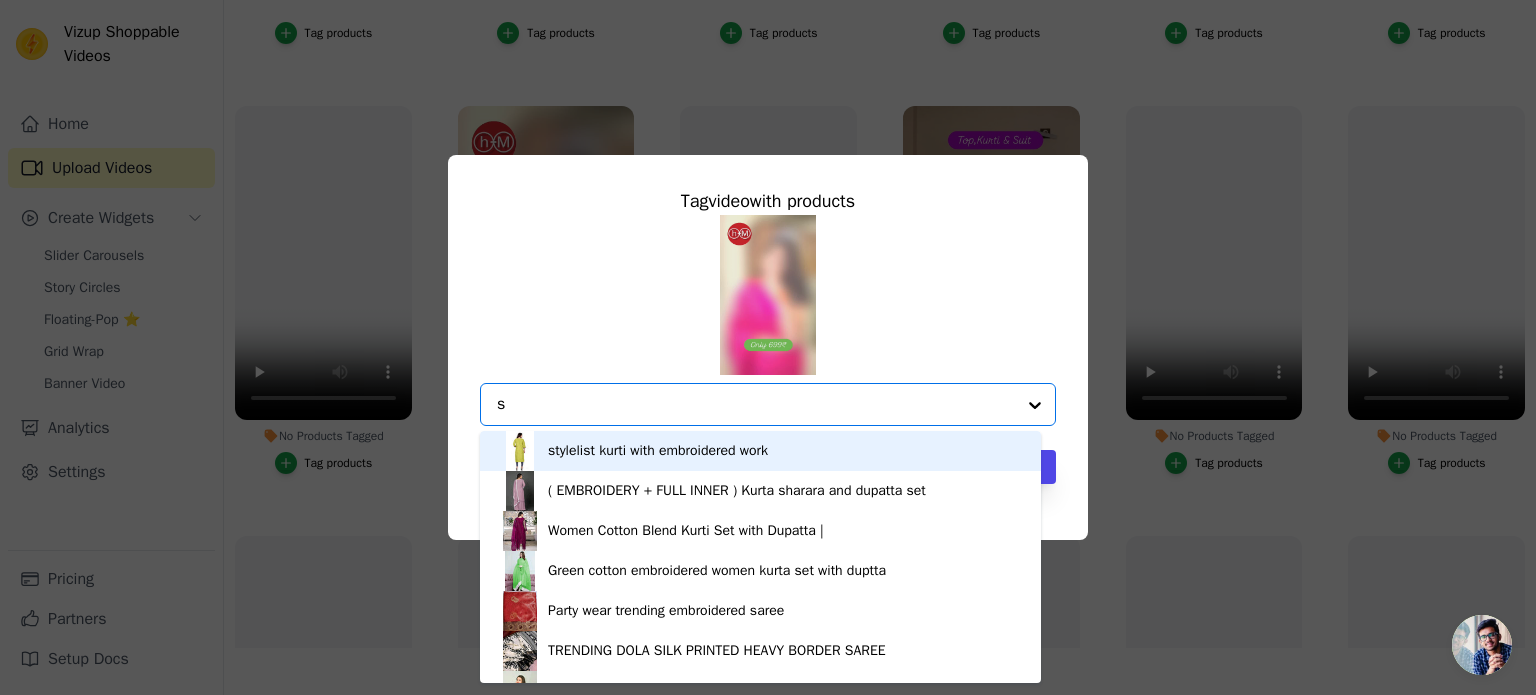 type 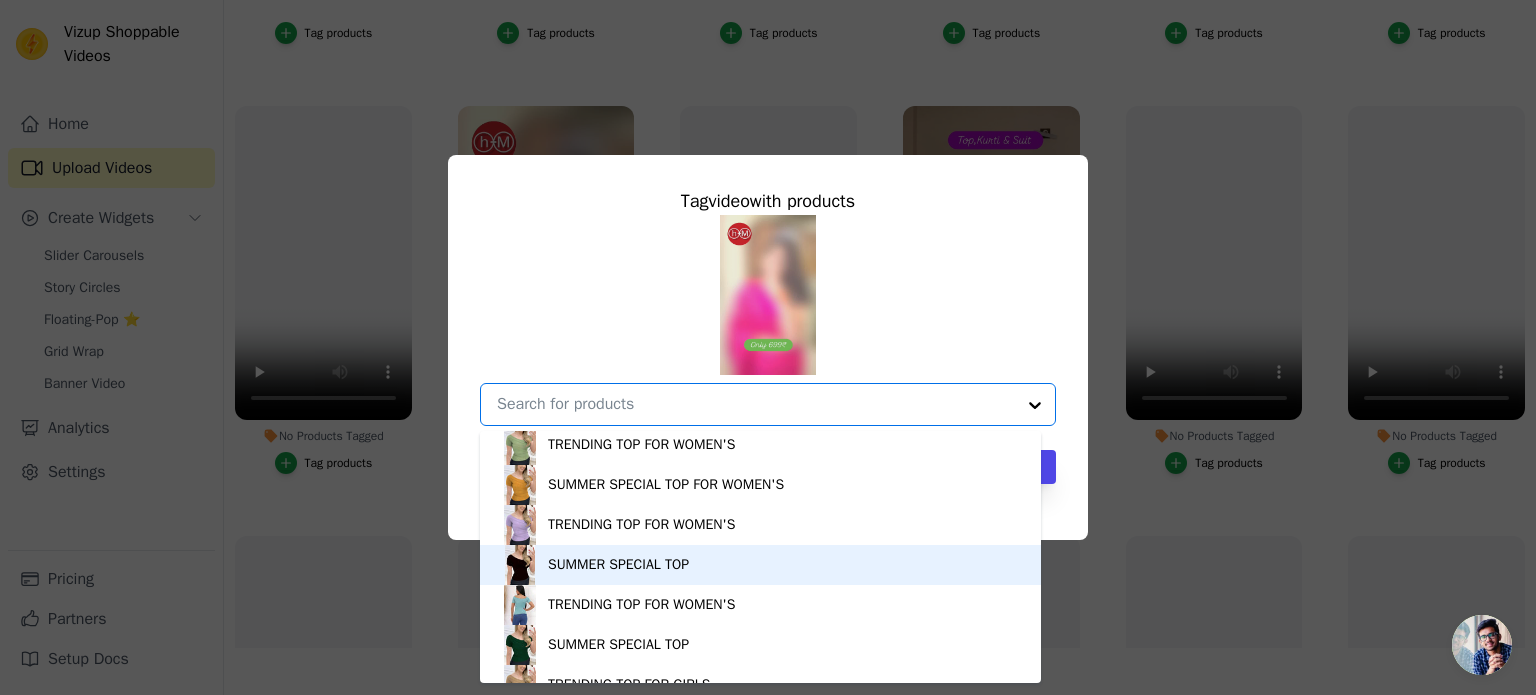 scroll, scrollTop: 3748, scrollLeft: 0, axis: vertical 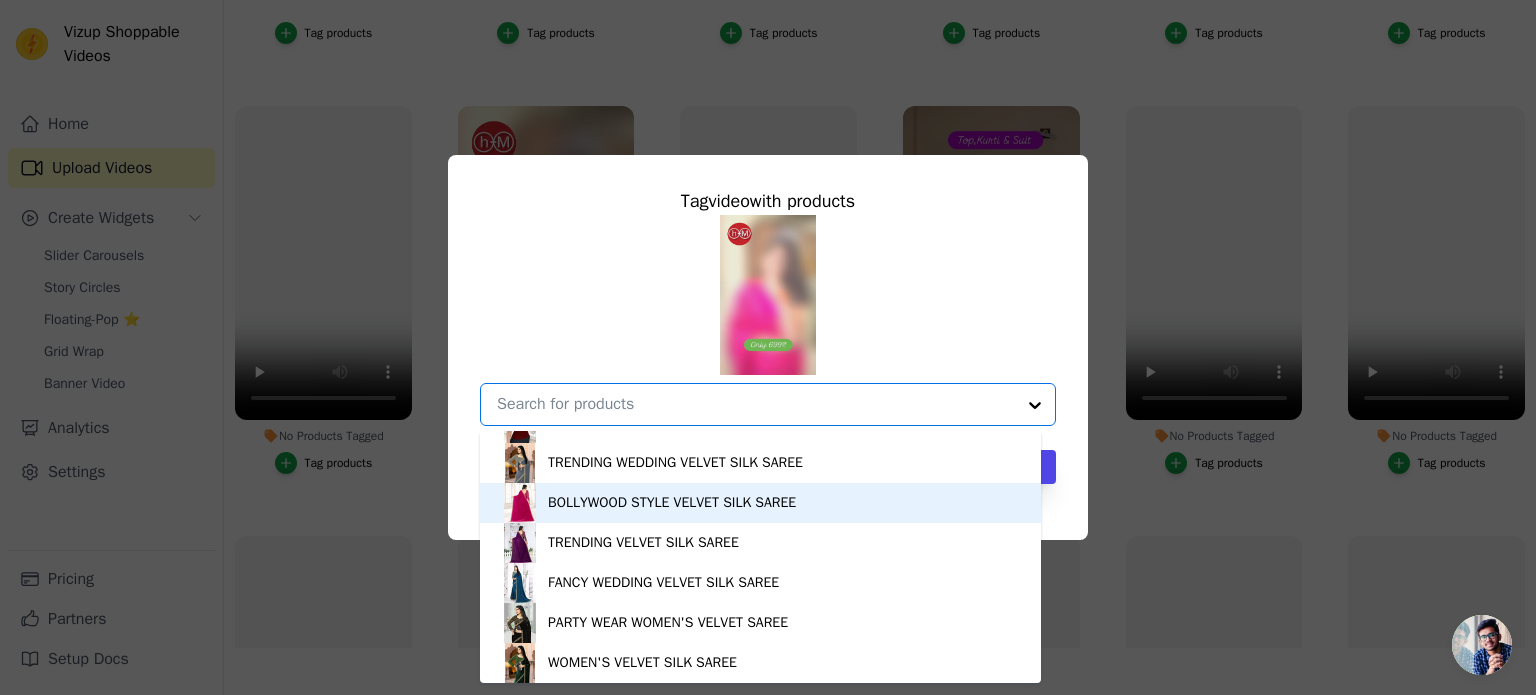 click on "BOLLYWOOD STYLE VELVET SILK SAREE" at bounding box center [760, 503] 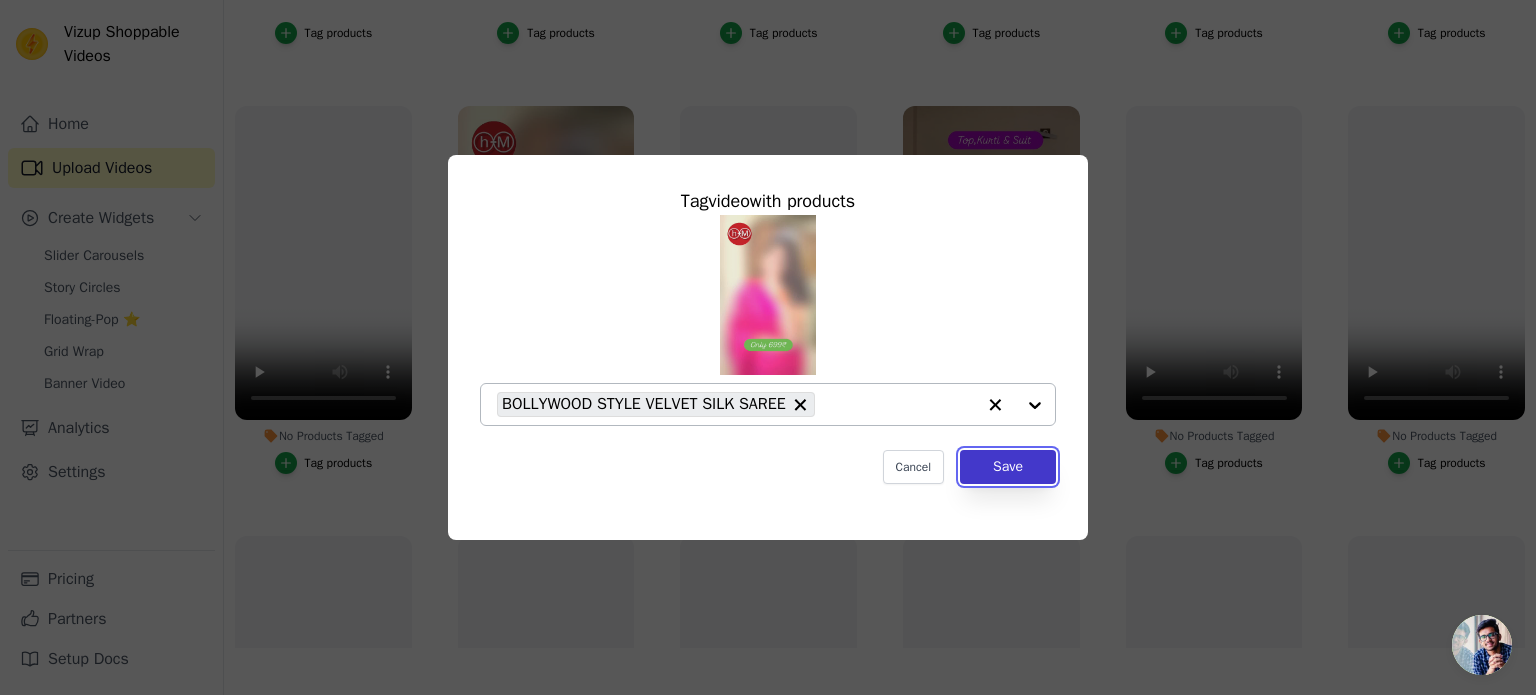 click on "Save" at bounding box center (1008, 467) 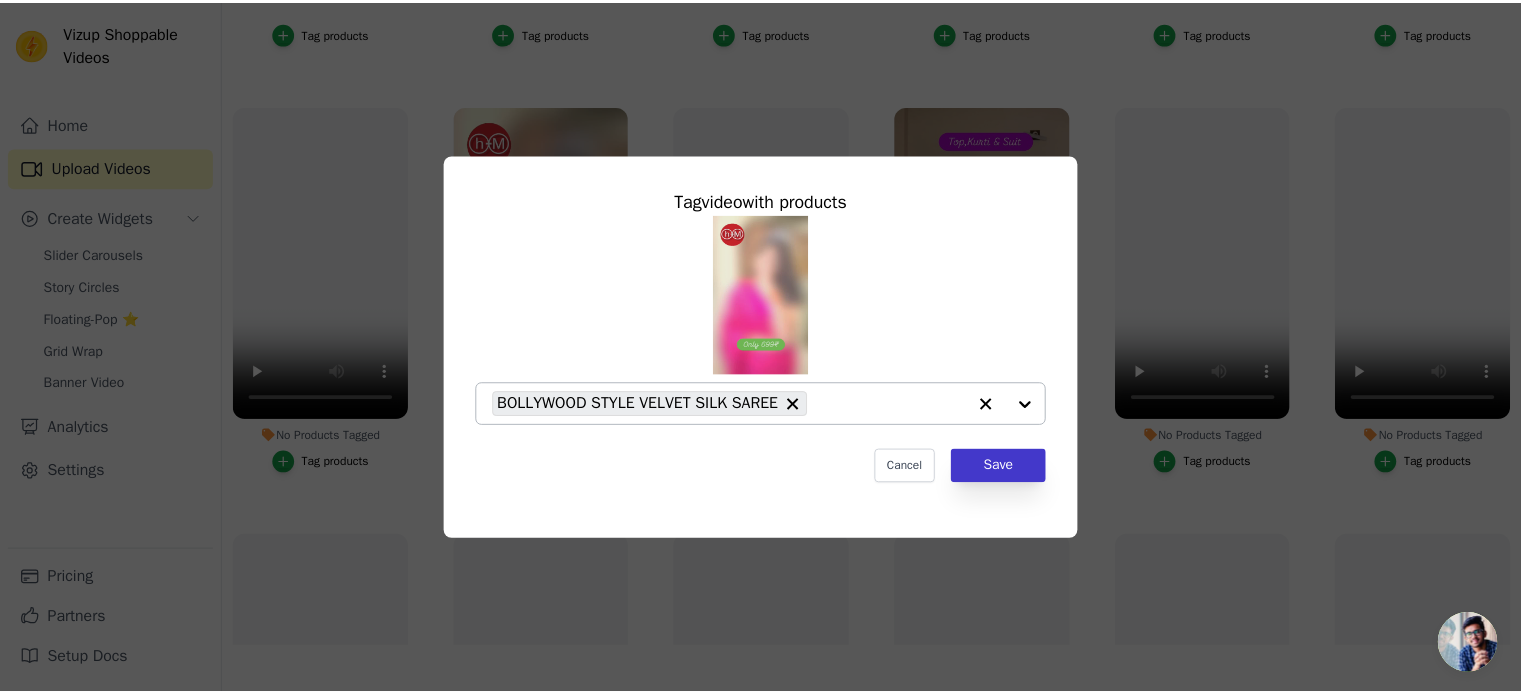 scroll, scrollTop: 287, scrollLeft: 0, axis: vertical 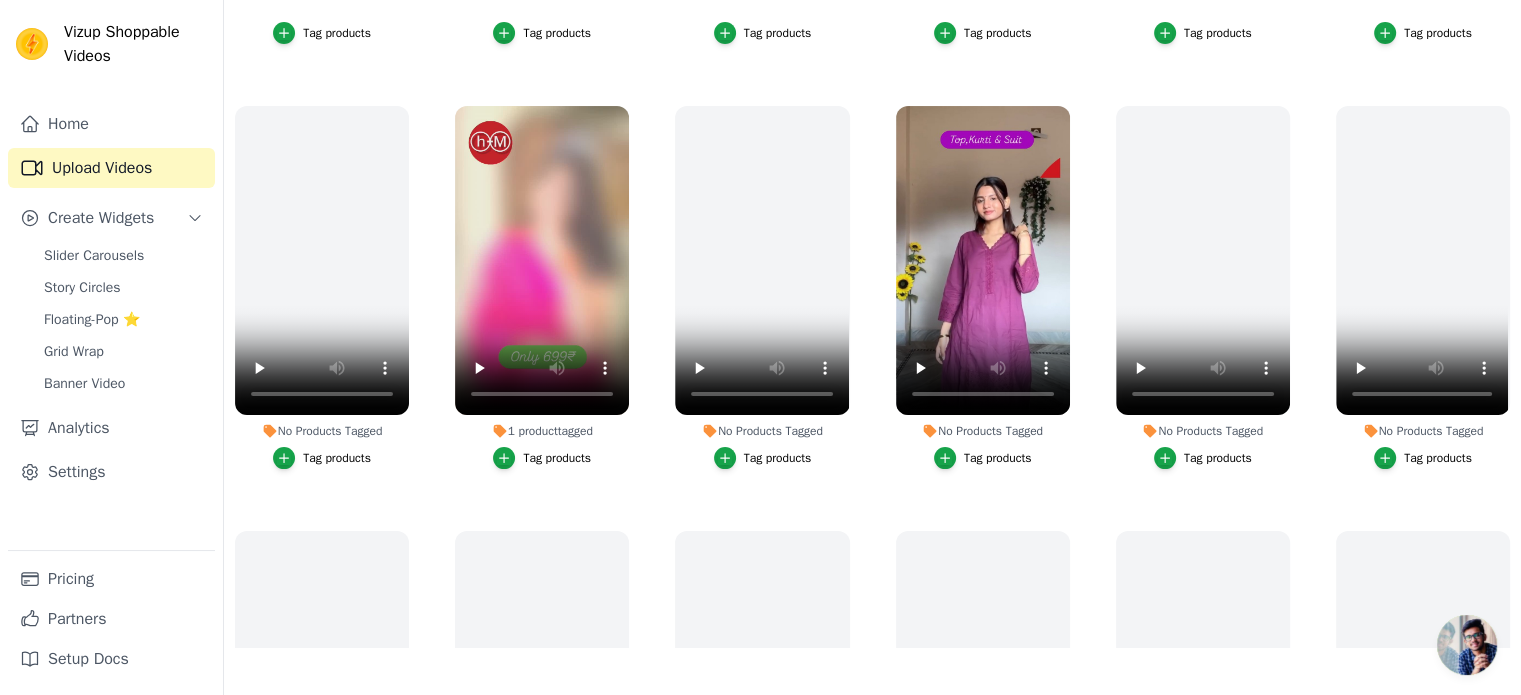 click on "Tag products" at bounding box center [998, 458] 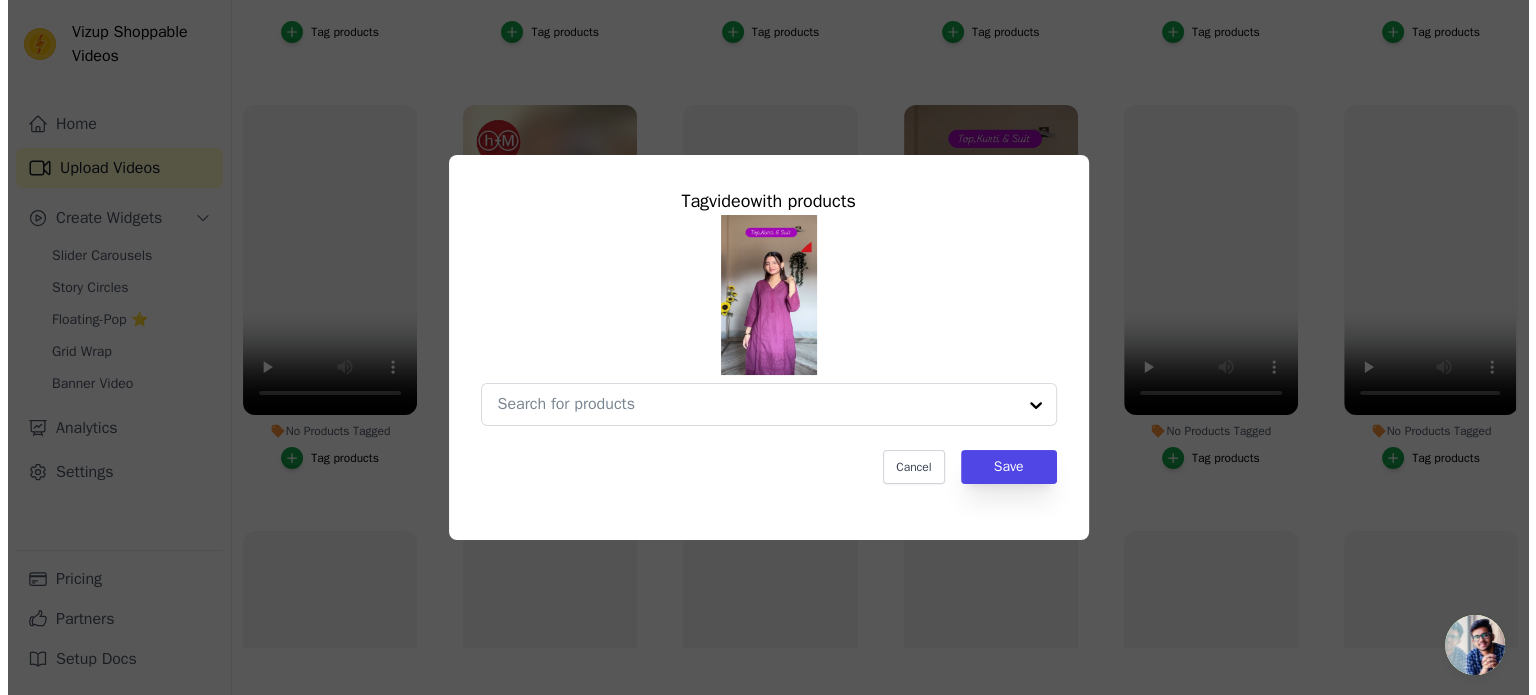 scroll, scrollTop: 0, scrollLeft: 0, axis: both 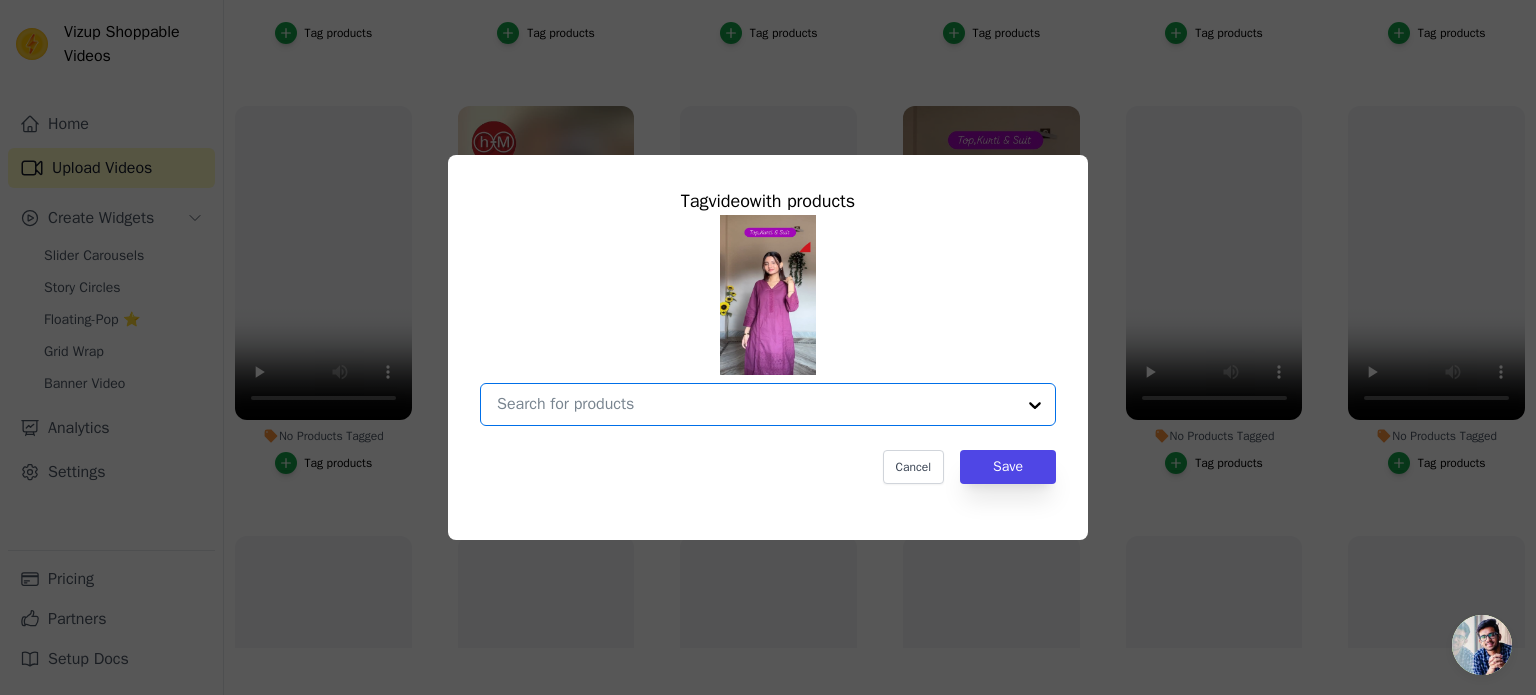 click on "No Products Tagged     Tag  video  with products       Option undefined, selected.   Select is focused, type to refine list, press down to open the menu.                   Cancel   Save     Tag products" at bounding box center [756, 404] 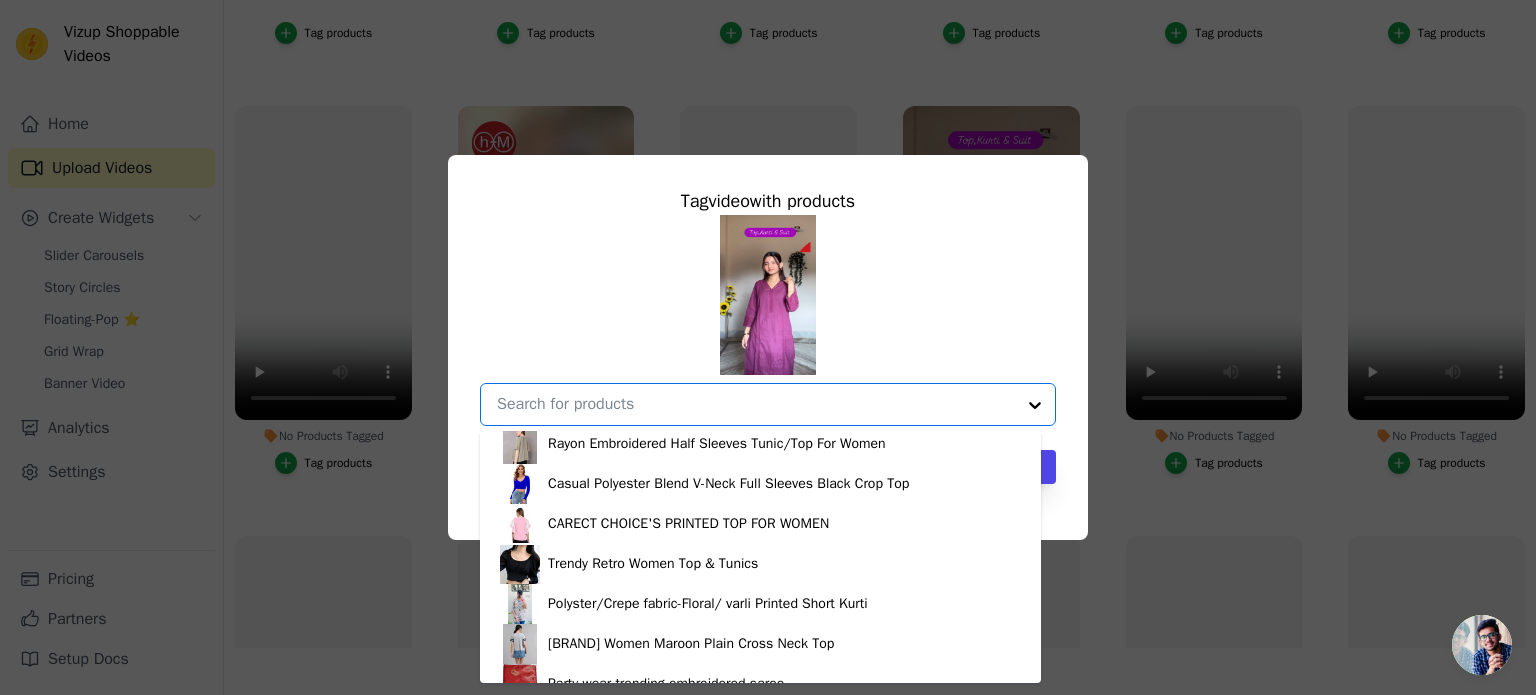 scroll, scrollTop: 0, scrollLeft: 0, axis: both 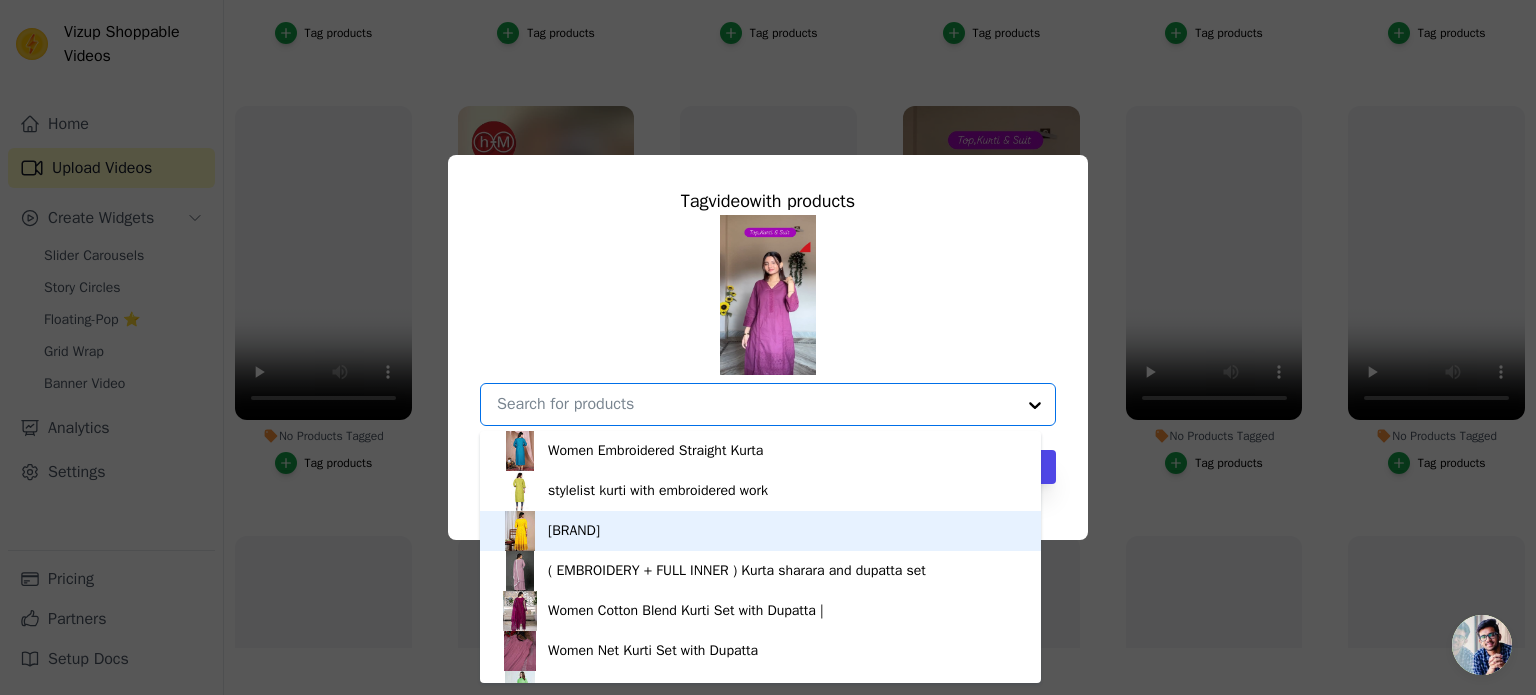 click on "Charvi Superior Kurtis" at bounding box center [574, 531] 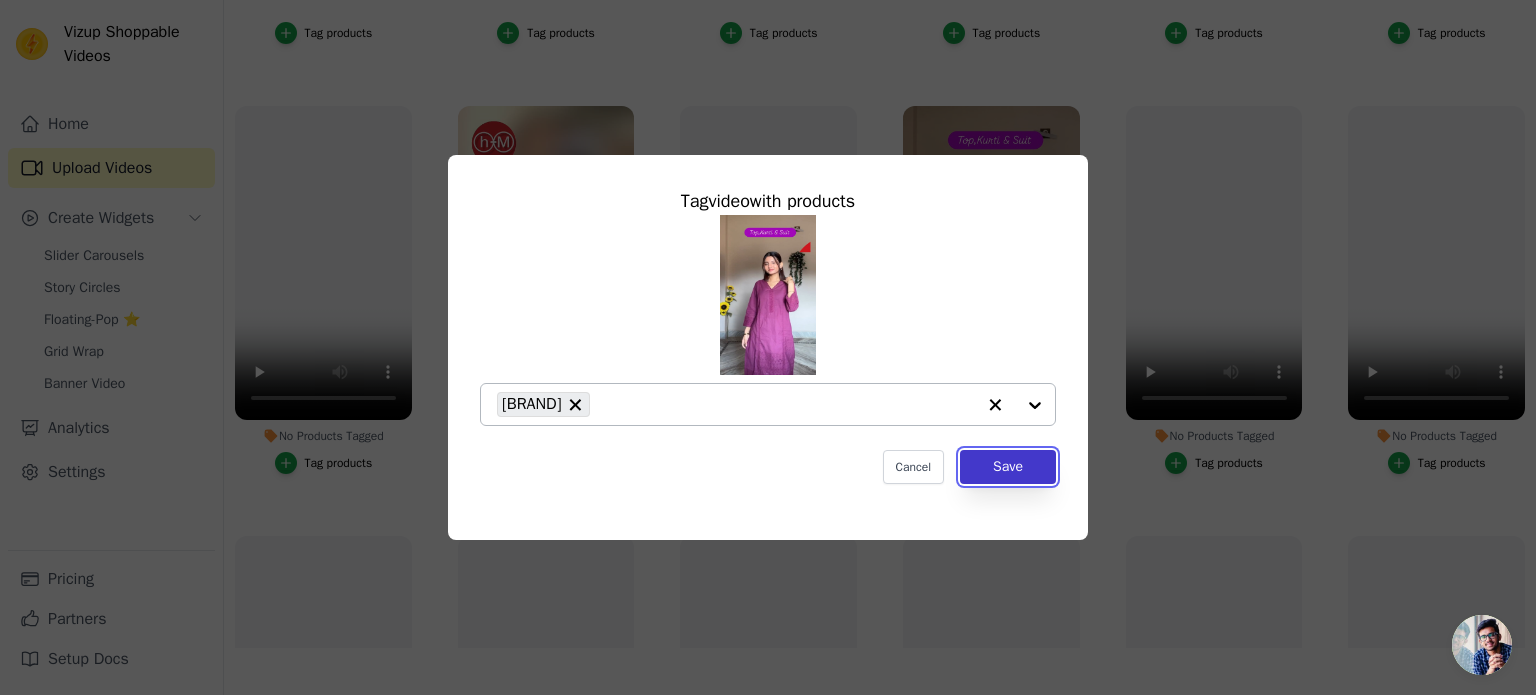 click on "Save" at bounding box center [1008, 467] 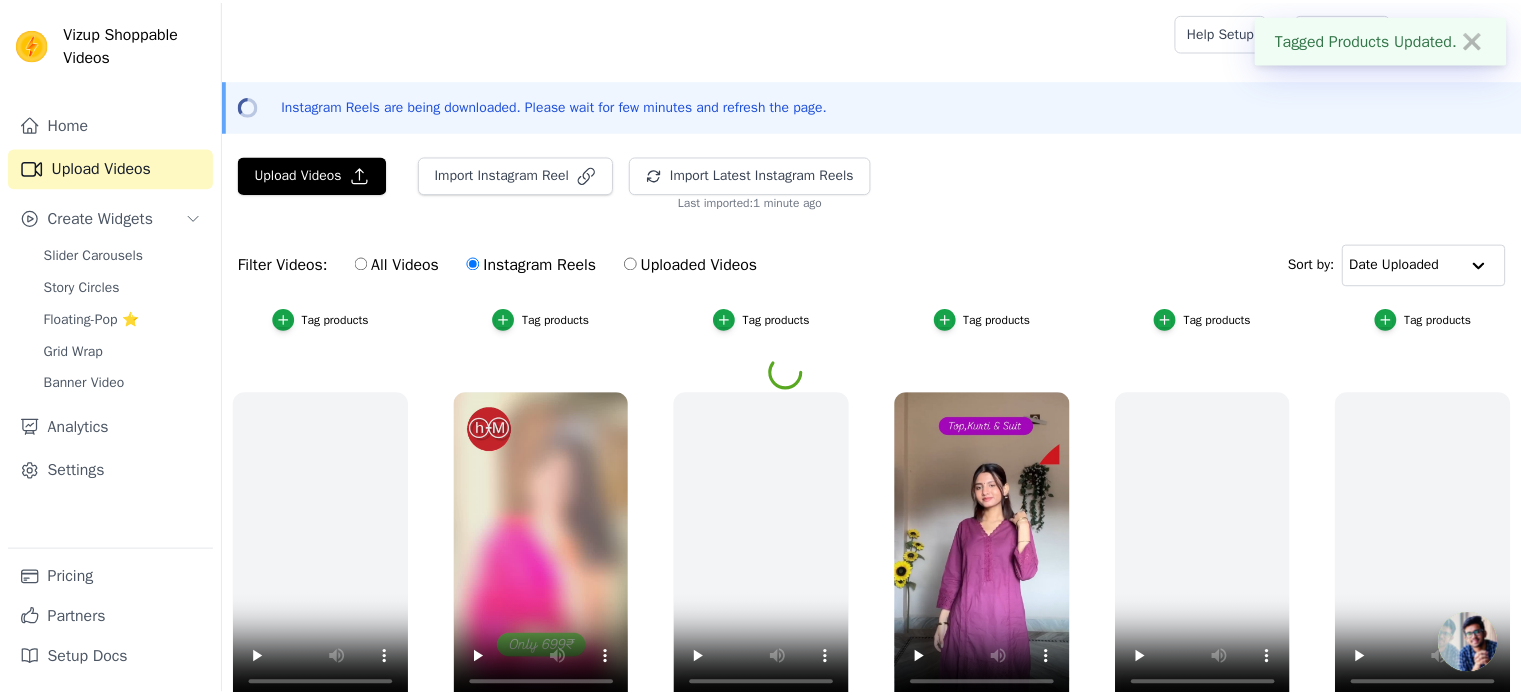 scroll, scrollTop: 287, scrollLeft: 0, axis: vertical 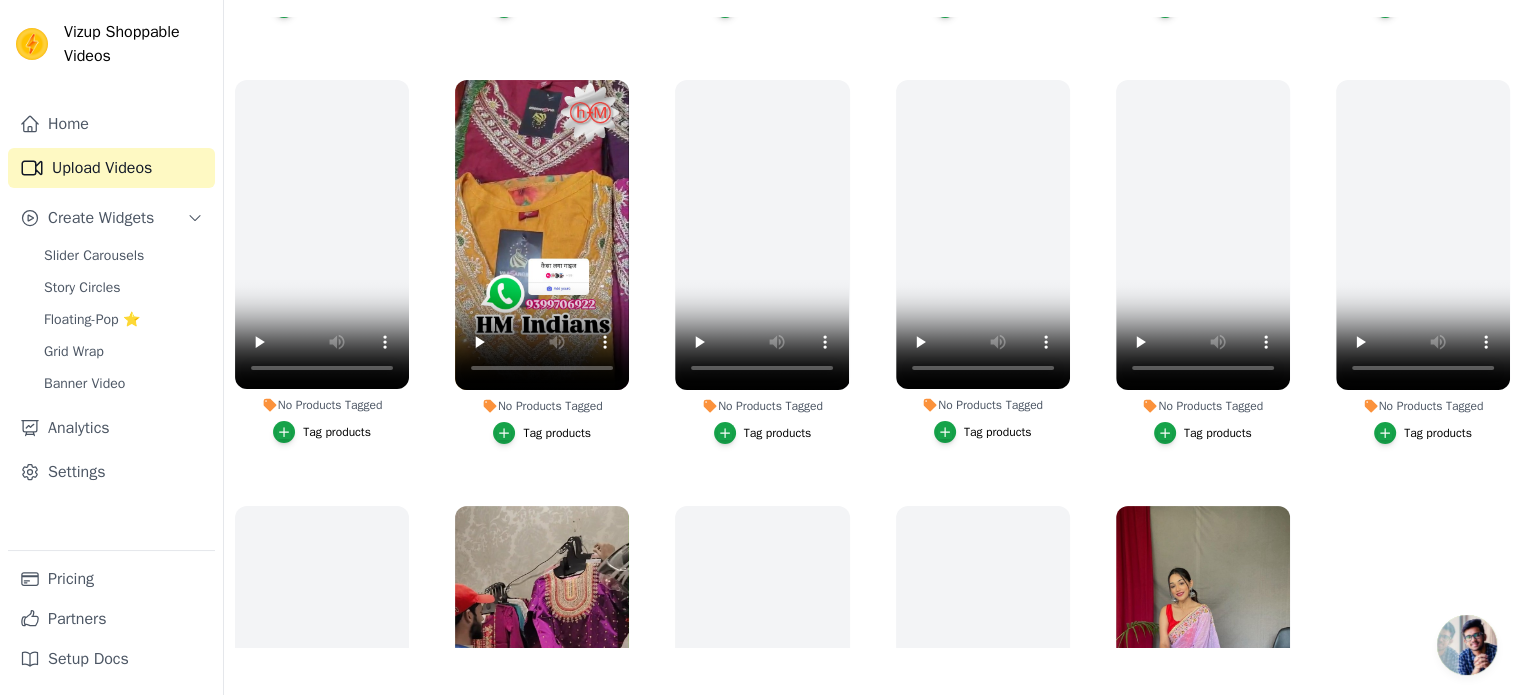 click on "Tag products" at bounding box center (557, 433) 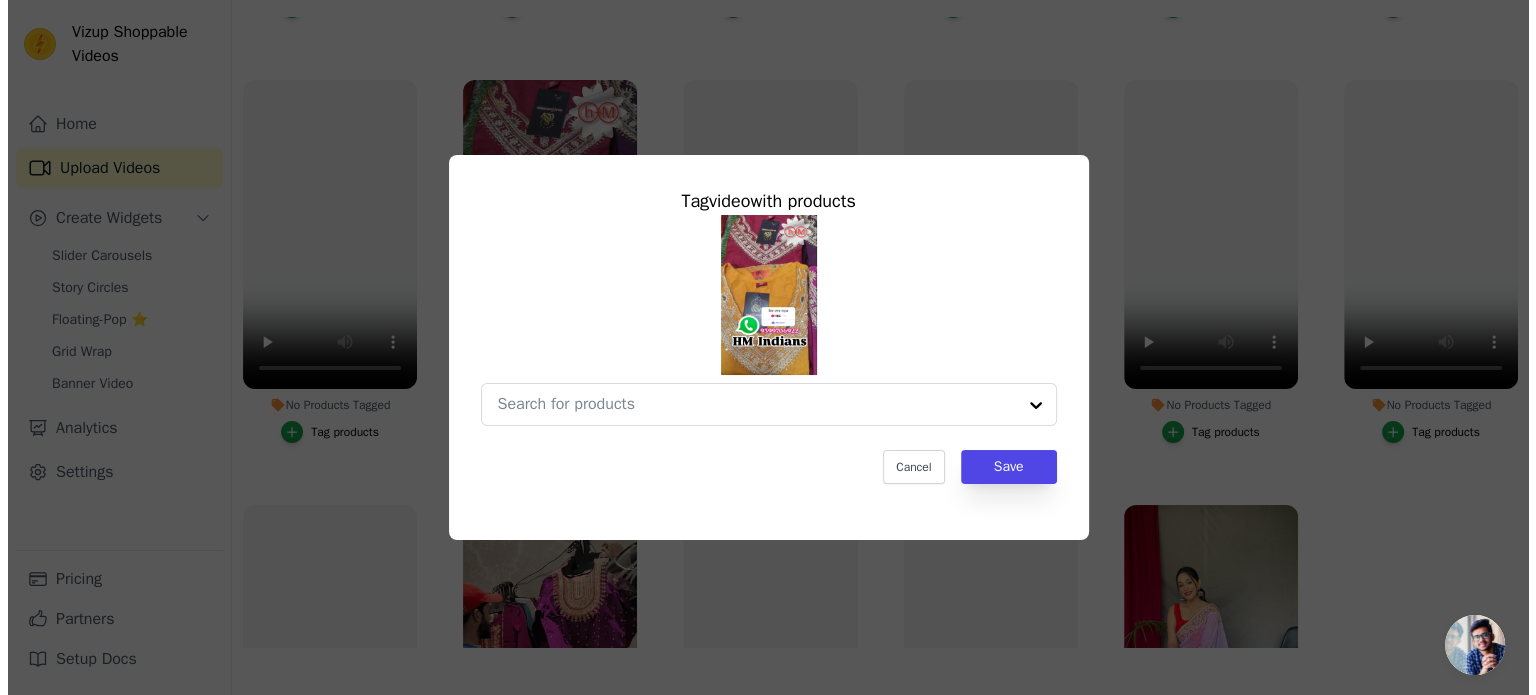 scroll, scrollTop: 0, scrollLeft: 0, axis: both 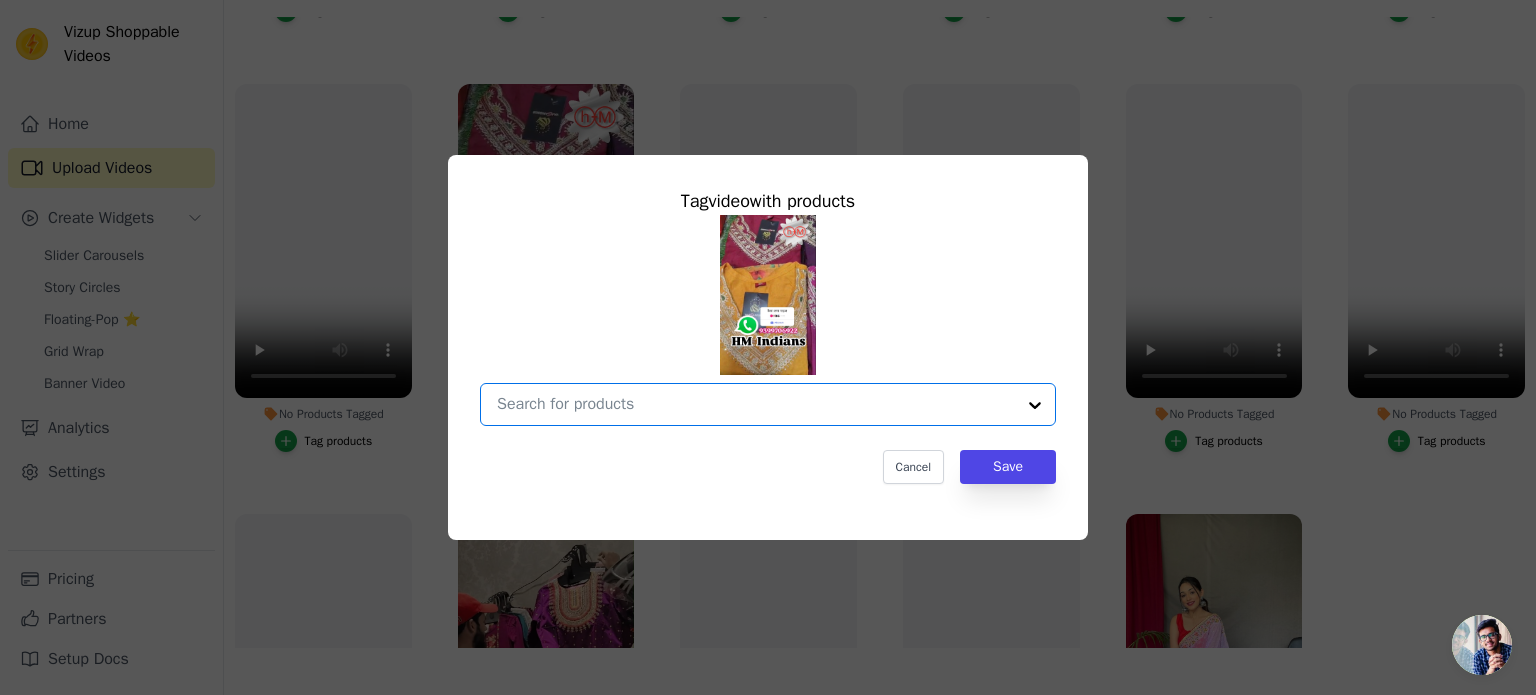 click on "No Products Tagged     Tag  video  with products       Option undefined, selected.   Select is focused, type to refine list, press down to open the menu.                   Cancel   Save     Tag products" at bounding box center (756, 404) 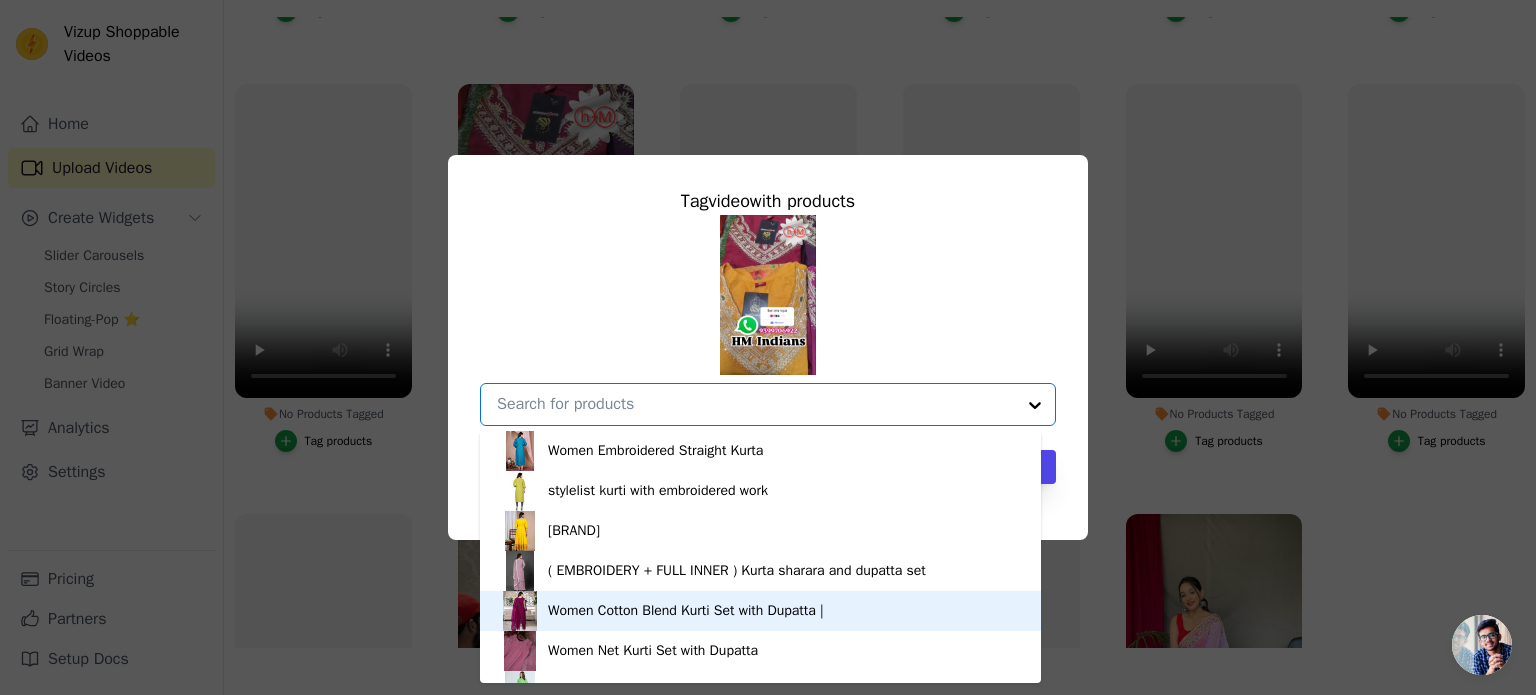 click on "Women Cotton Blend Kurti Set with Dupatta |" at bounding box center (686, 611) 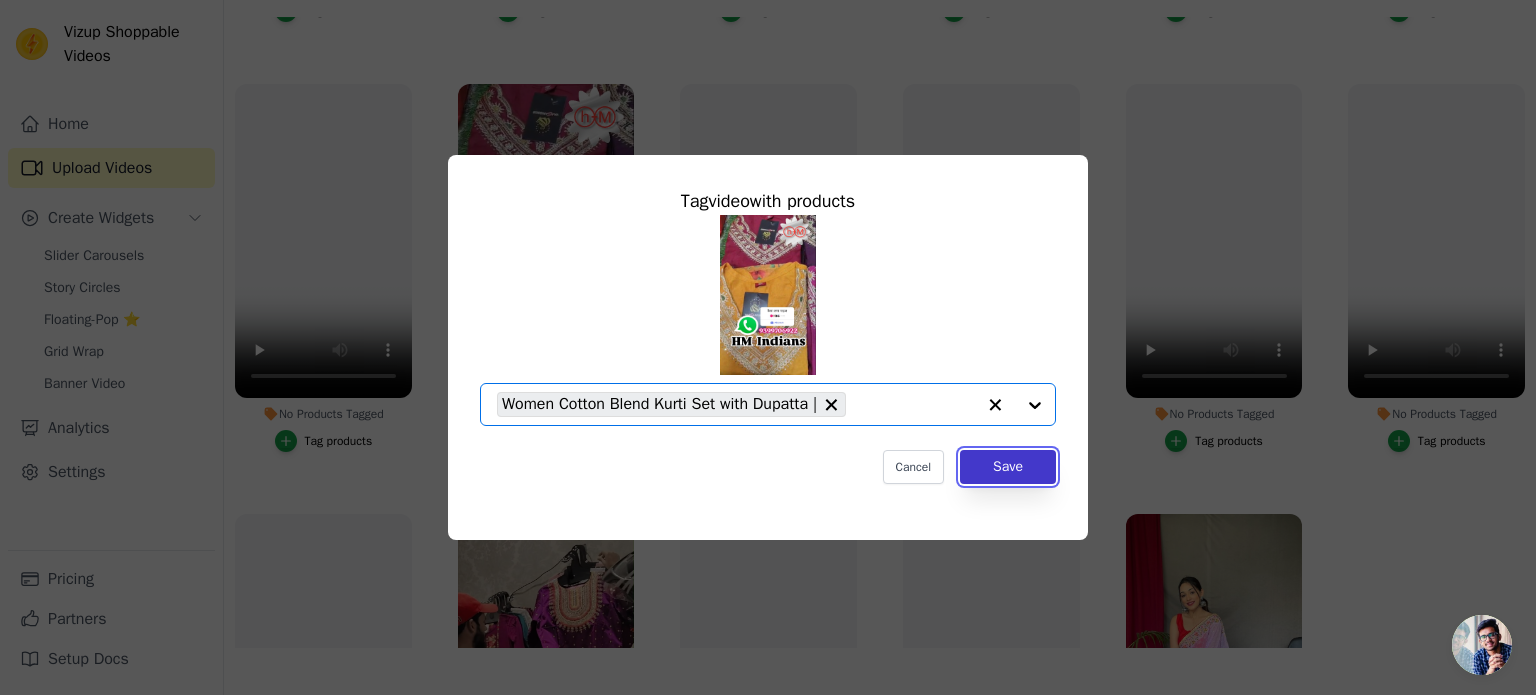 click on "Save" at bounding box center [1008, 467] 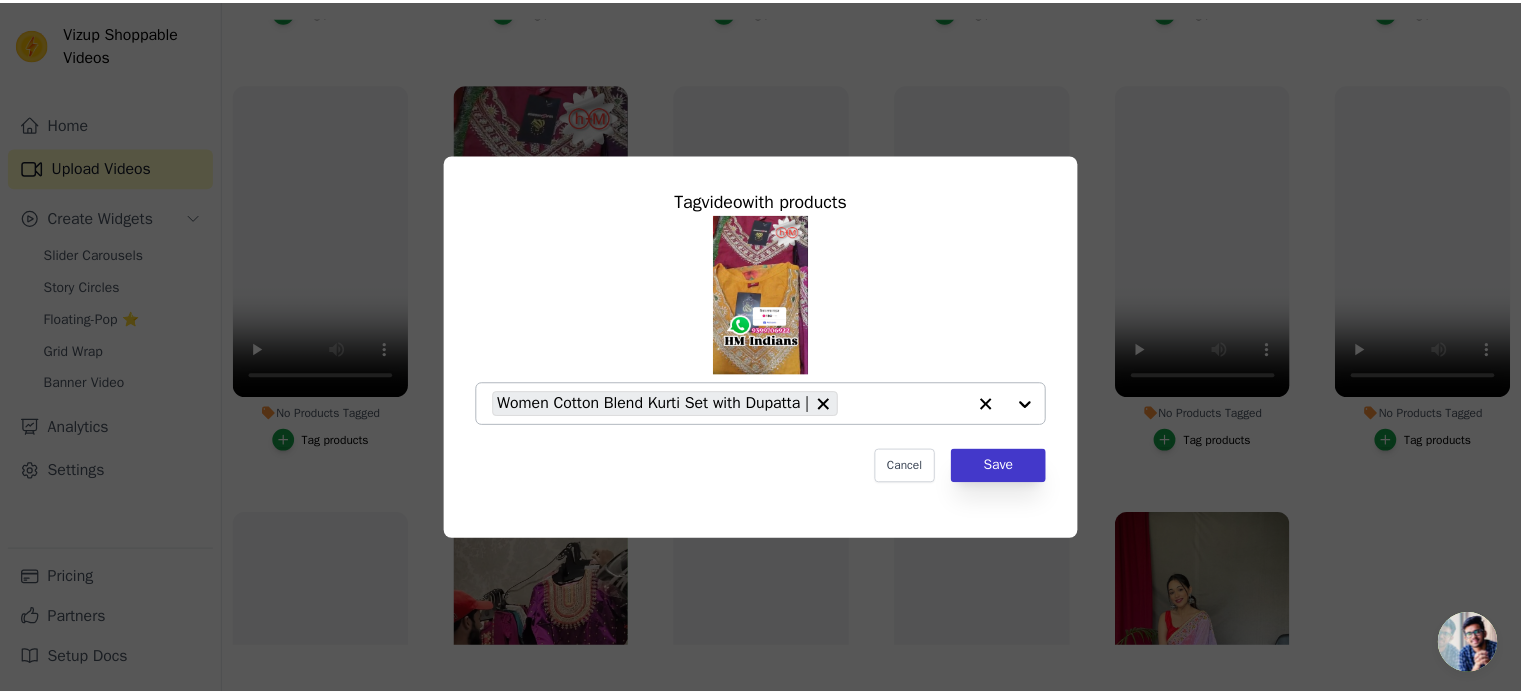 scroll, scrollTop: 287, scrollLeft: 0, axis: vertical 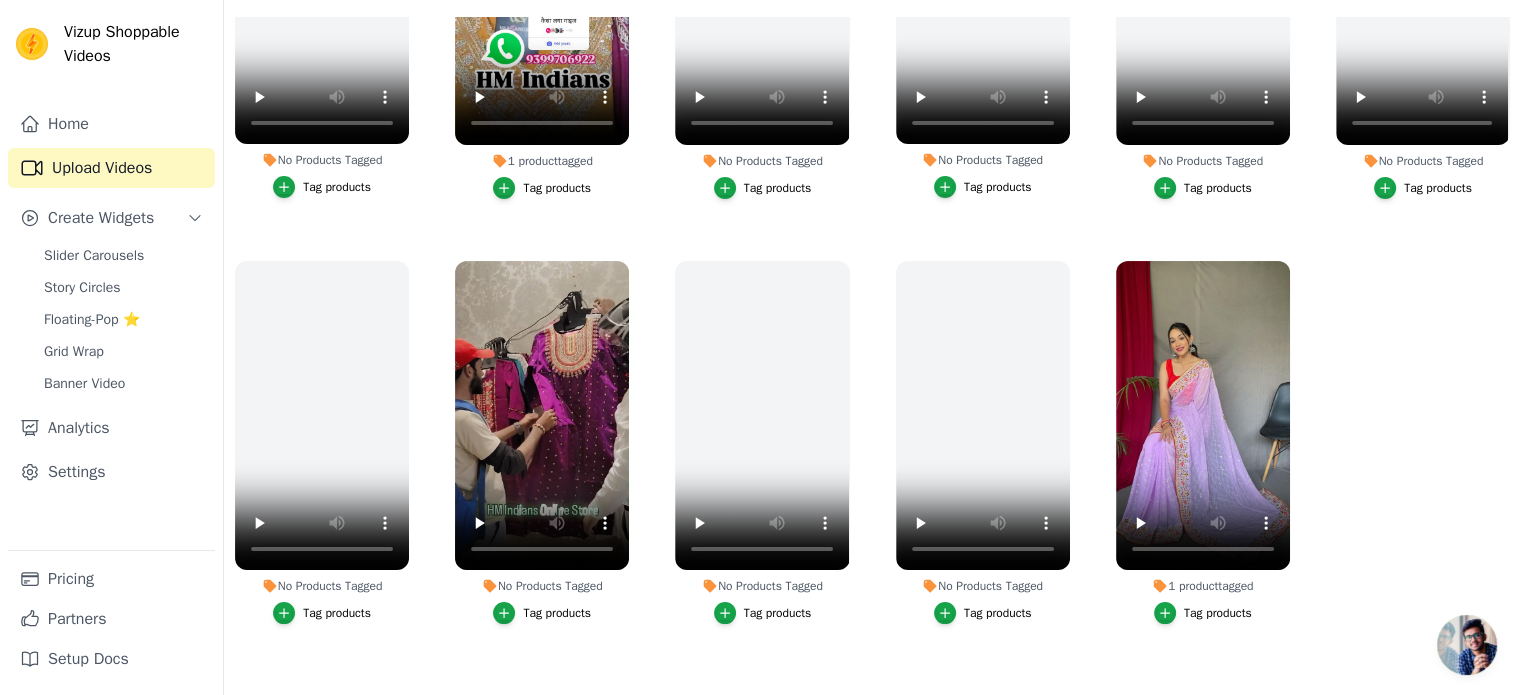 click on "Tag products" at bounding box center [557, 613] 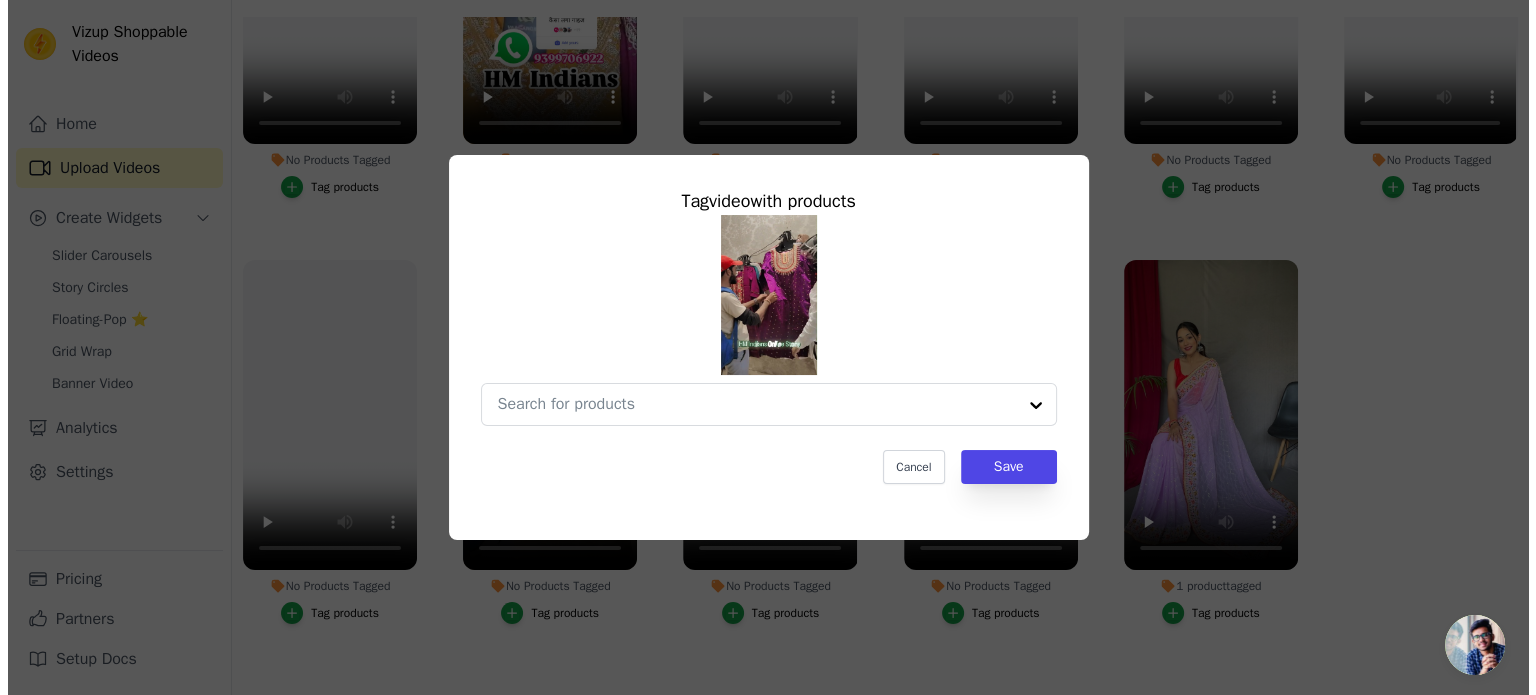 scroll, scrollTop: 0, scrollLeft: 0, axis: both 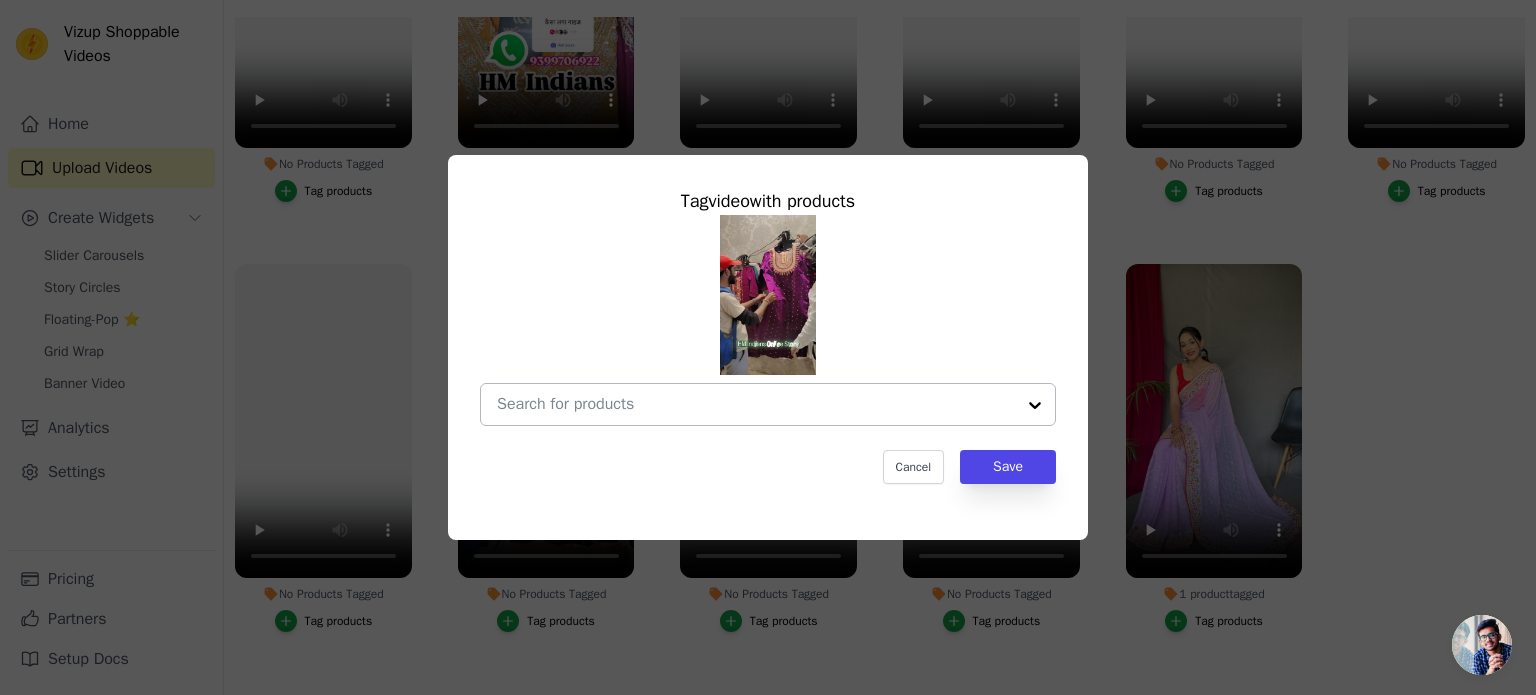 click at bounding box center [756, 404] 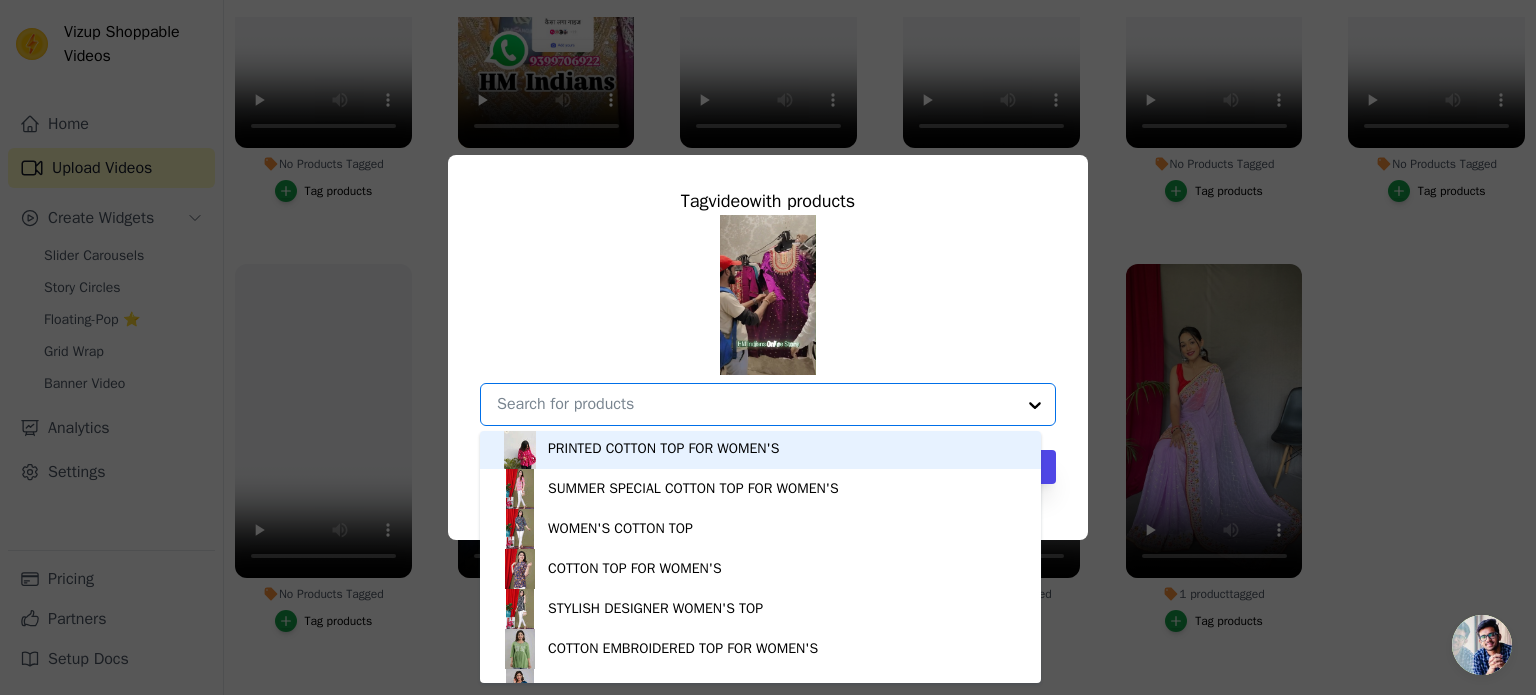 scroll, scrollTop: 1082, scrollLeft: 0, axis: vertical 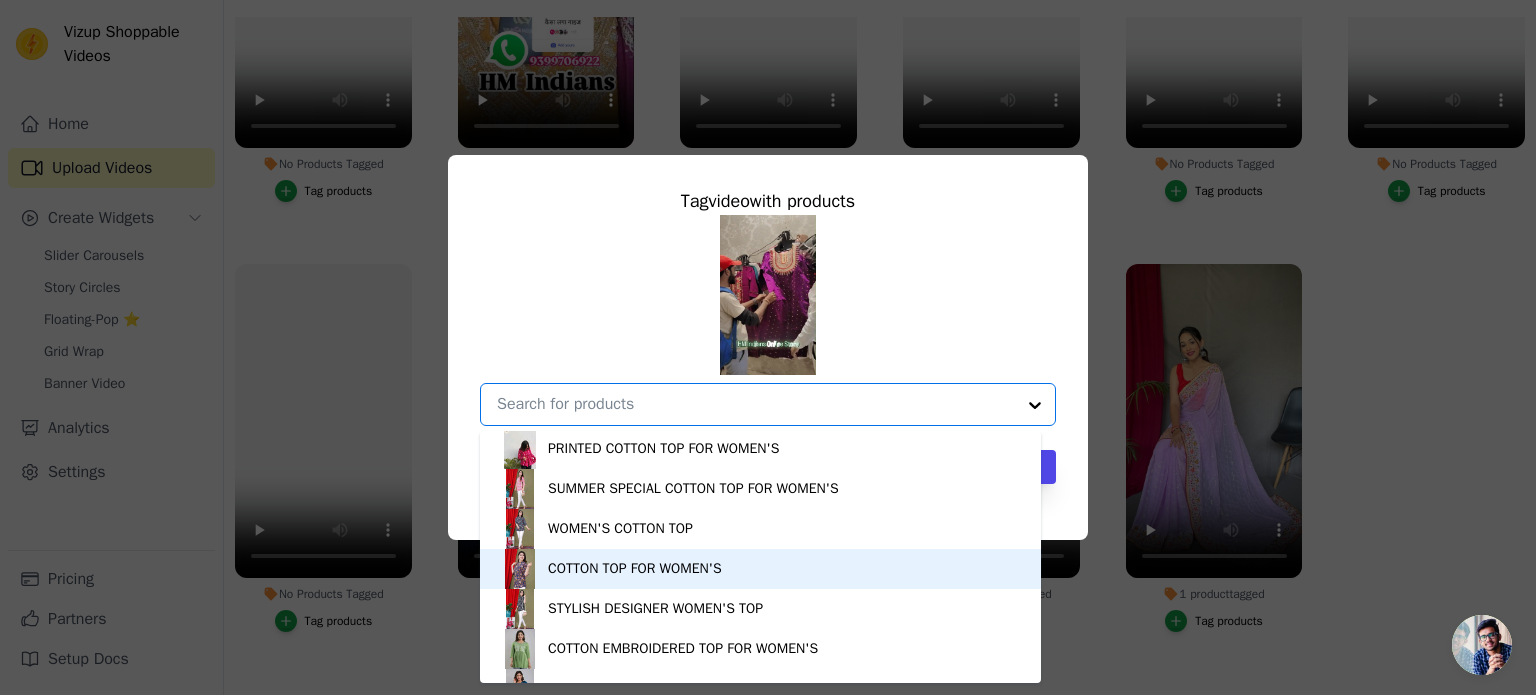 click on "COTTON TOP FOR WOMEN'S" at bounding box center (635, 569) 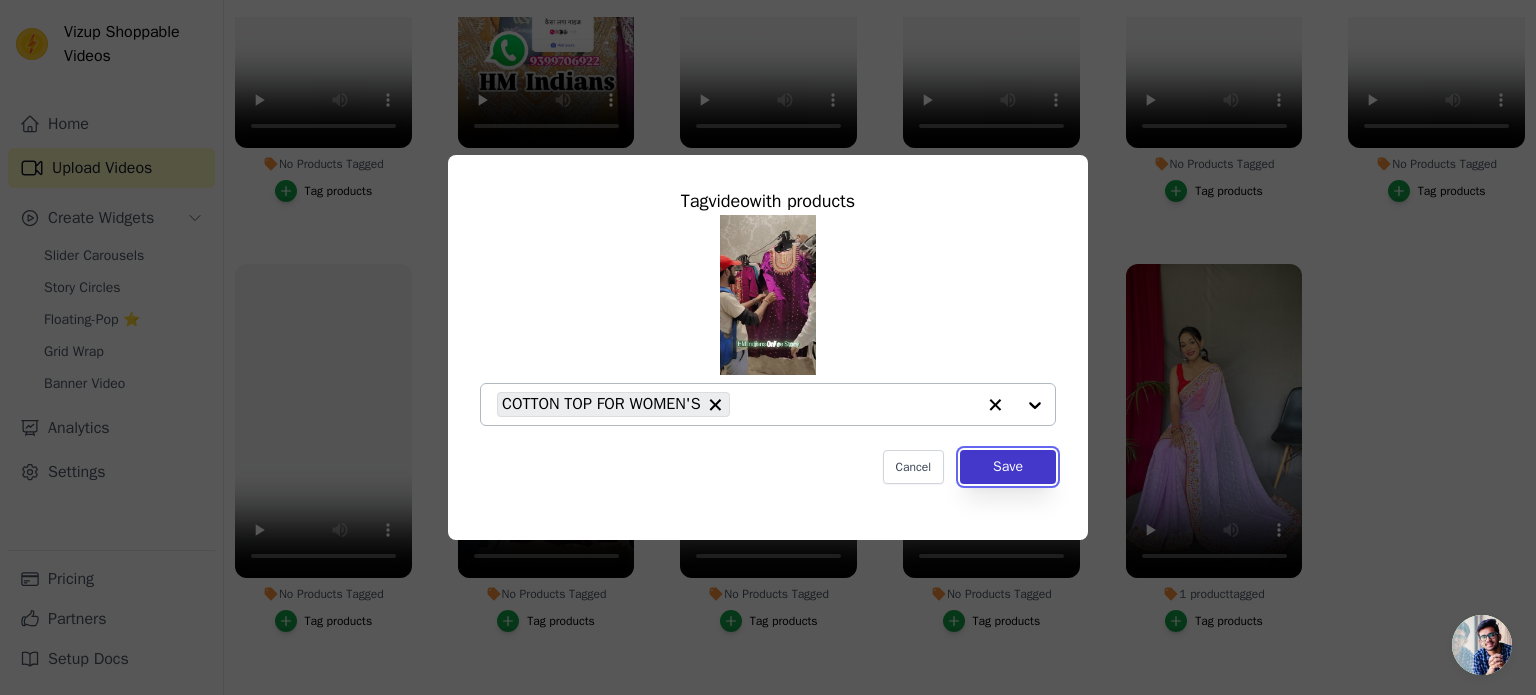 click on "Save" at bounding box center [1008, 467] 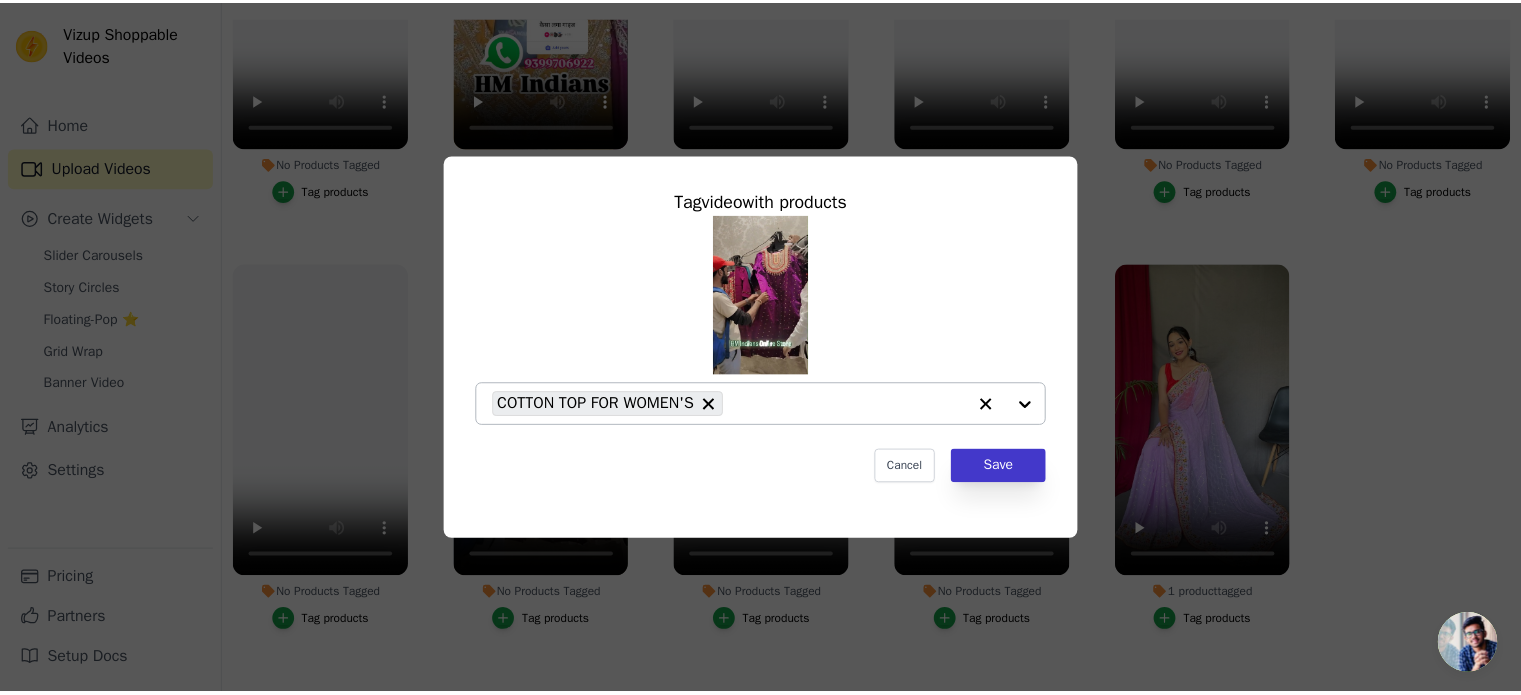 scroll, scrollTop: 287, scrollLeft: 0, axis: vertical 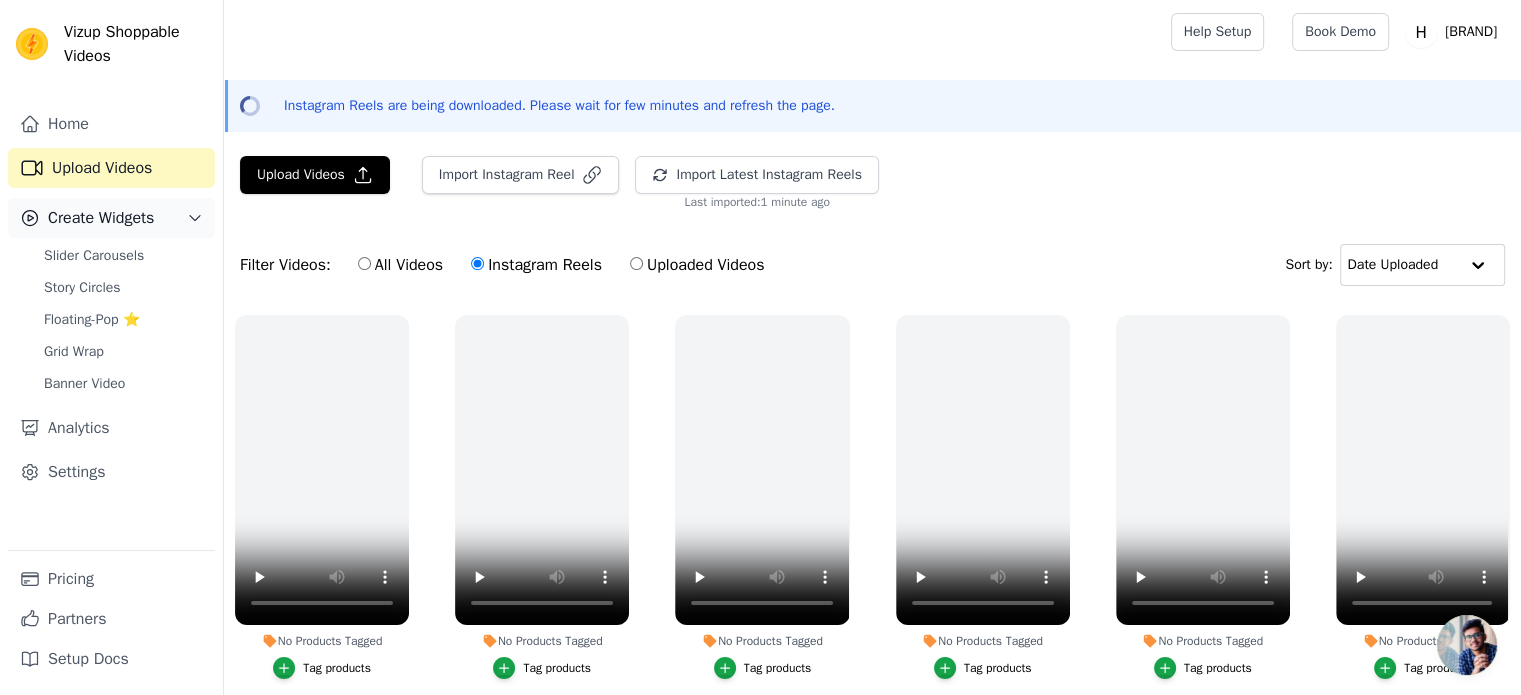 click on "Create Widgets" at bounding box center [111, 218] 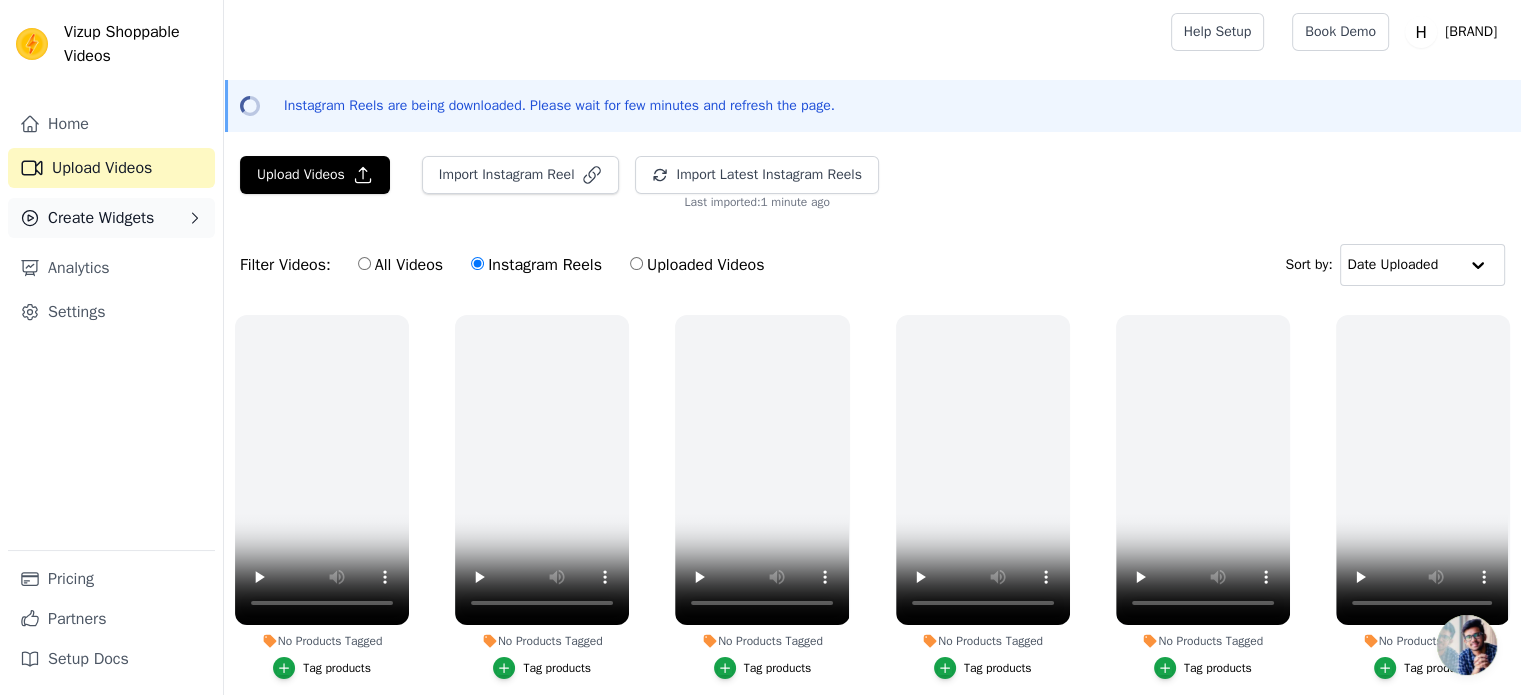 click on "Create Widgets" at bounding box center (111, 218) 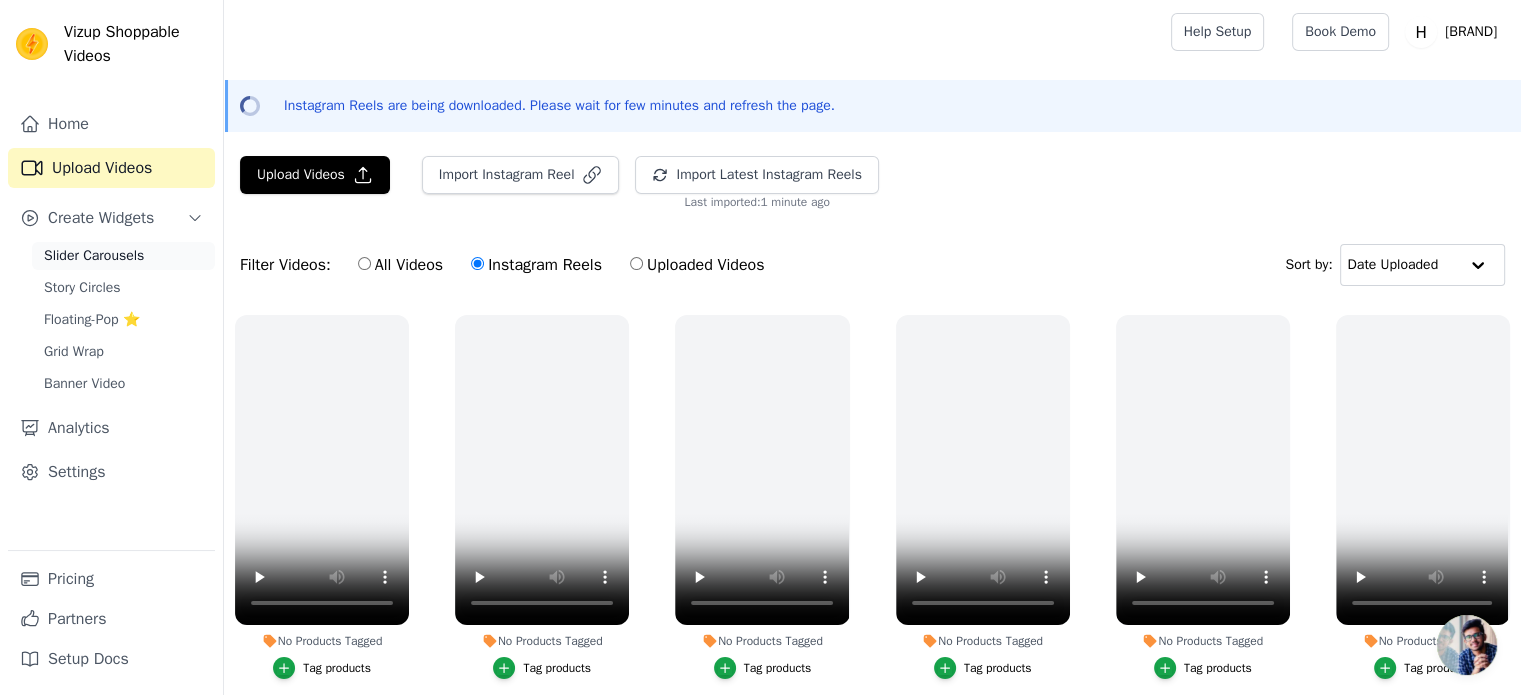 click on "Slider Carousels" at bounding box center (94, 256) 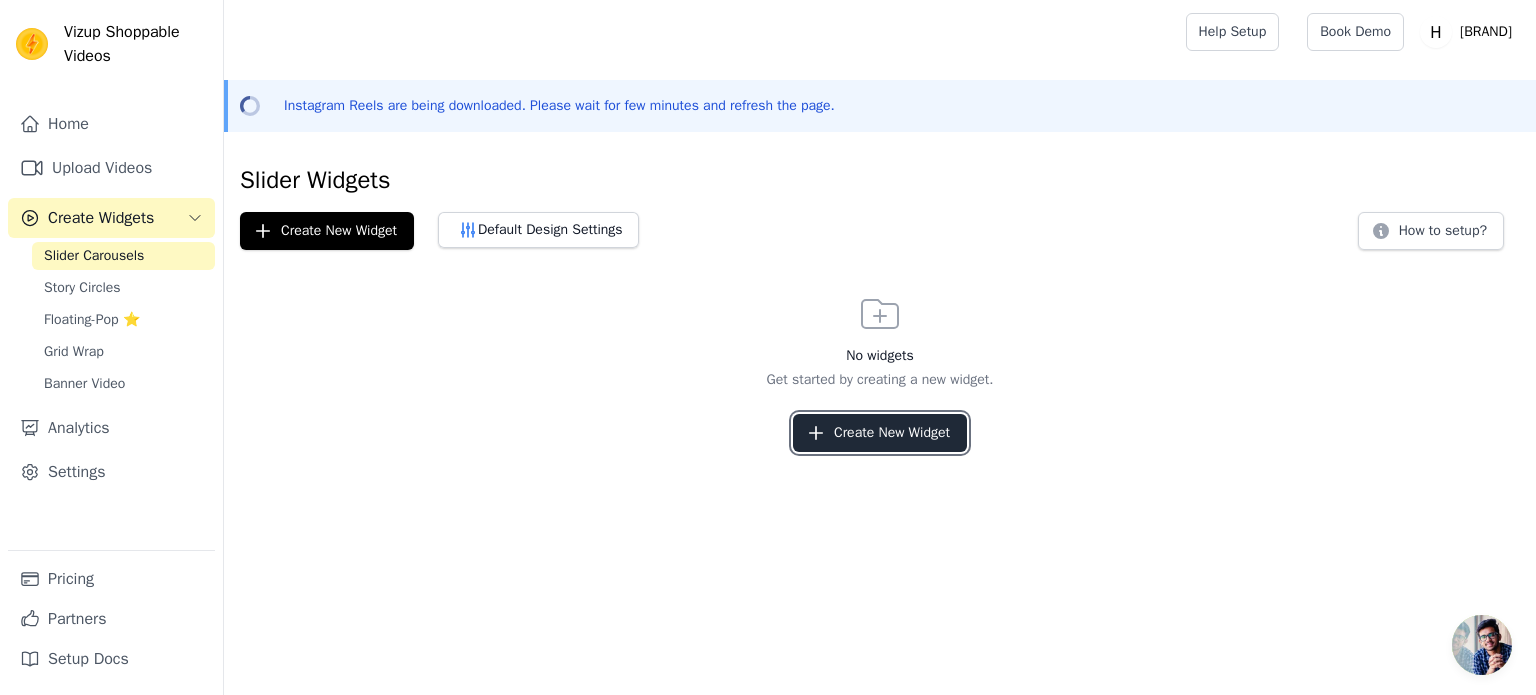 click on "Create New Widget" at bounding box center [880, 433] 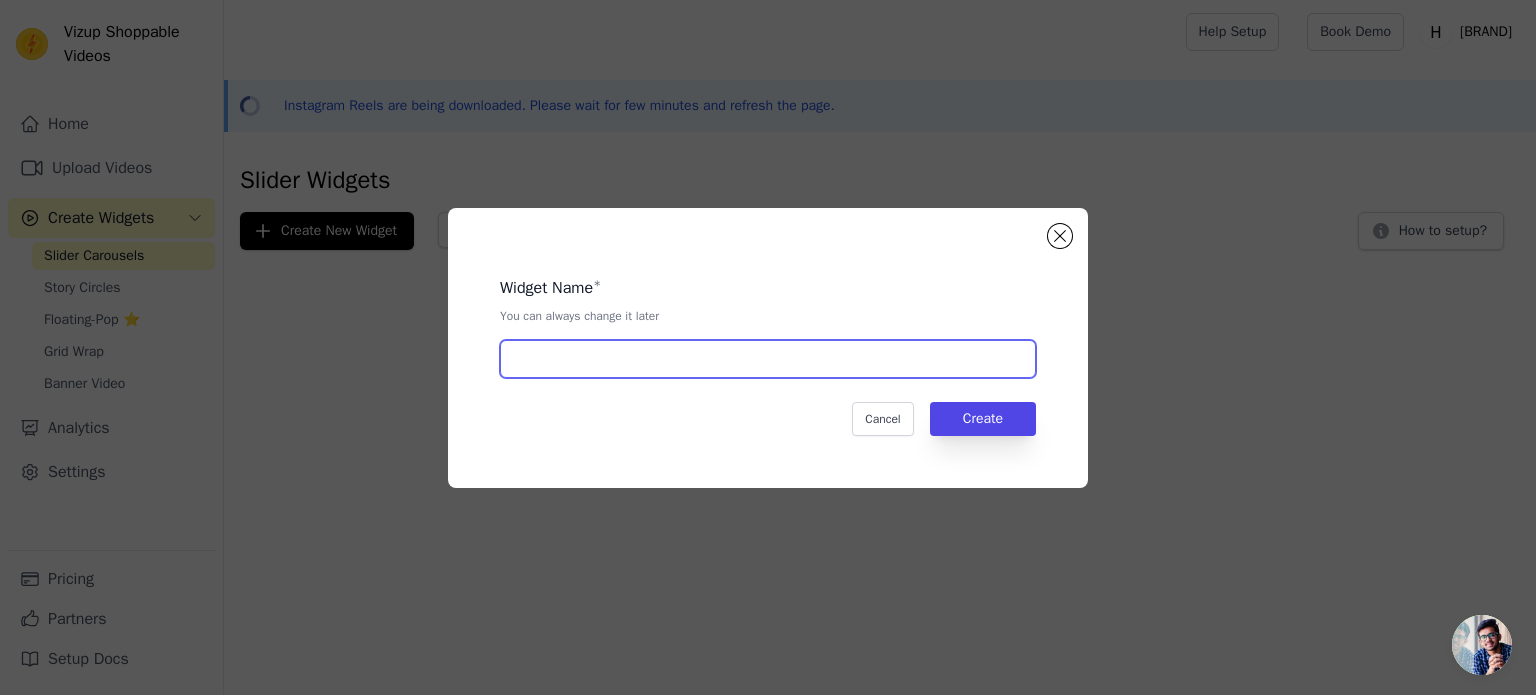 click at bounding box center [768, 359] 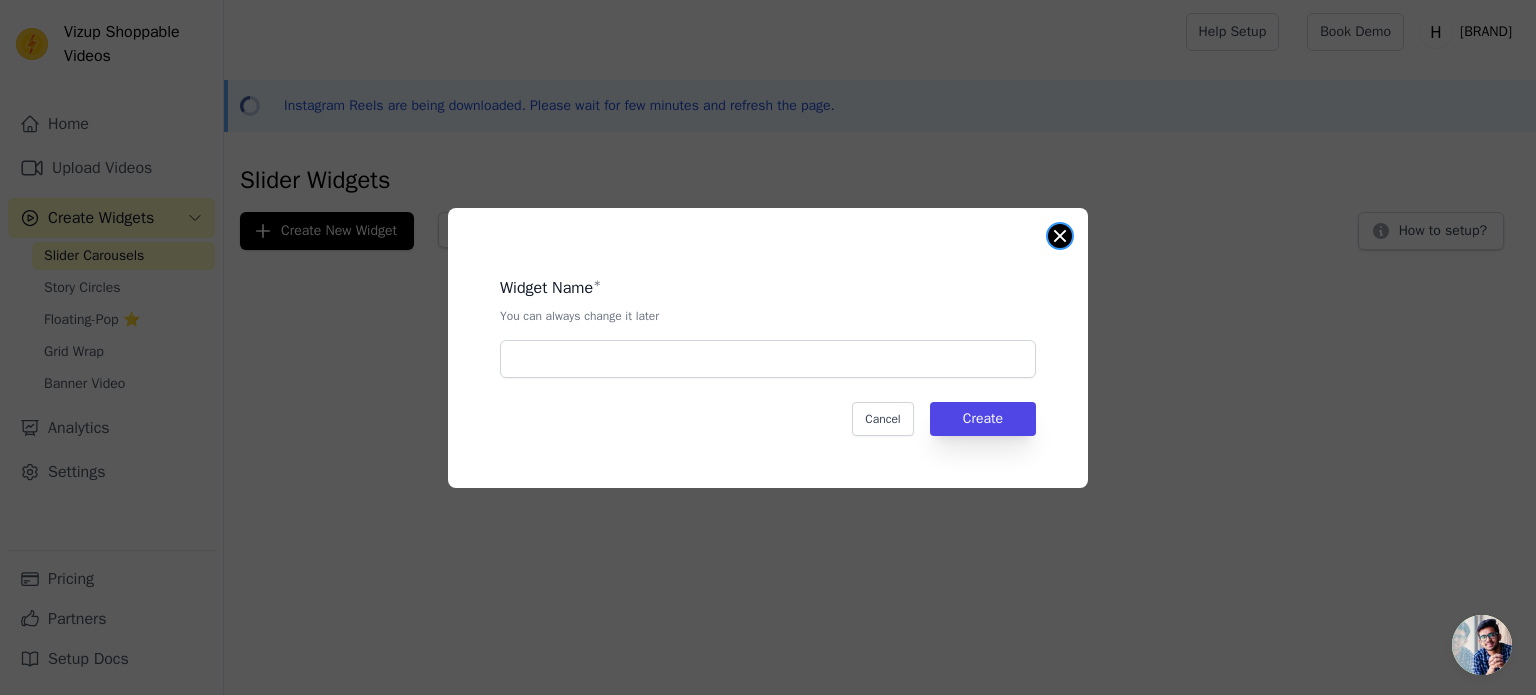click at bounding box center [1060, 236] 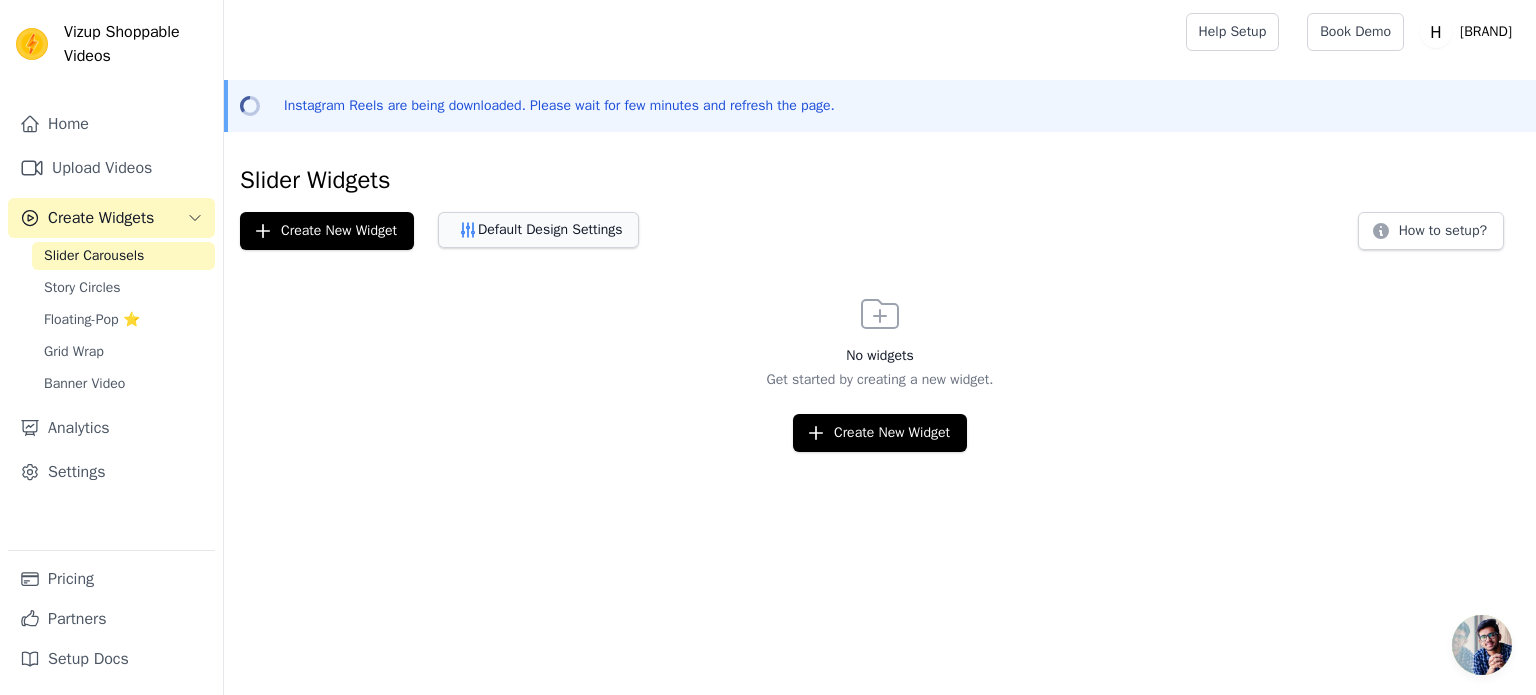click on "Default Design Settings" at bounding box center [538, 230] 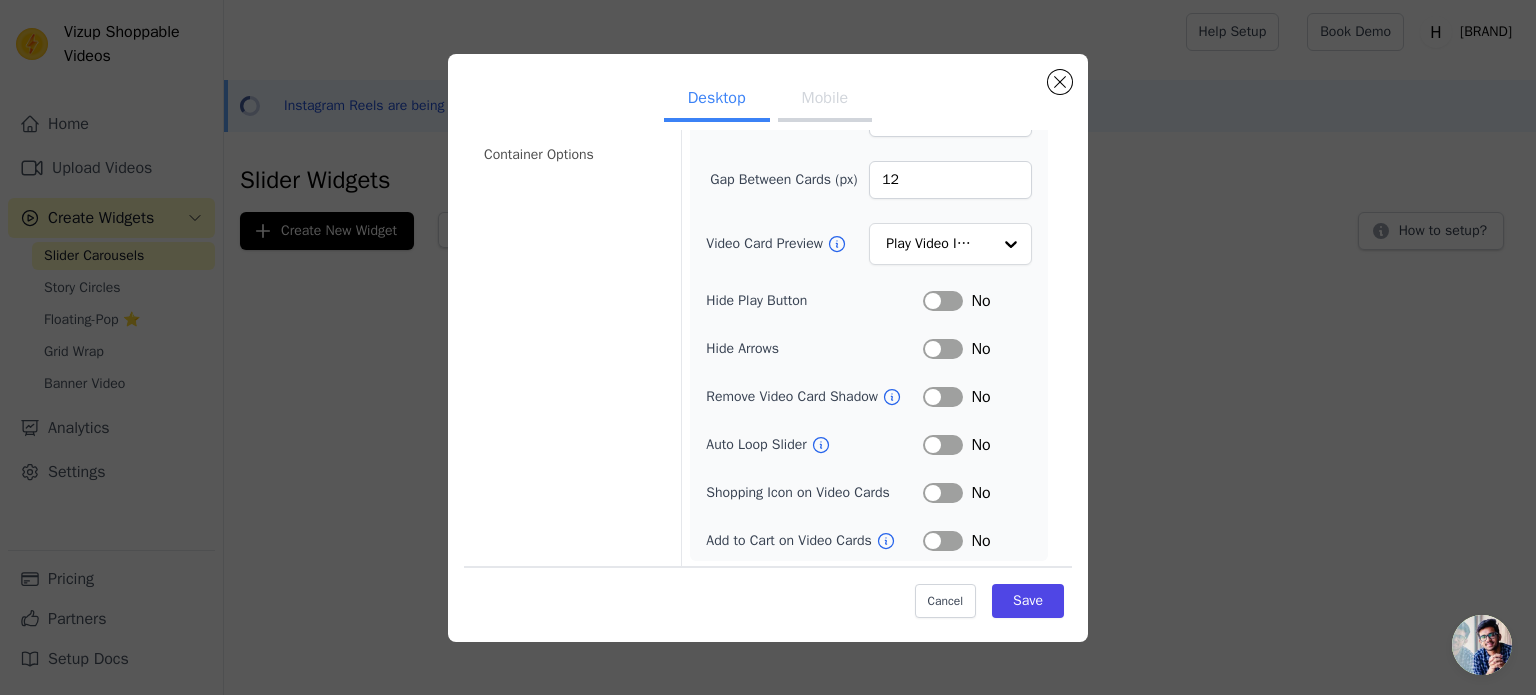 scroll, scrollTop: 222, scrollLeft: 0, axis: vertical 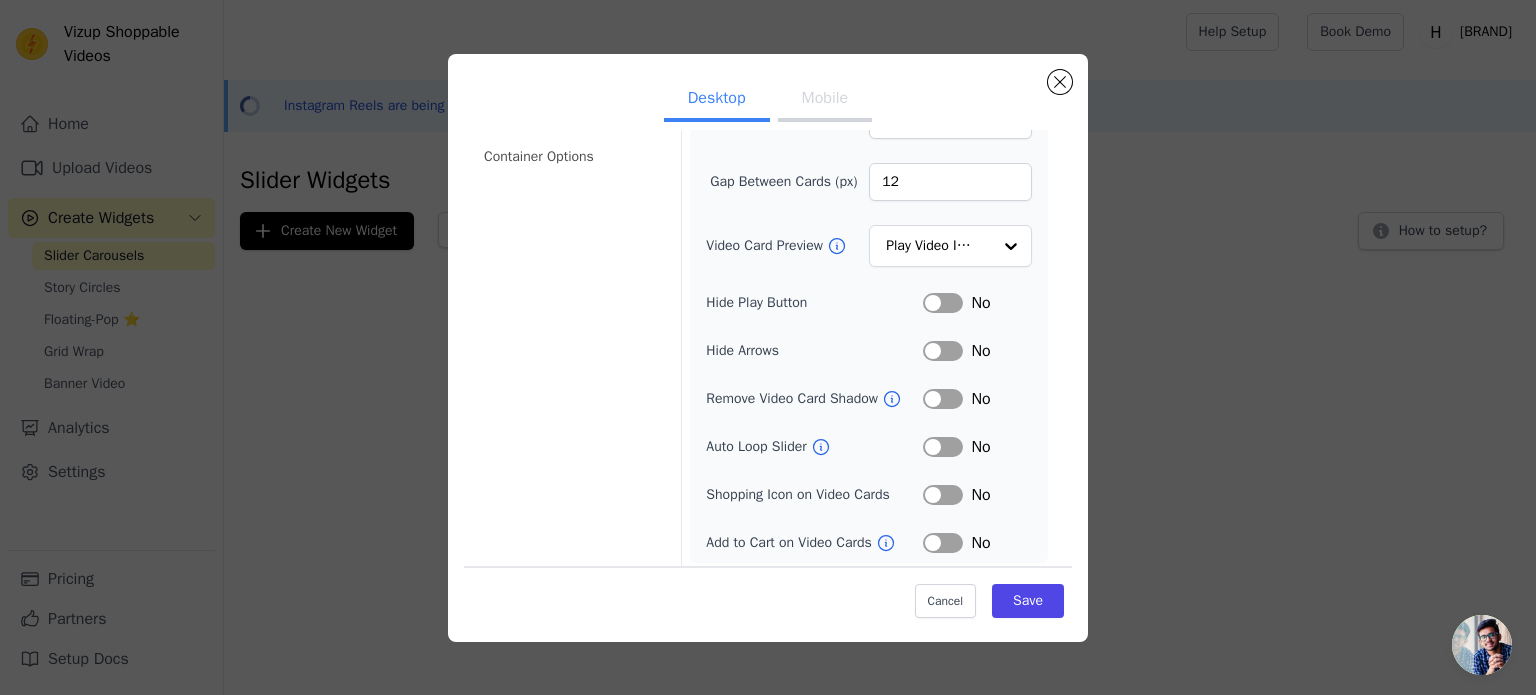 click on "Label" at bounding box center (943, 495) 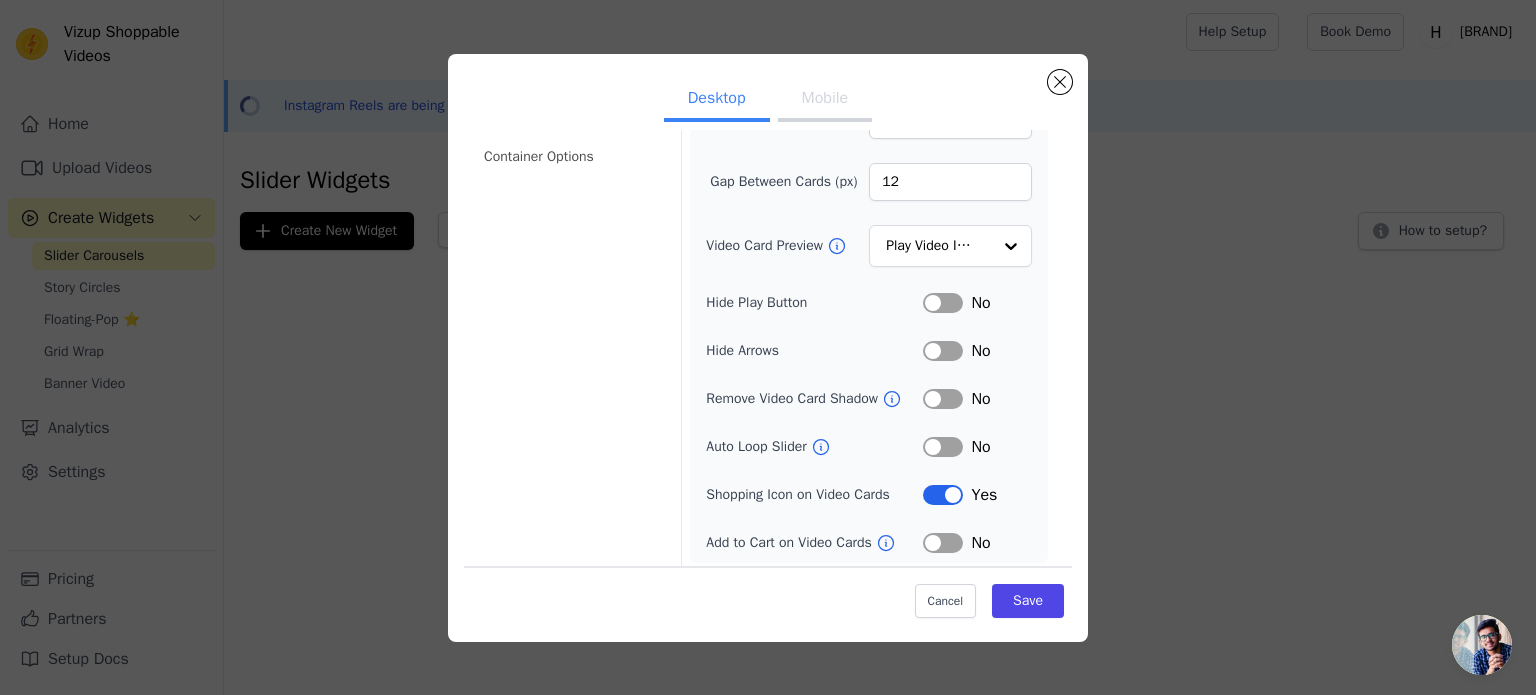 click on "Label" at bounding box center (943, 543) 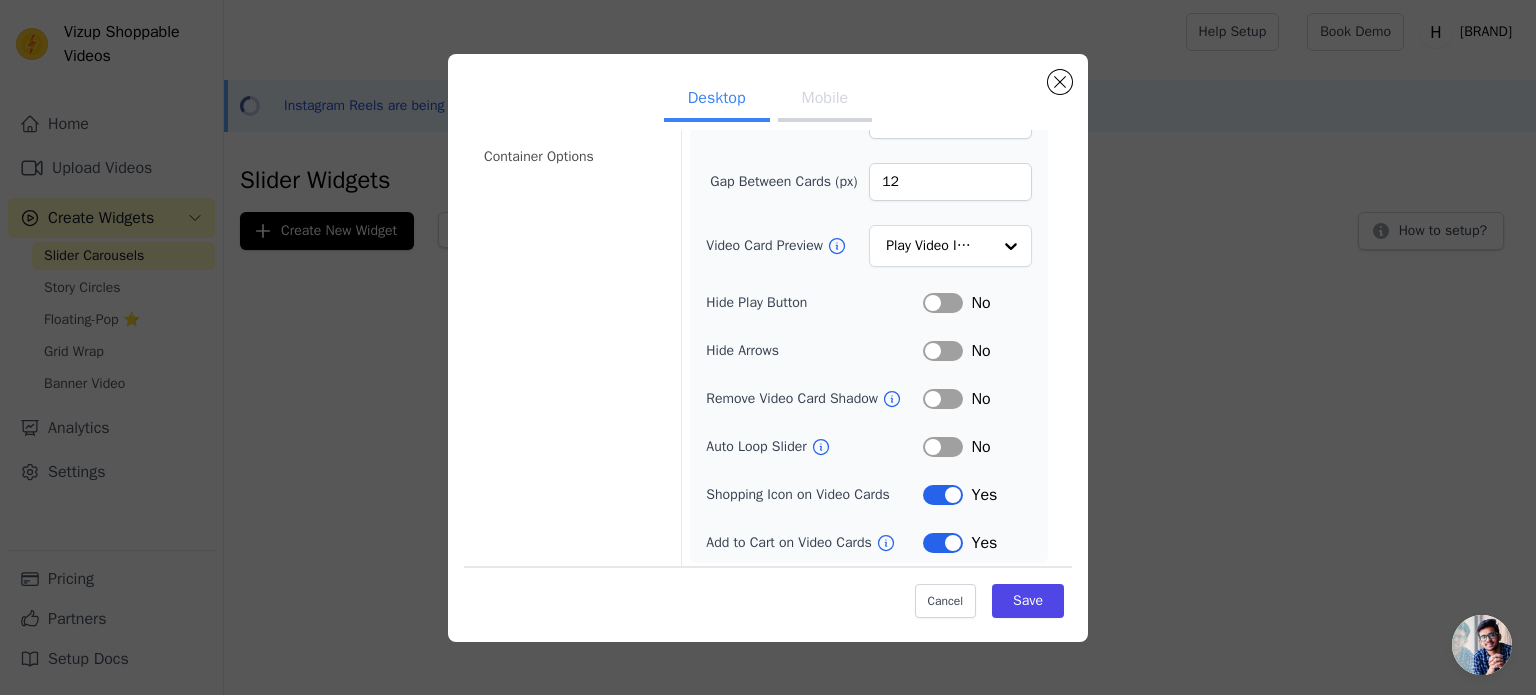 click on "Label" at bounding box center [943, 399] 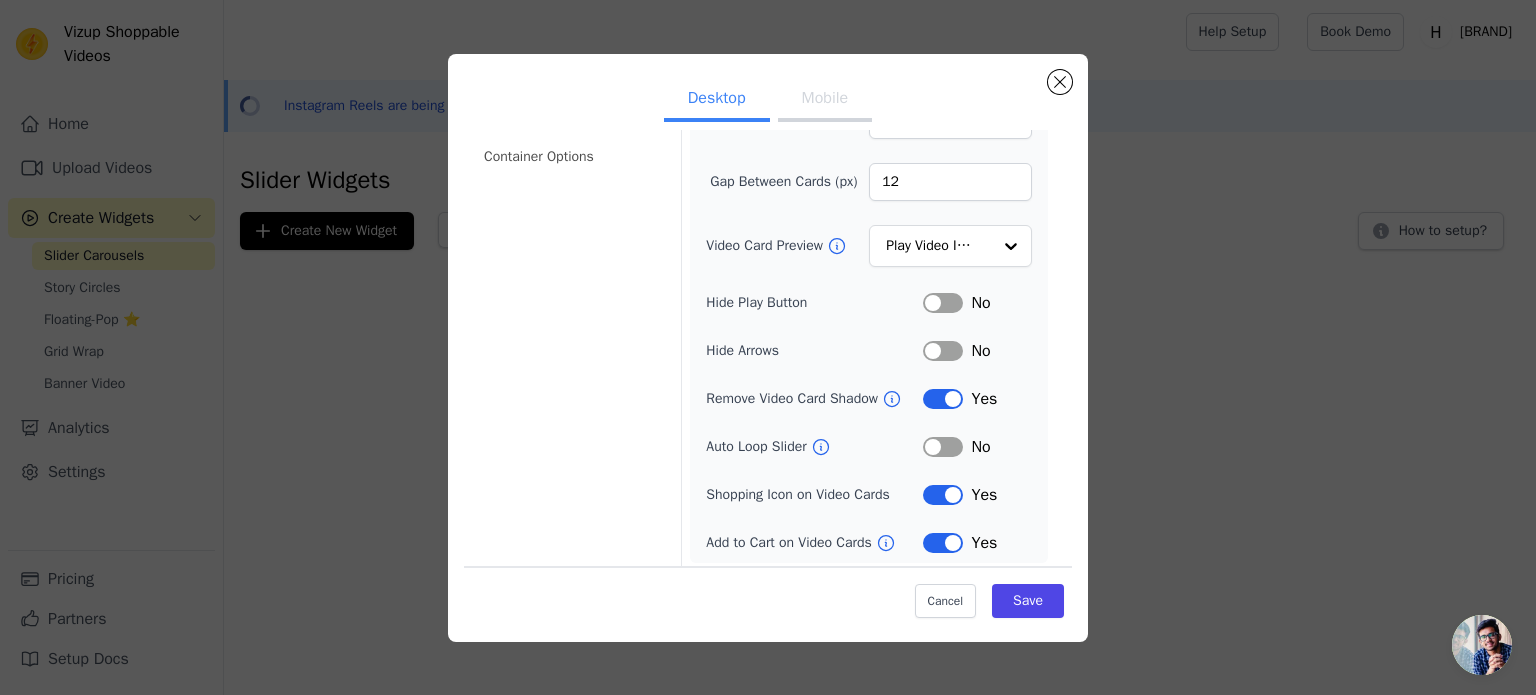 click on "Label" at bounding box center (943, 303) 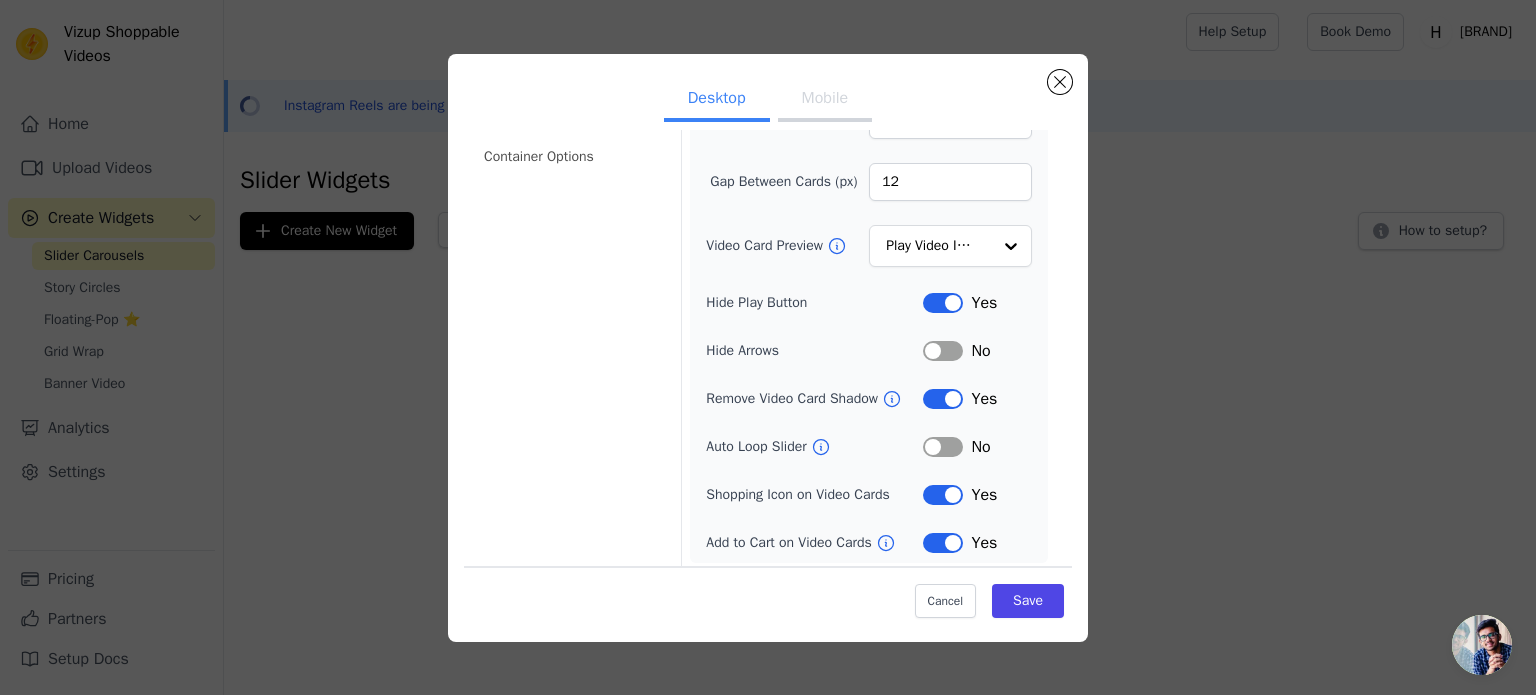 scroll, scrollTop: 222, scrollLeft: 0, axis: vertical 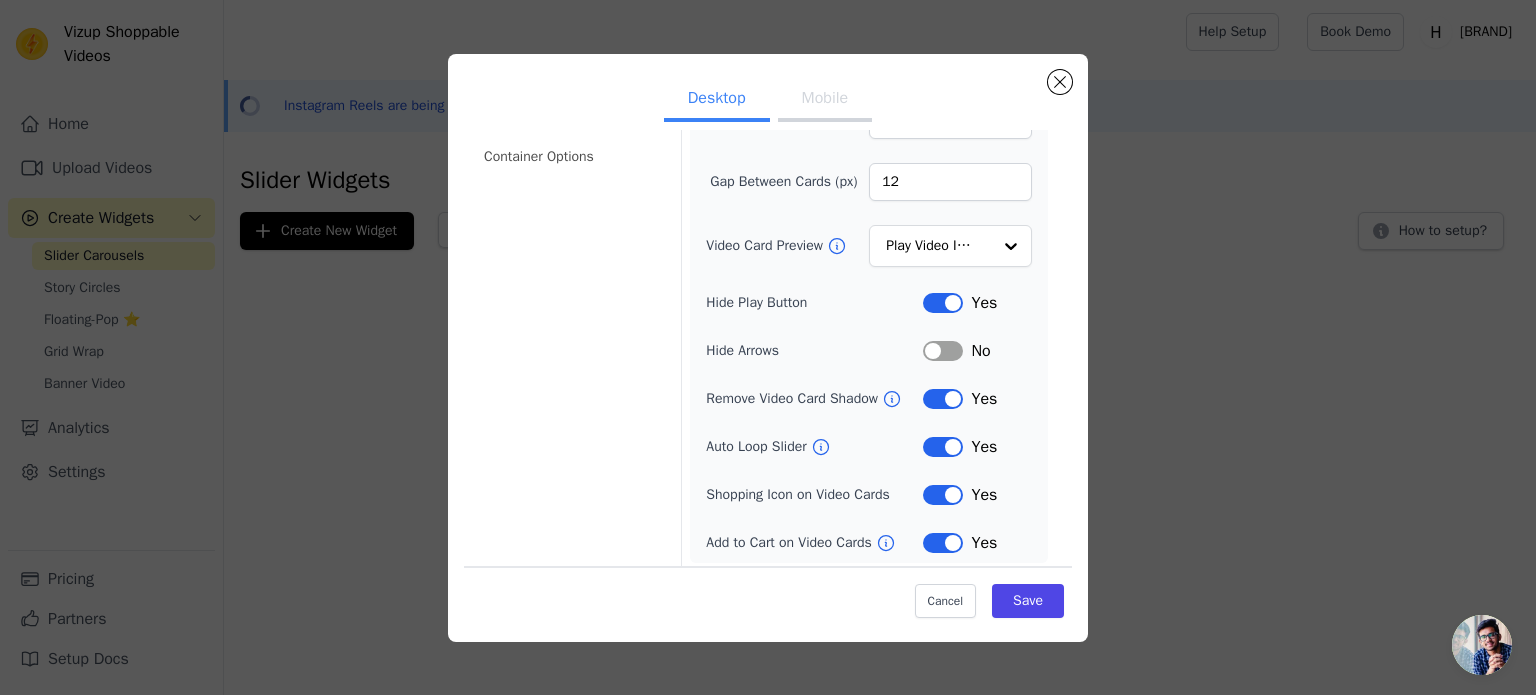 click on "Label" at bounding box center (943, 351) 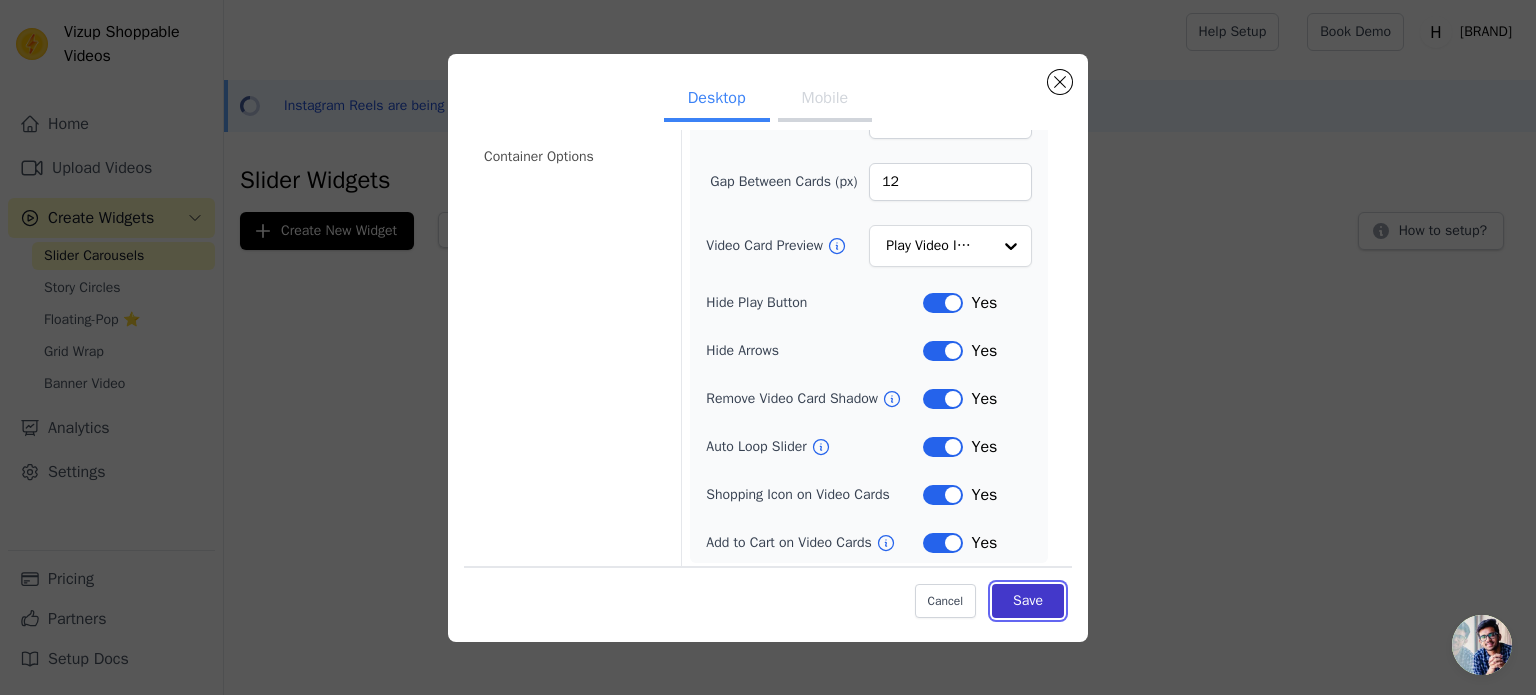 click on "Save" at bounding box center (1028, 601) 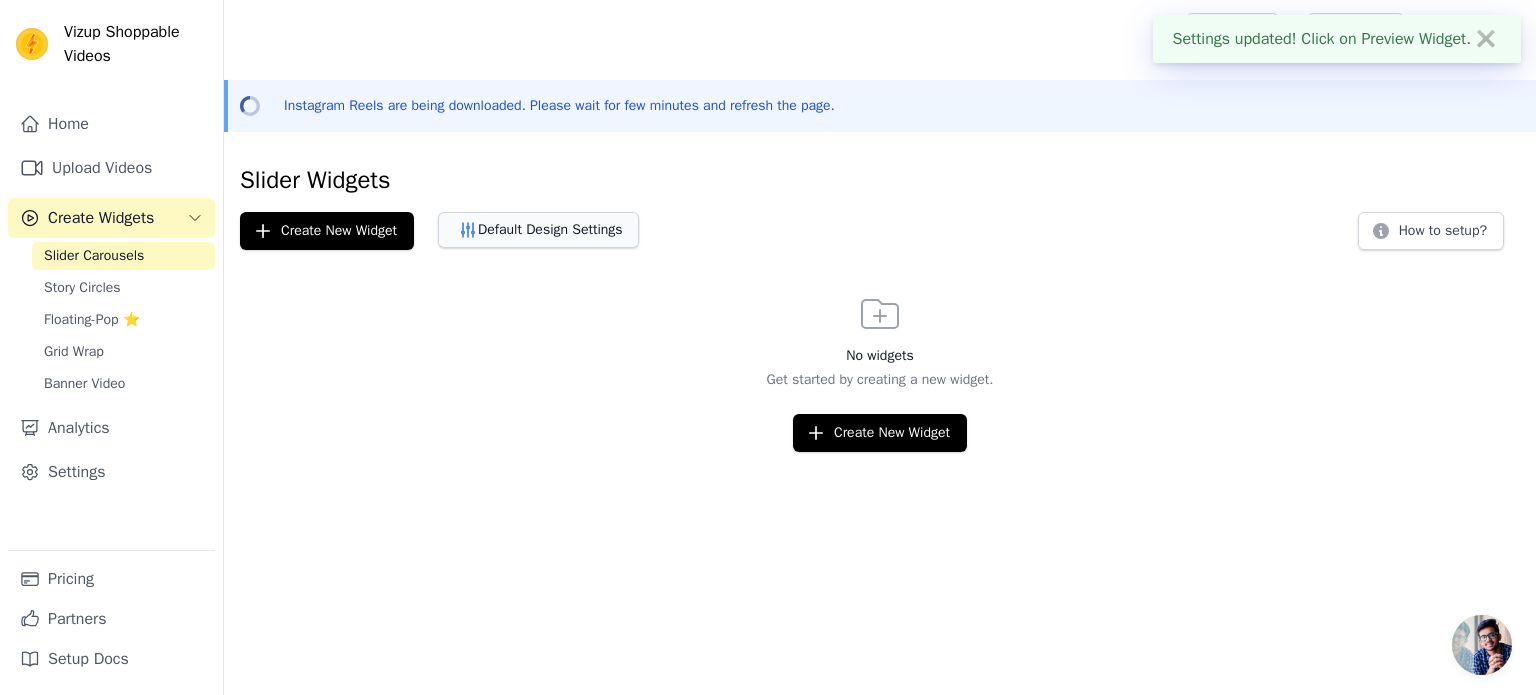 click on "Default Design Settings" at bounding box center (538, 230) 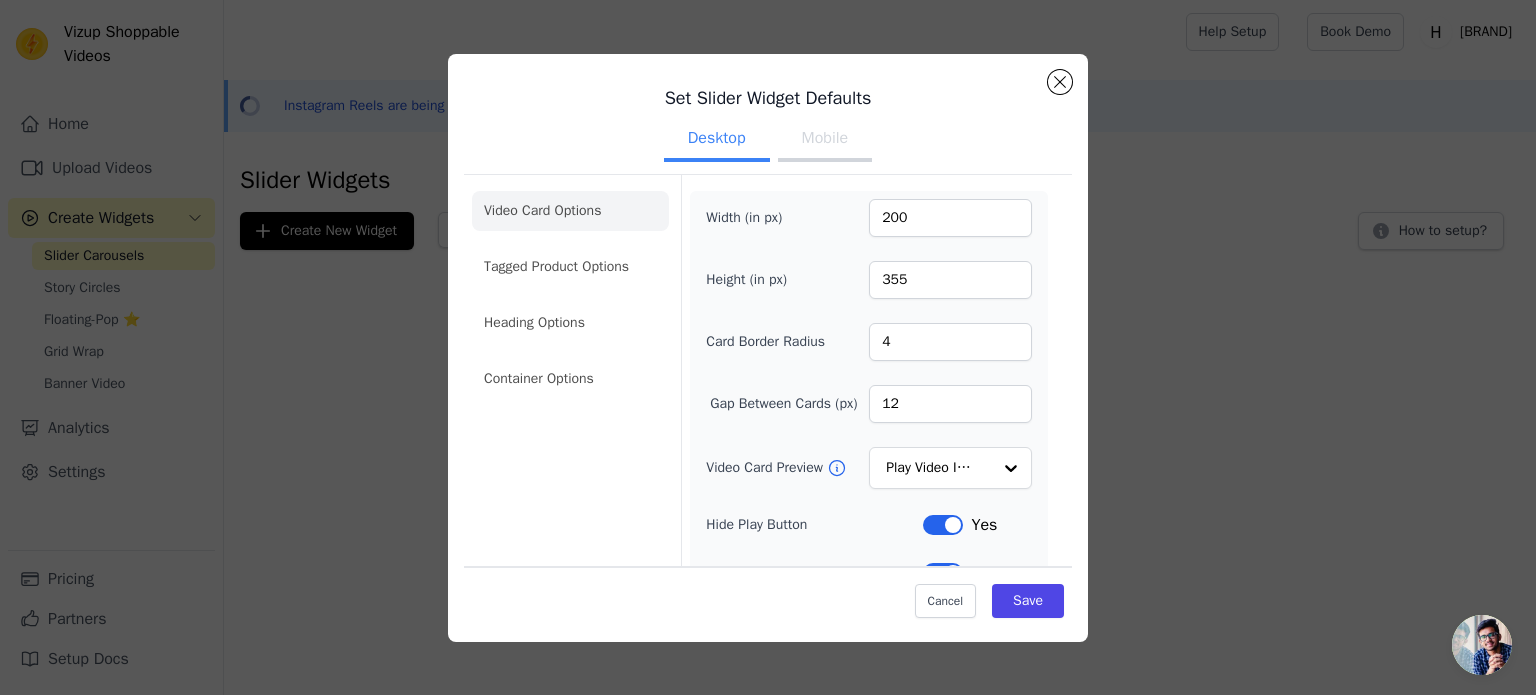 click on "Mobile" at bounding box center [825, 140] 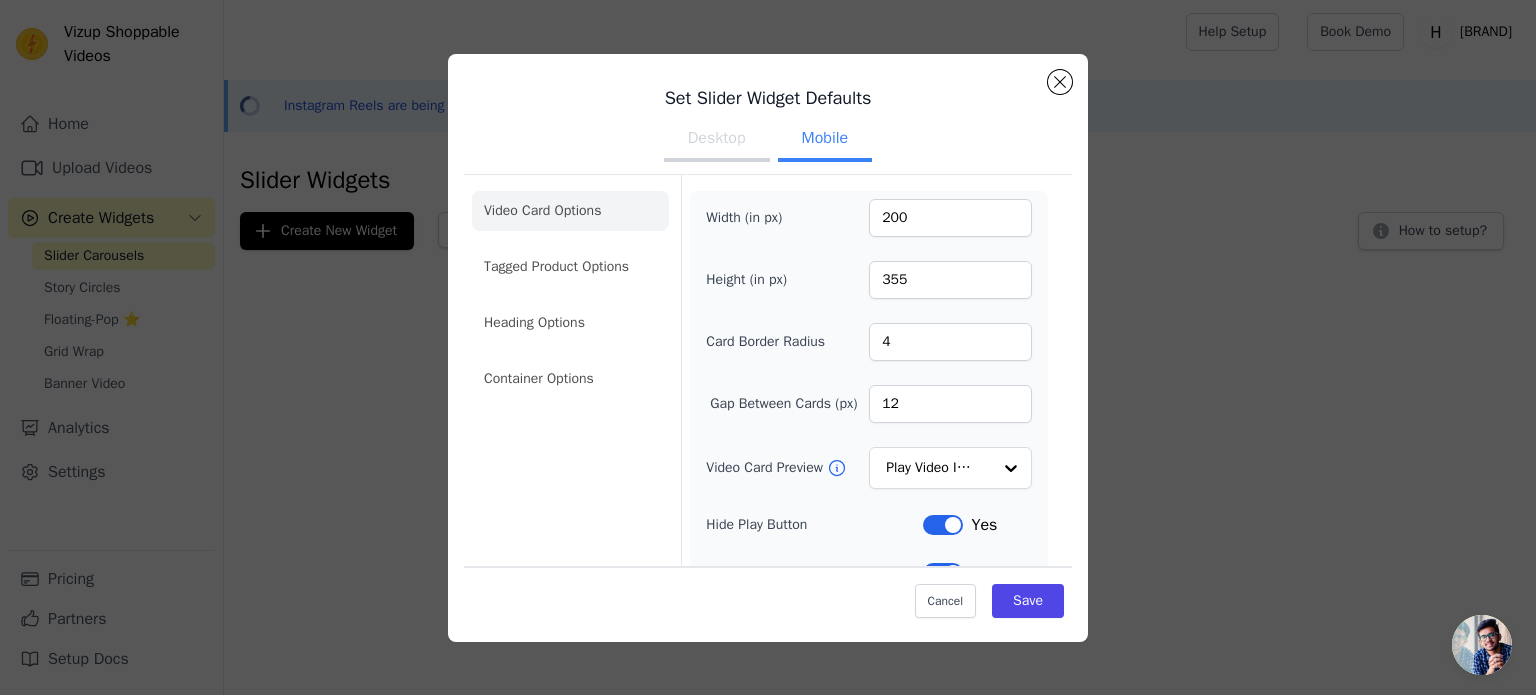 scroll, scrollTop: 272, scrollLeft: 0, axis: vertical 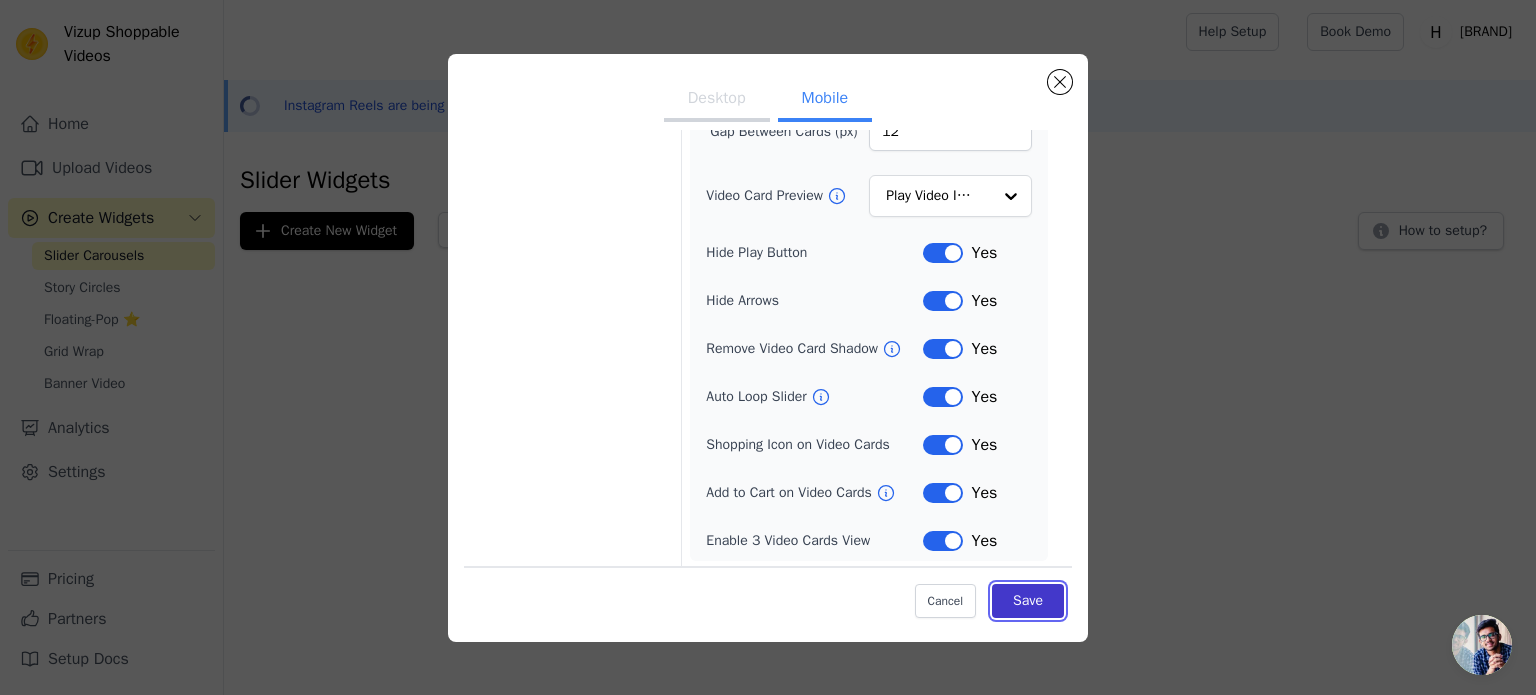 click on "Save" at bounding box center (1028, 601) 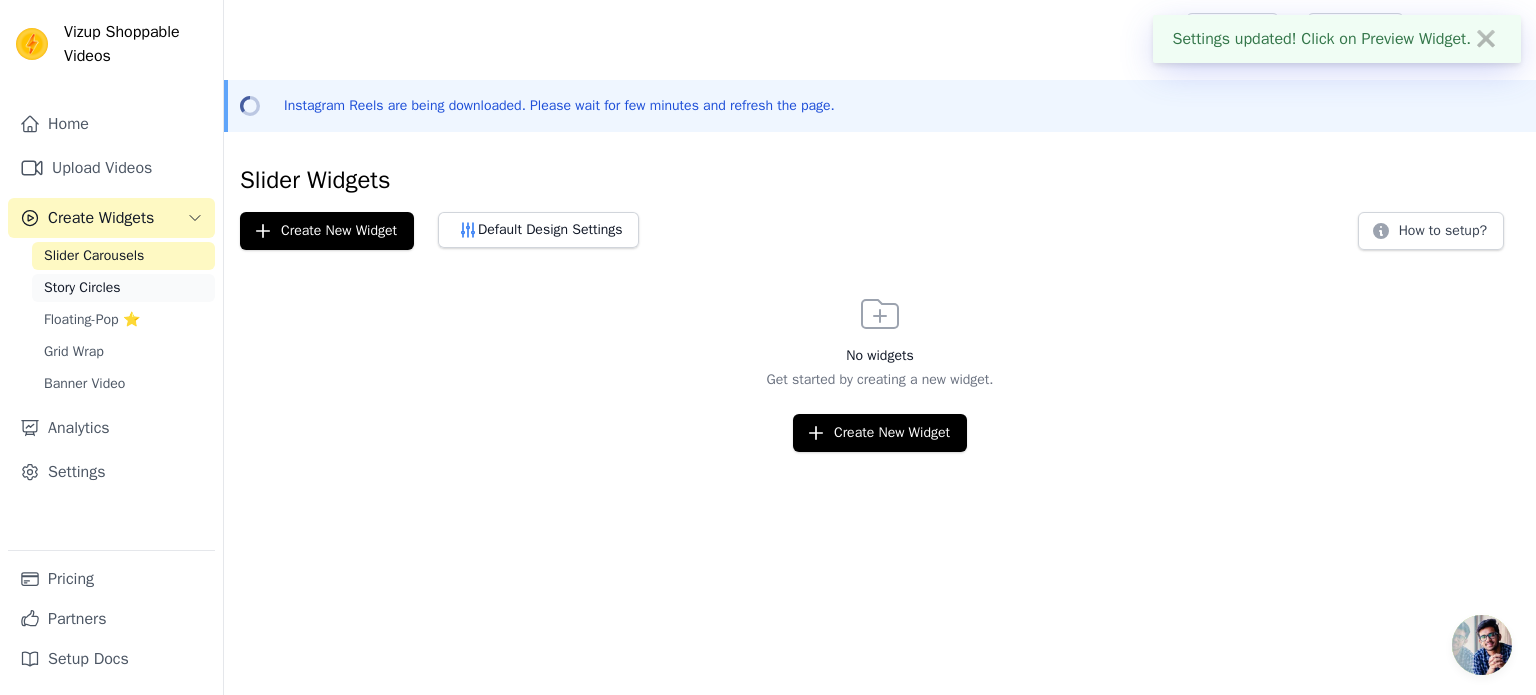 click on "Story Circles" at bounding box center [123, 288] 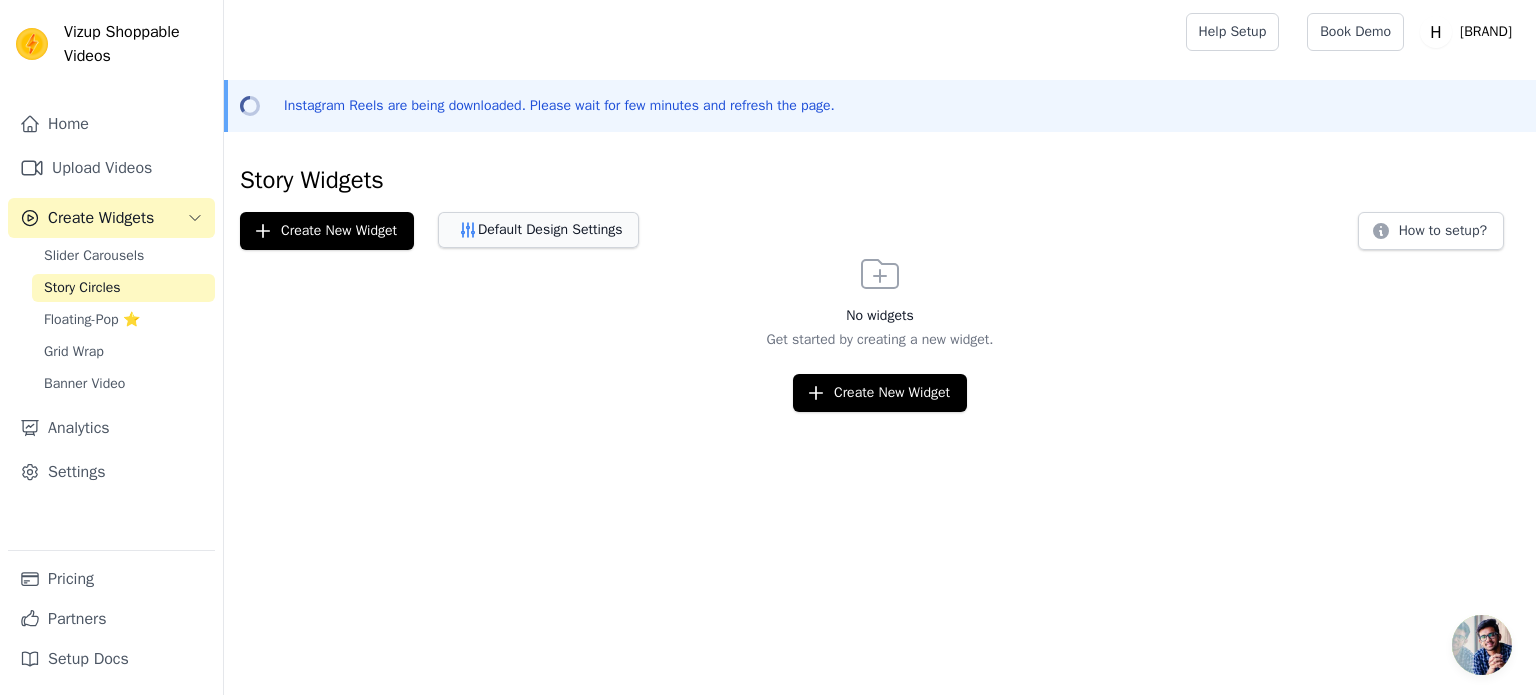 click on "Default Design Settings" at bounding box center [538, 230] 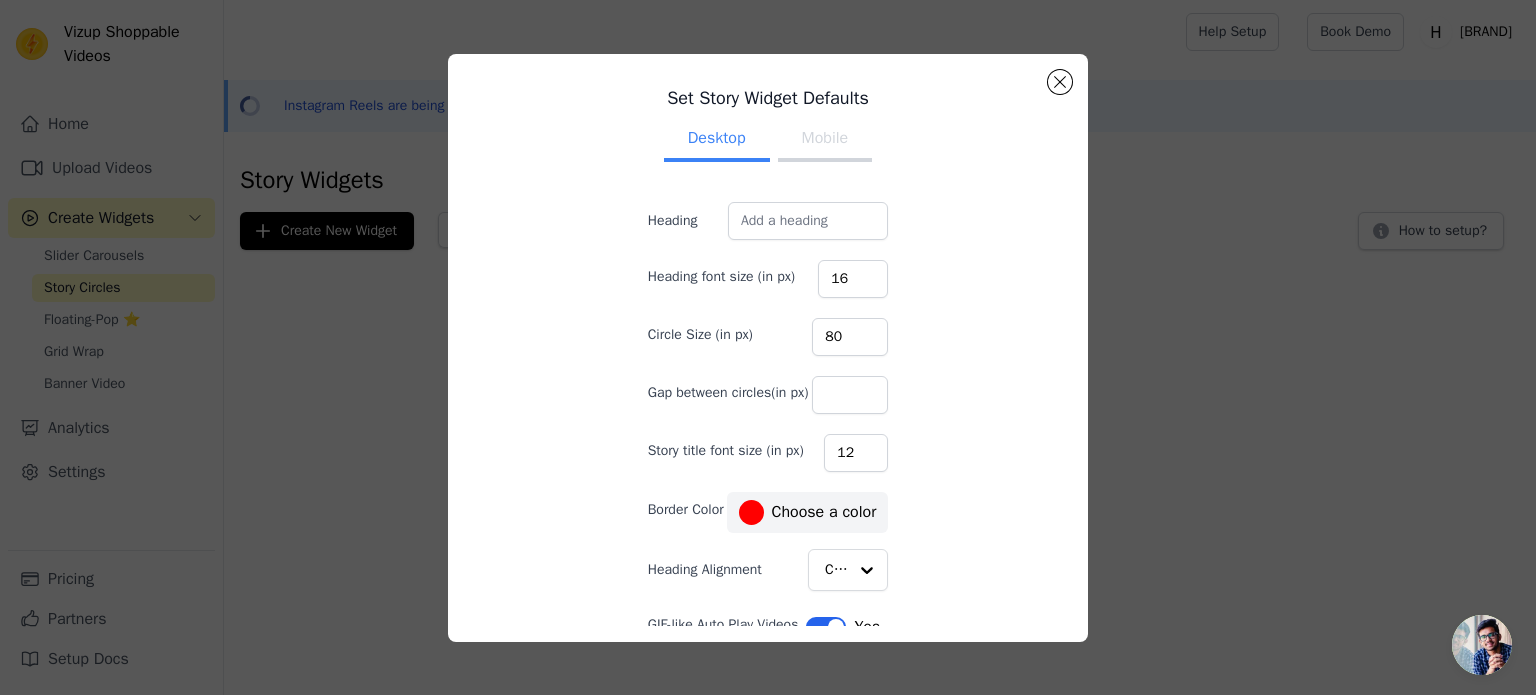 click on "Mobile" at bounding box center (825, 140) 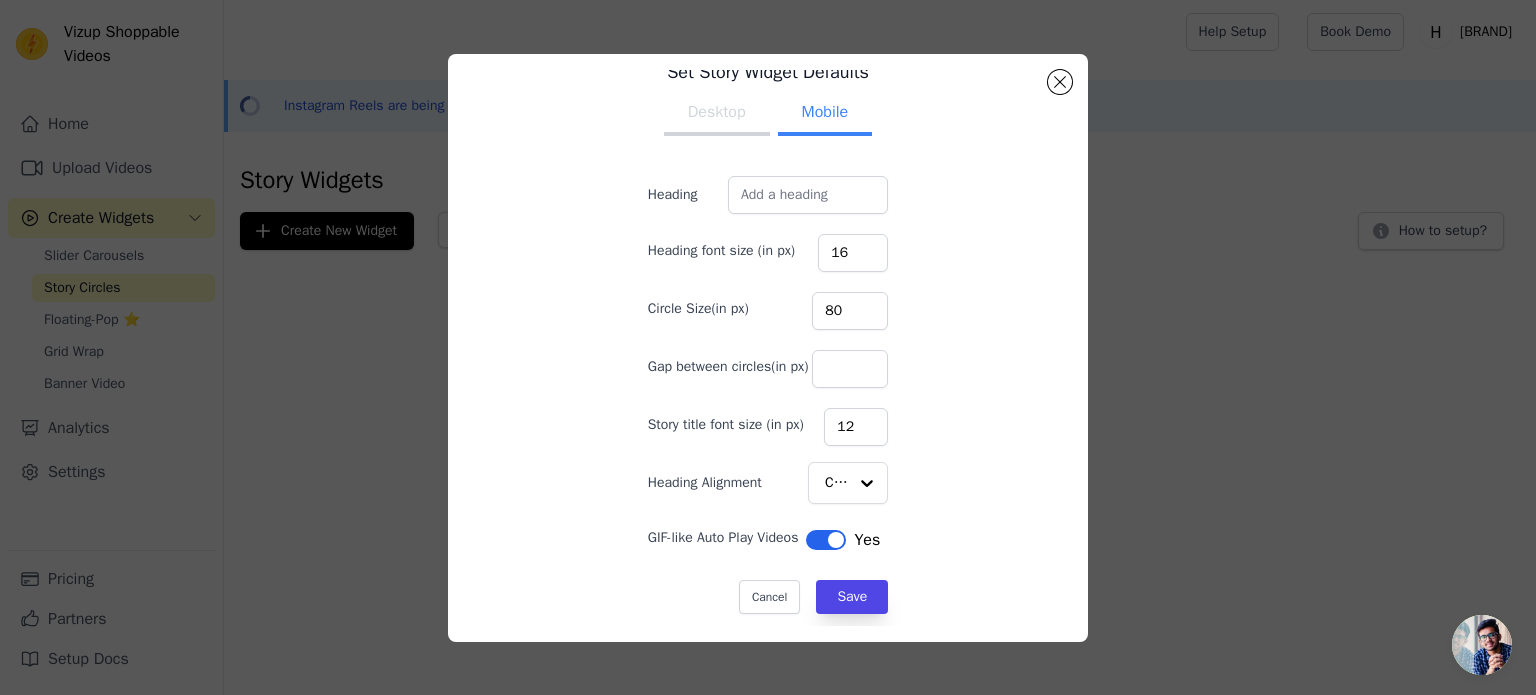 scroll, scrollTop: 25, scrollLeft: 0, axis: vertical 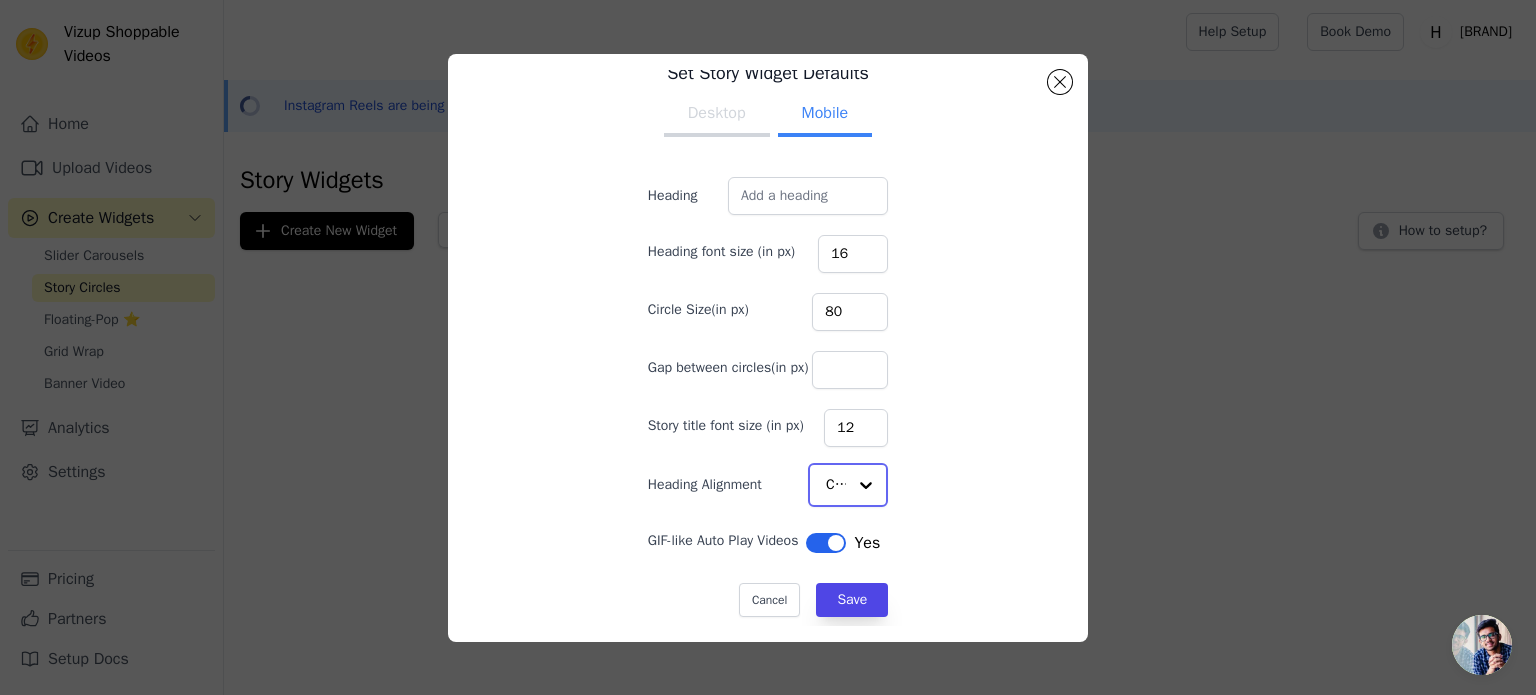 click on "Heading Alignment" 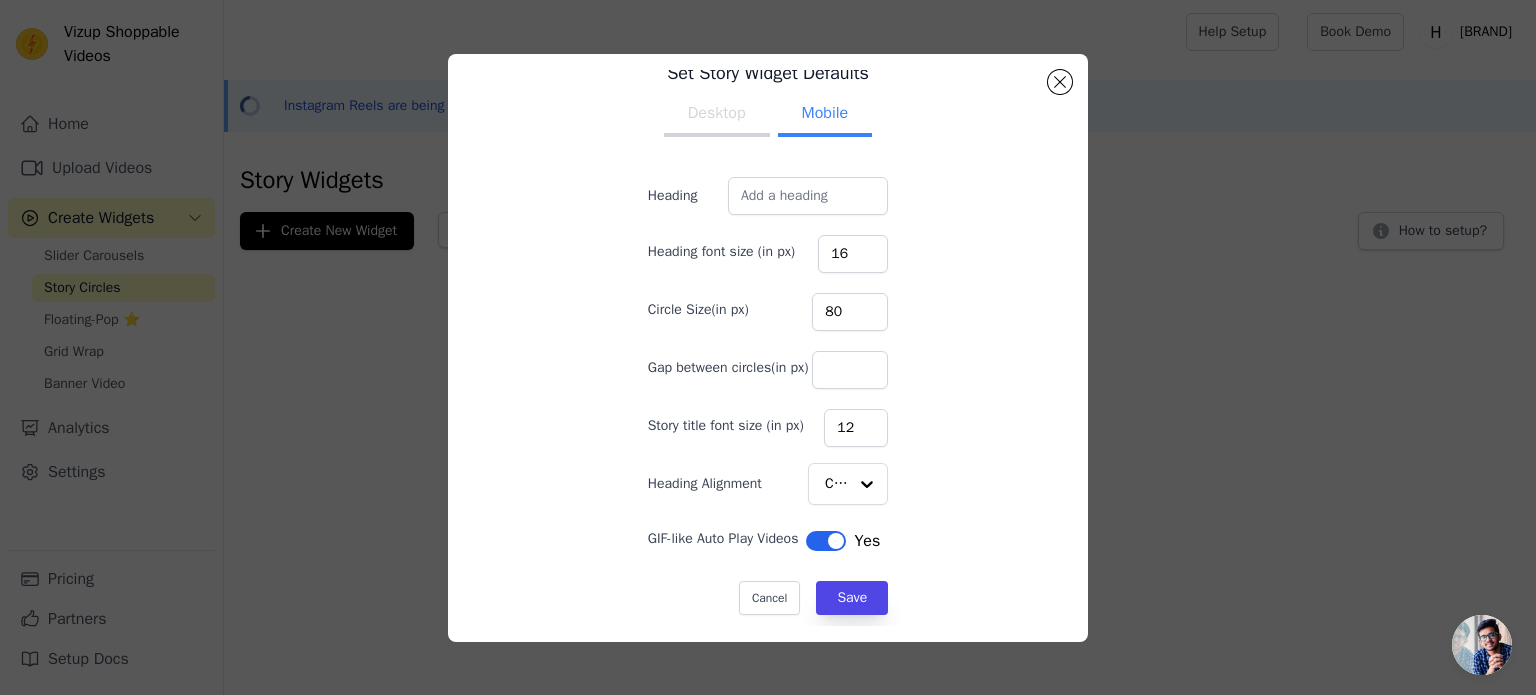 click on "Set Story Widget Defaults   Desktop Mobile   Heading     Heading font size (in px)   16   Circle Size(in px)   80   Gap between circles(in px)     Story title font size (in px)   12   Heading Alignment         Center               GIF-like Auto Play Videos   Label     Yes   Cancel     Save" at bounding box center (768, 348) 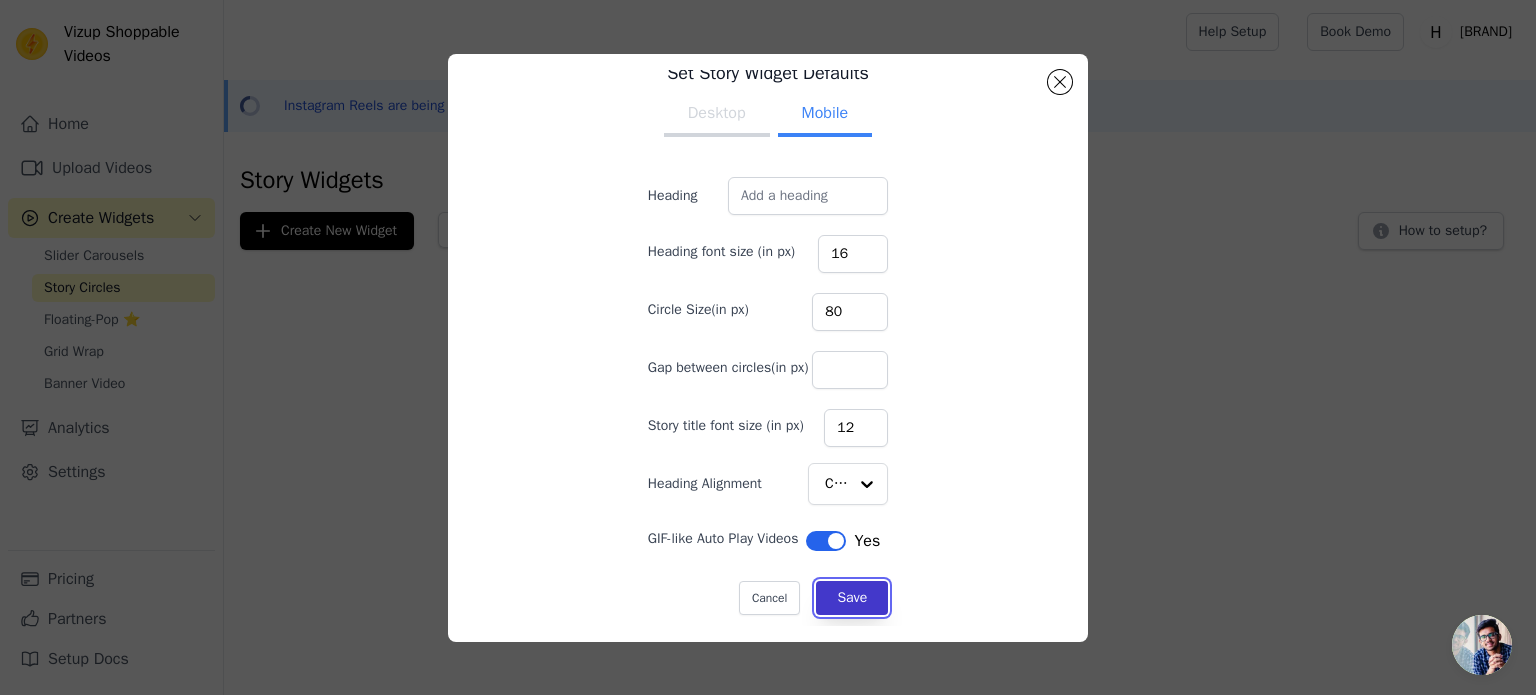 click on "Save" at bounding box center (852, 598) 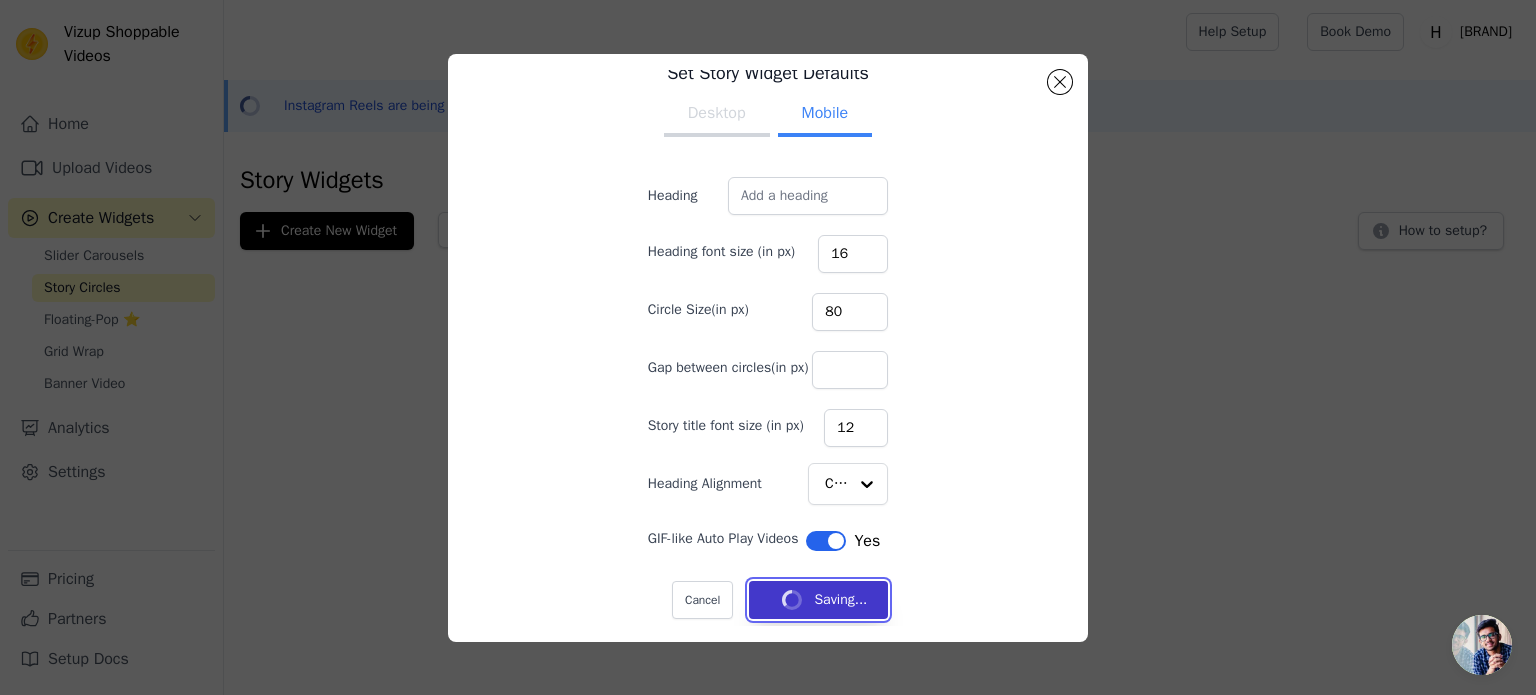 type 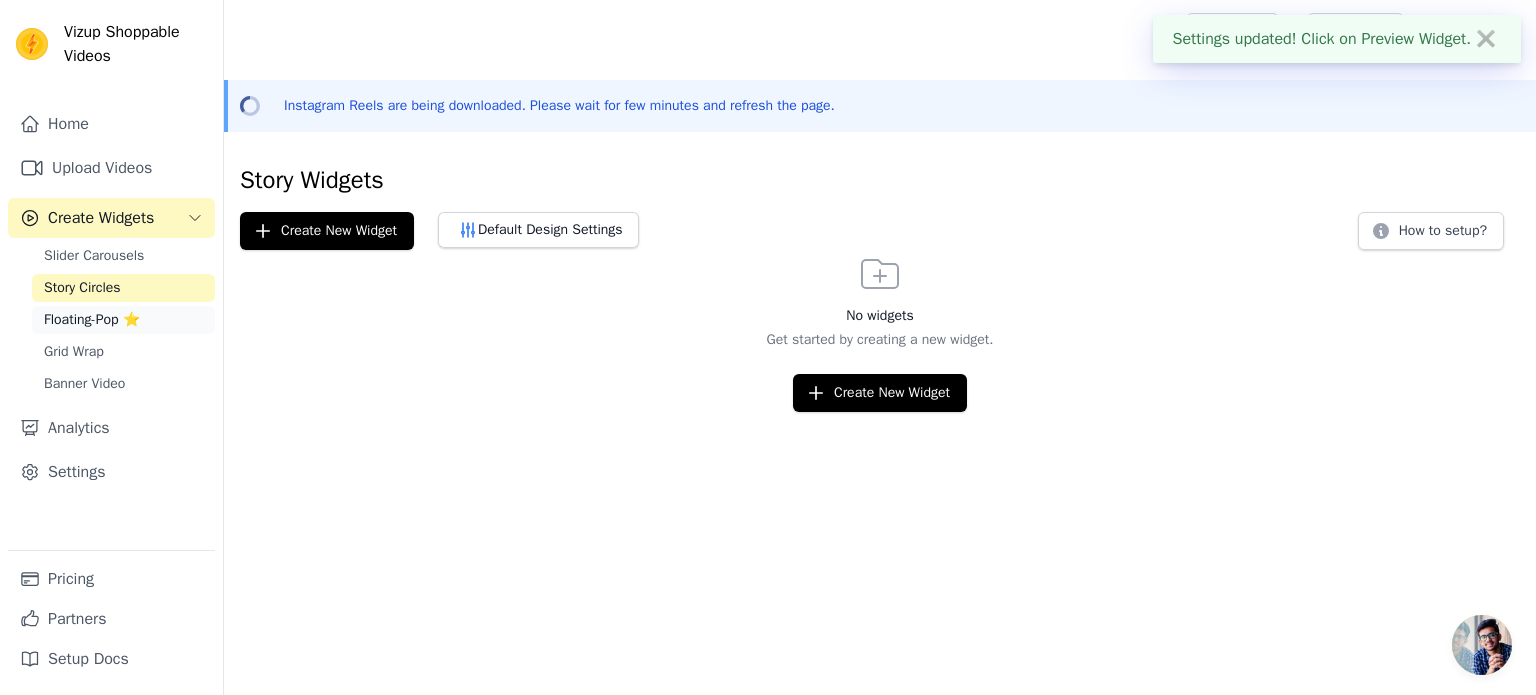 click on "Floating-Pop ⭐" at bounding box center (92, 320) 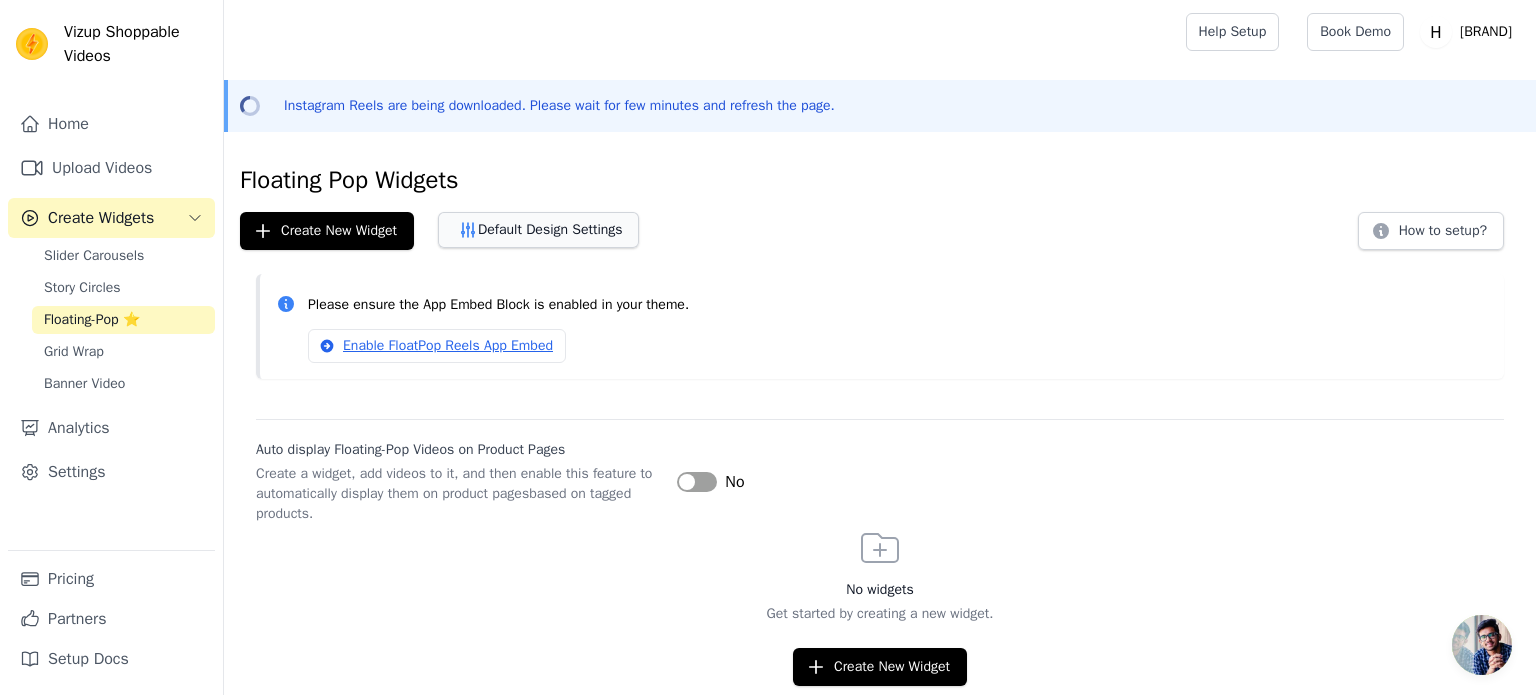click on "Default Design Settings" at bounding box center [538, 230] 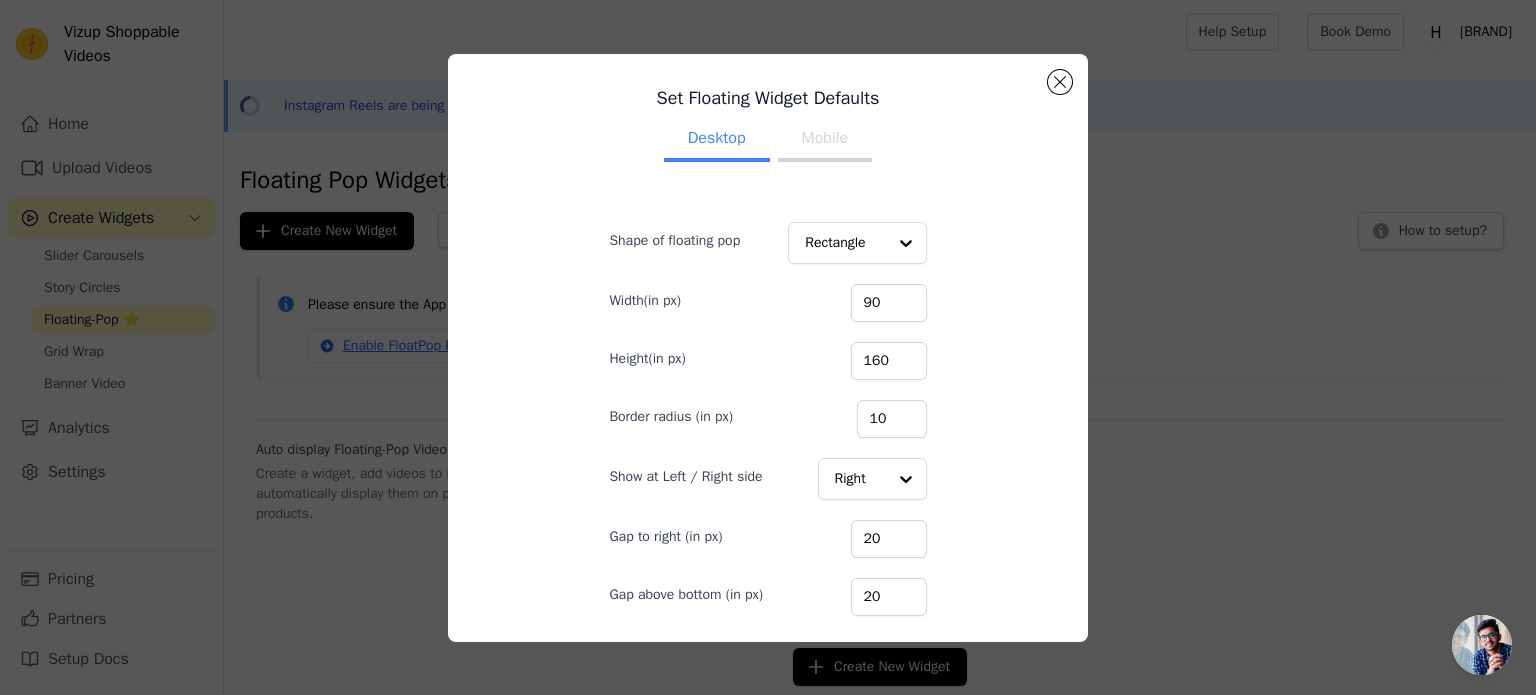 click on "Mobile" at bounding box center (825, 140) 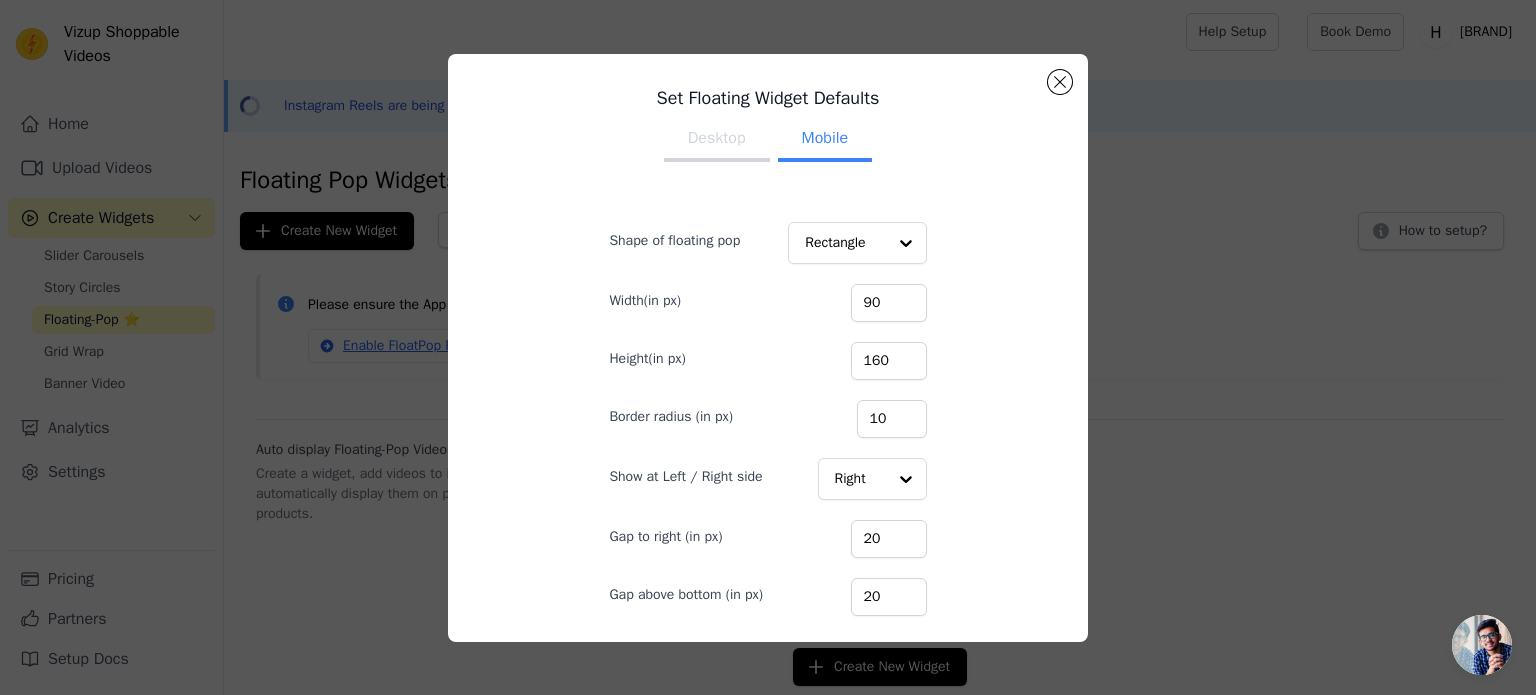 scroll, scrollTop: 61, scrollLeft: 0, axis: vertical 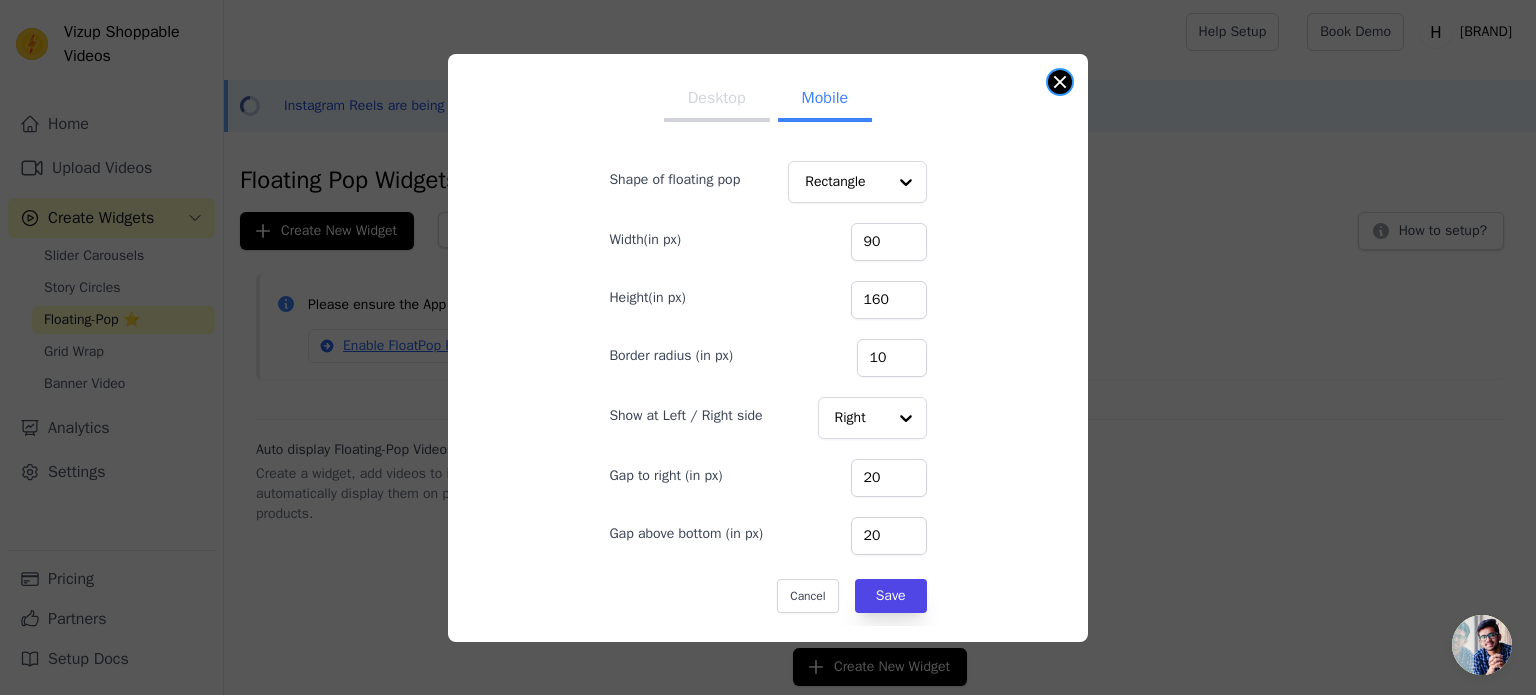 click at bounding box center [1060, 82] 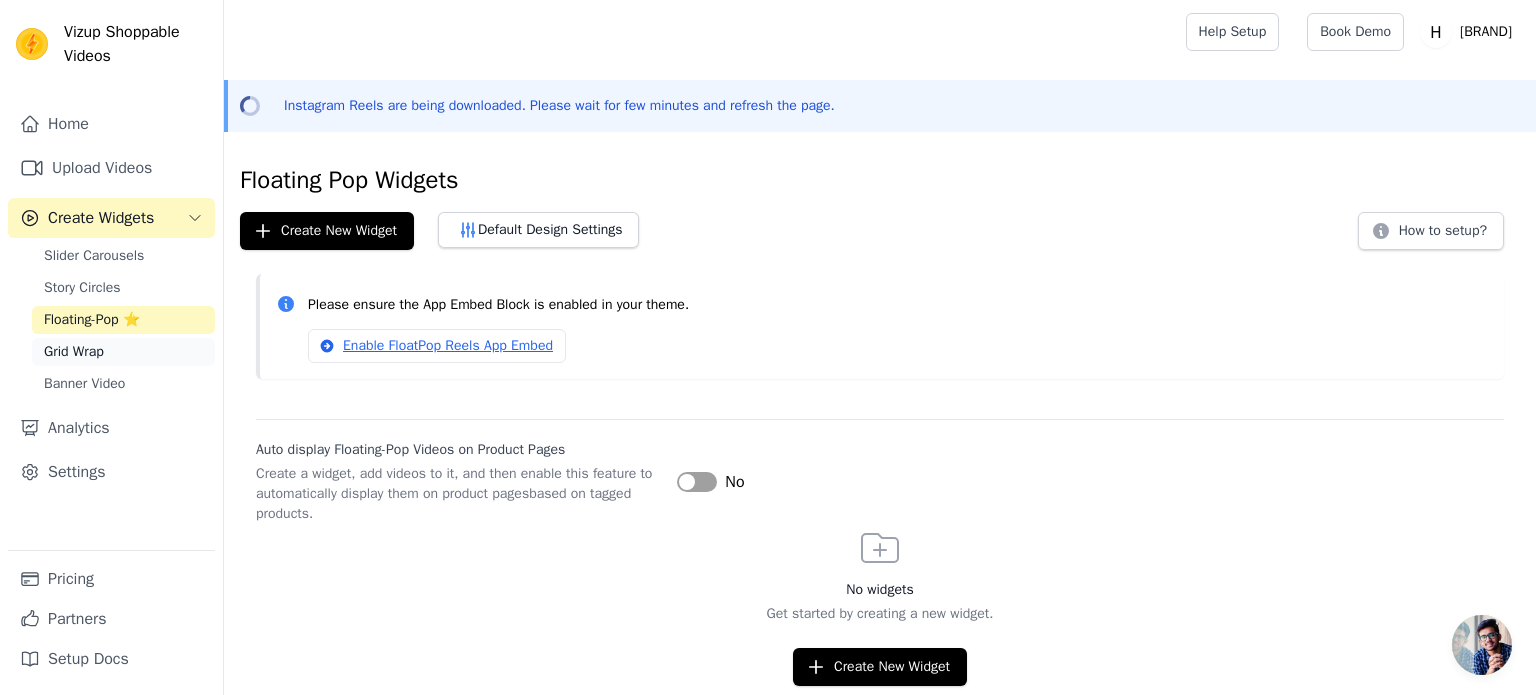 click on "Grid Wrap" at bounding box center (123, 352) 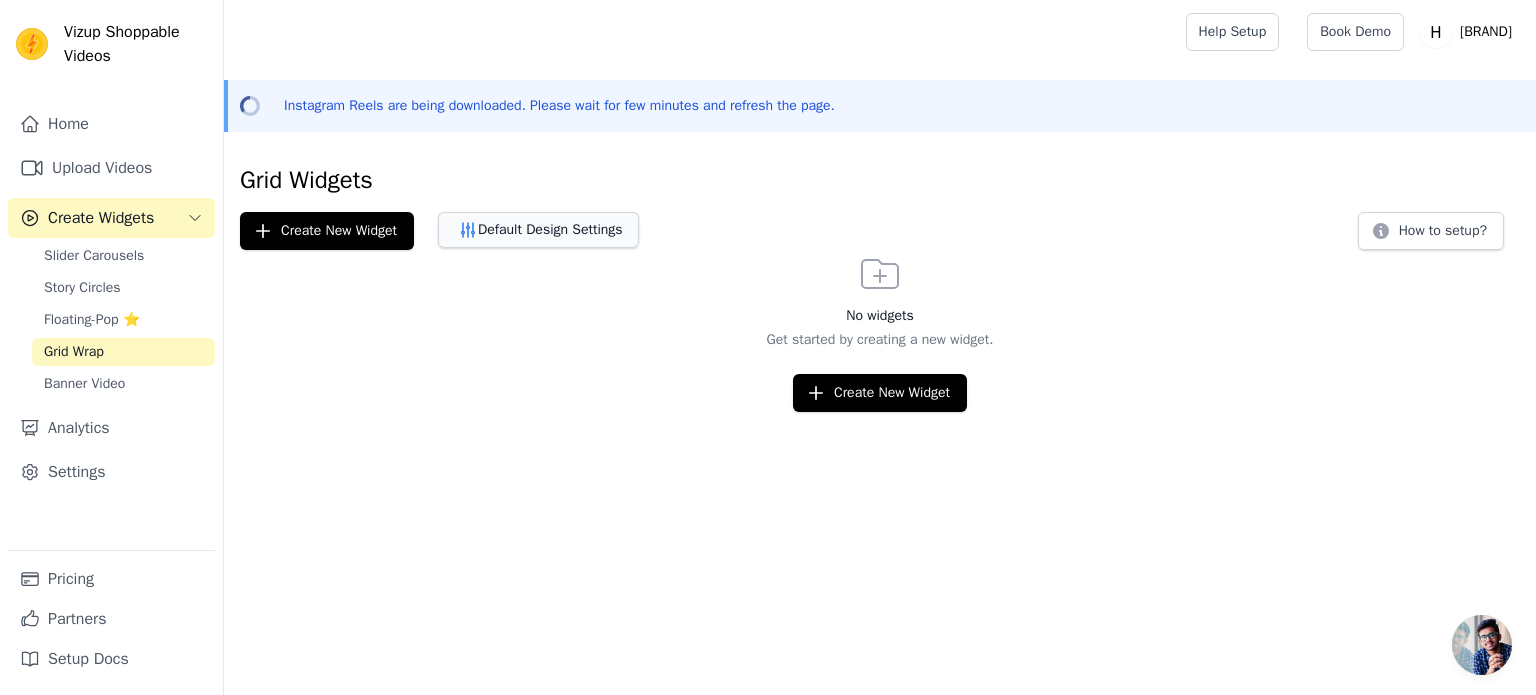 click on "Default Design Settings" at bounding box center [538, 230] 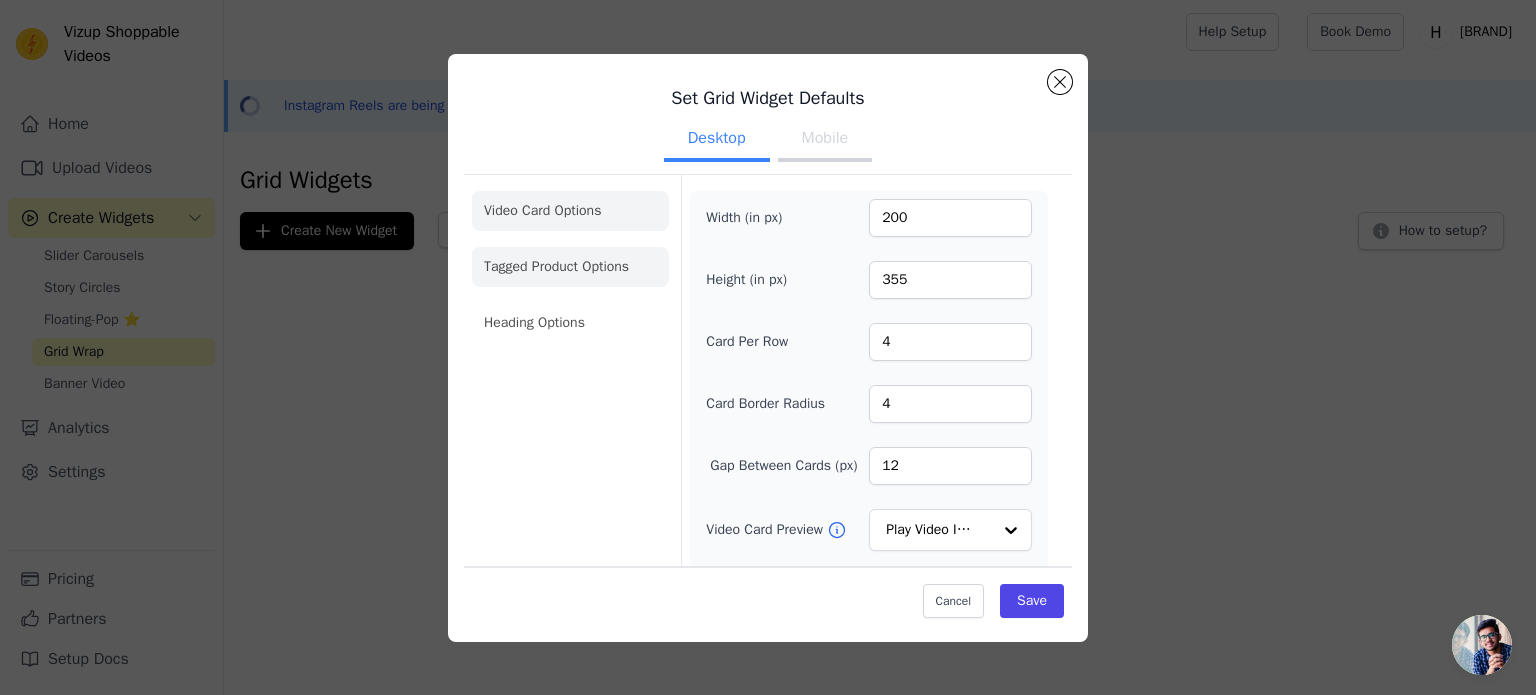 click on "Tagged Product Options" 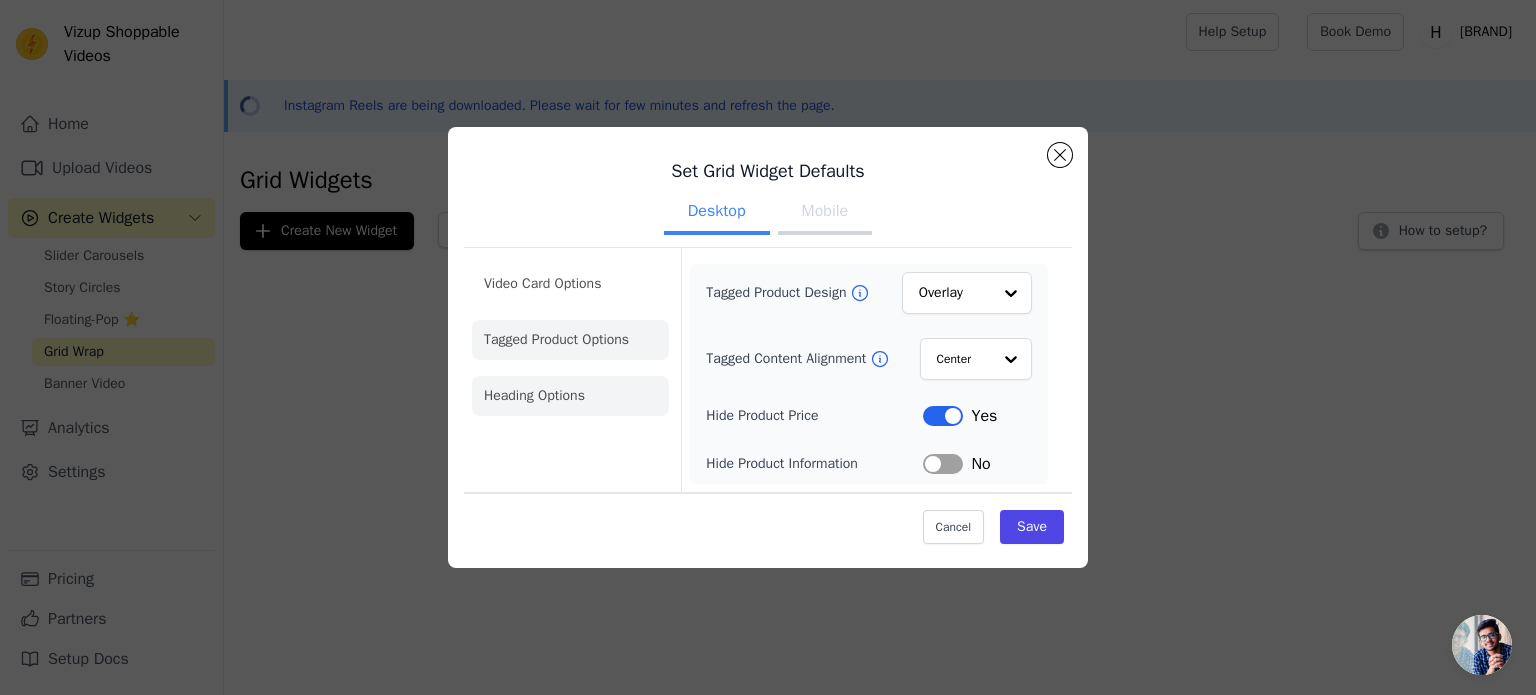 click on "Heading Options" 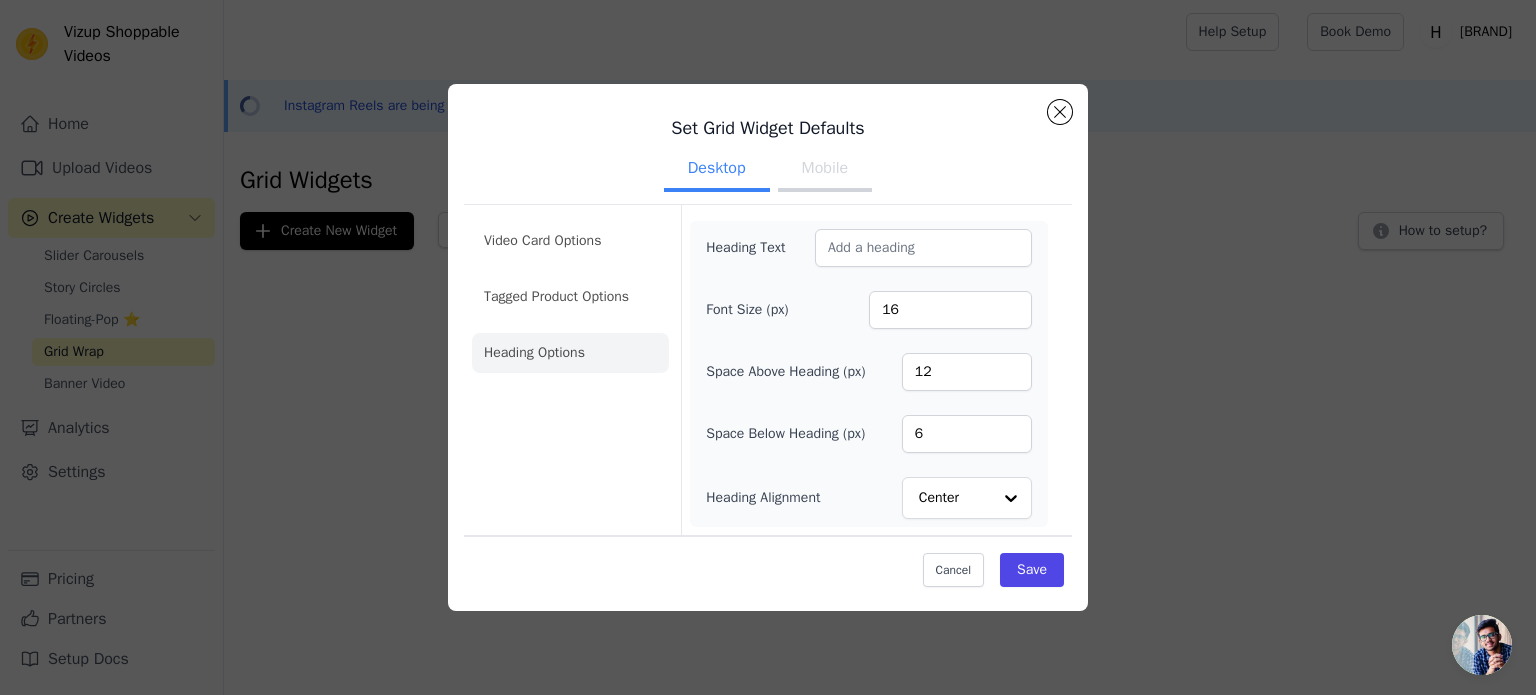 click on "Set Grid Widget Defaults   Desktop Mobile   Video Card Options Tagged Product Options Heading Options   Heading Text     Font Size (px)   16   Space Above Heading (px)   12   Space Below Heading (px)   6   Heading Alignment         Center               Cancel   Save" 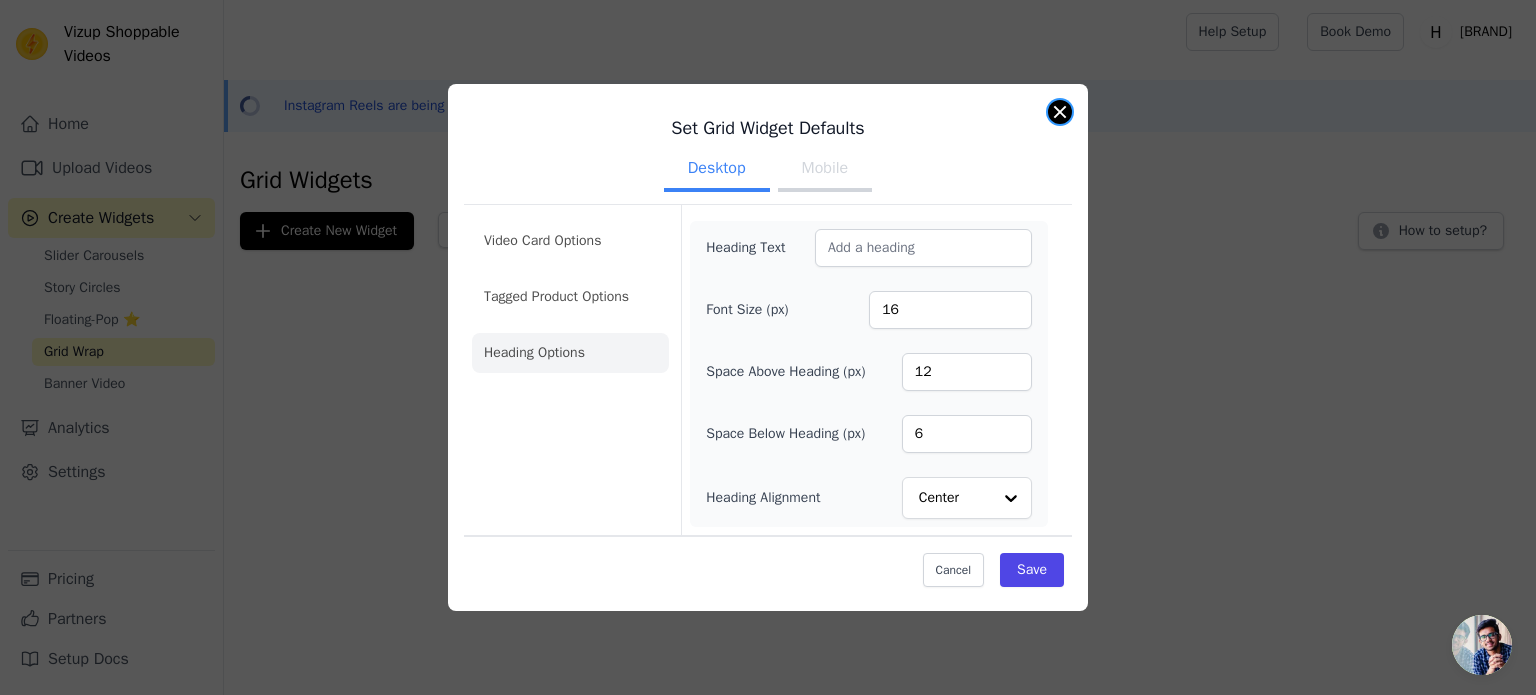 click at bounding box center [1060, 112] 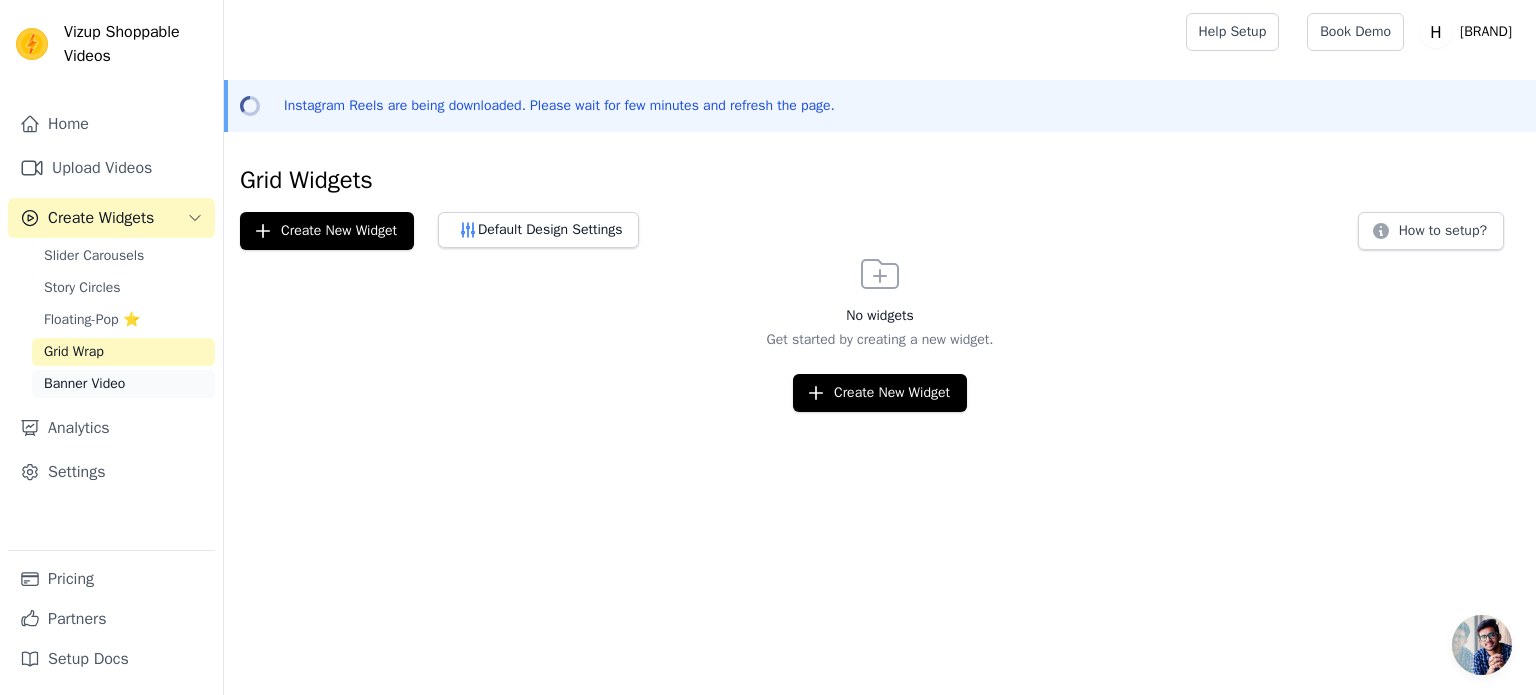 click on "Banner Video" at bounding box center [123, 384] 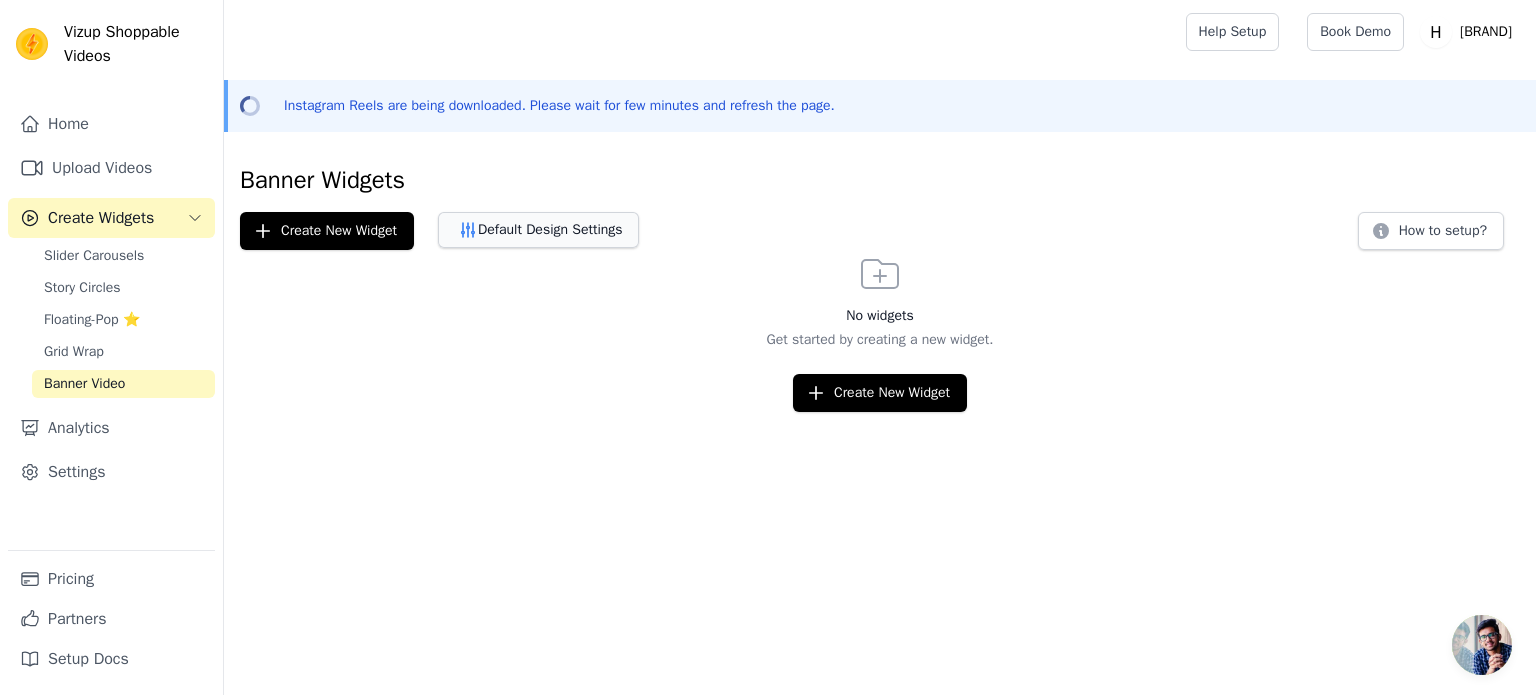 click on "Default Design Settings" at bounding box center (538, 230) 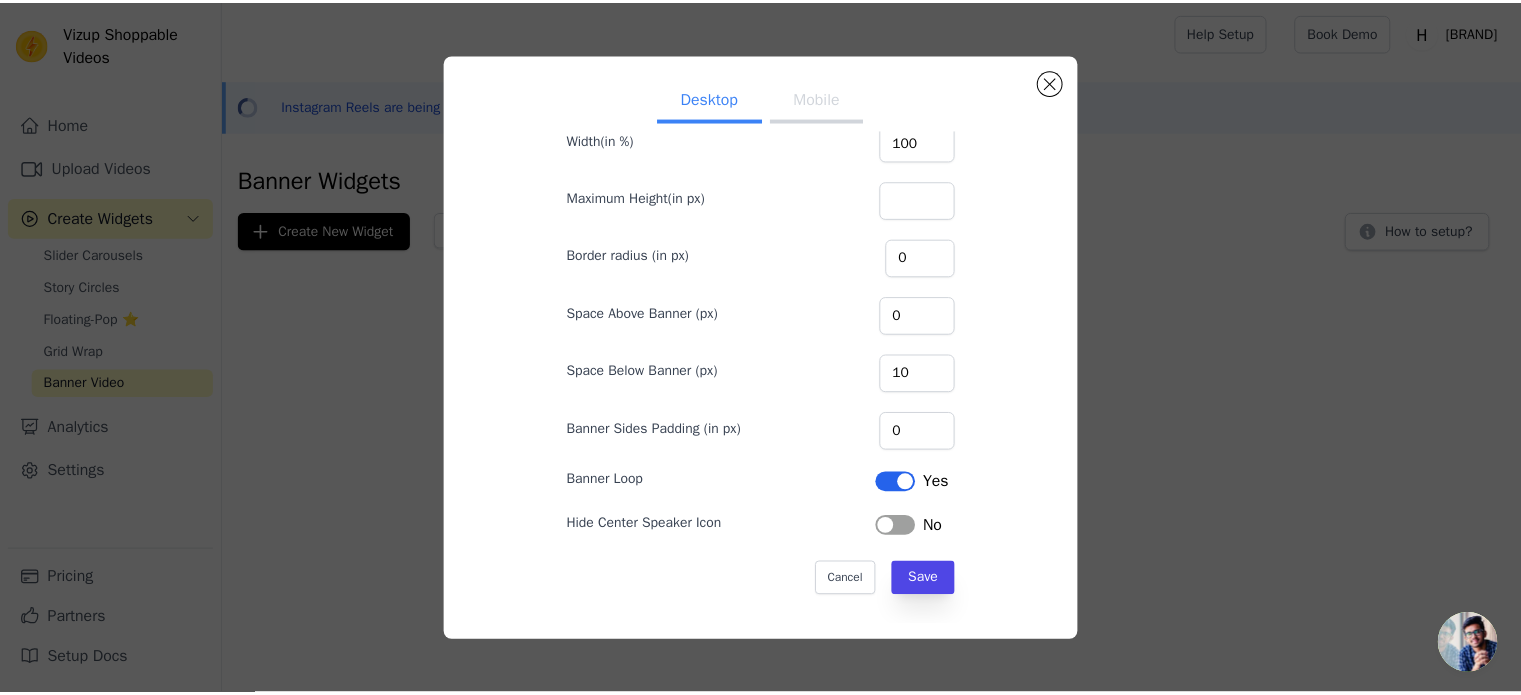 scroll, scrollTop: 98, scrollLeft: 0, axis: vertical 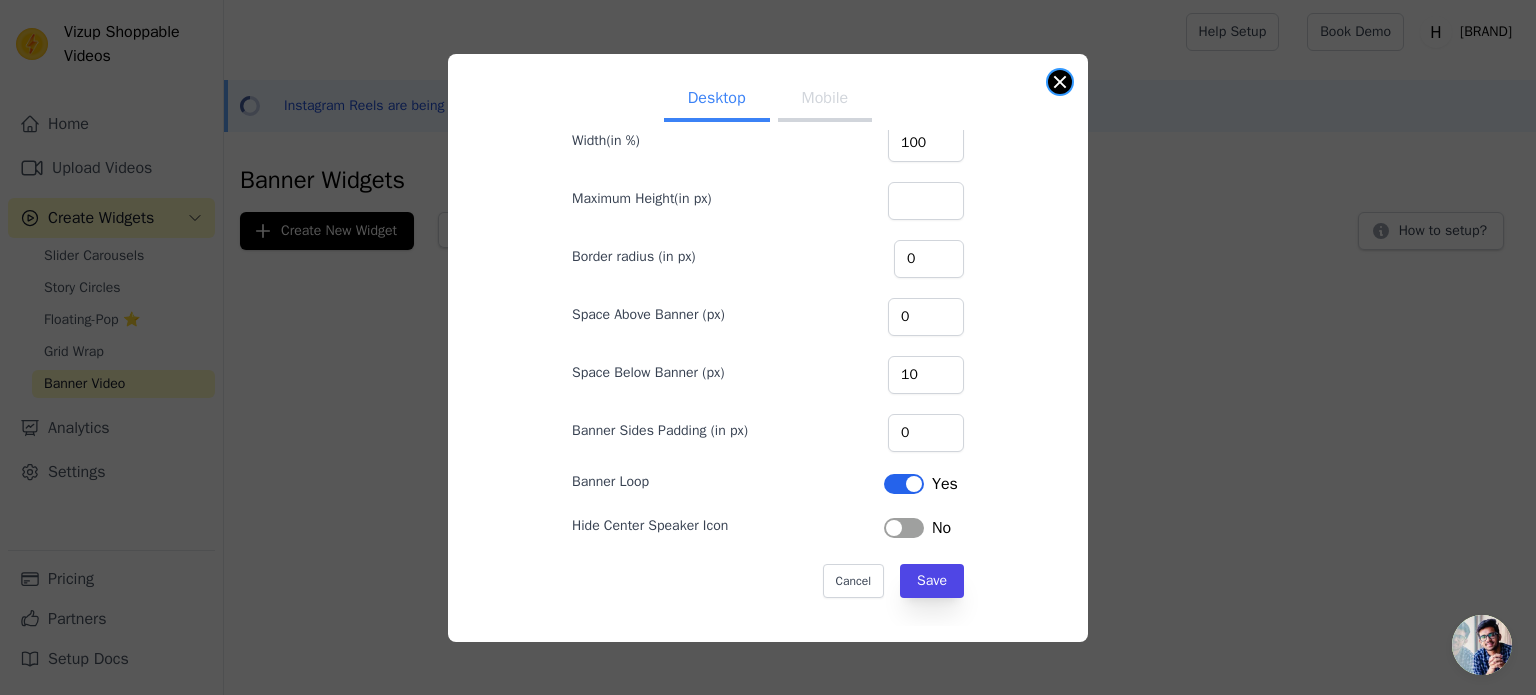 click at bounding box center (1060, 82) 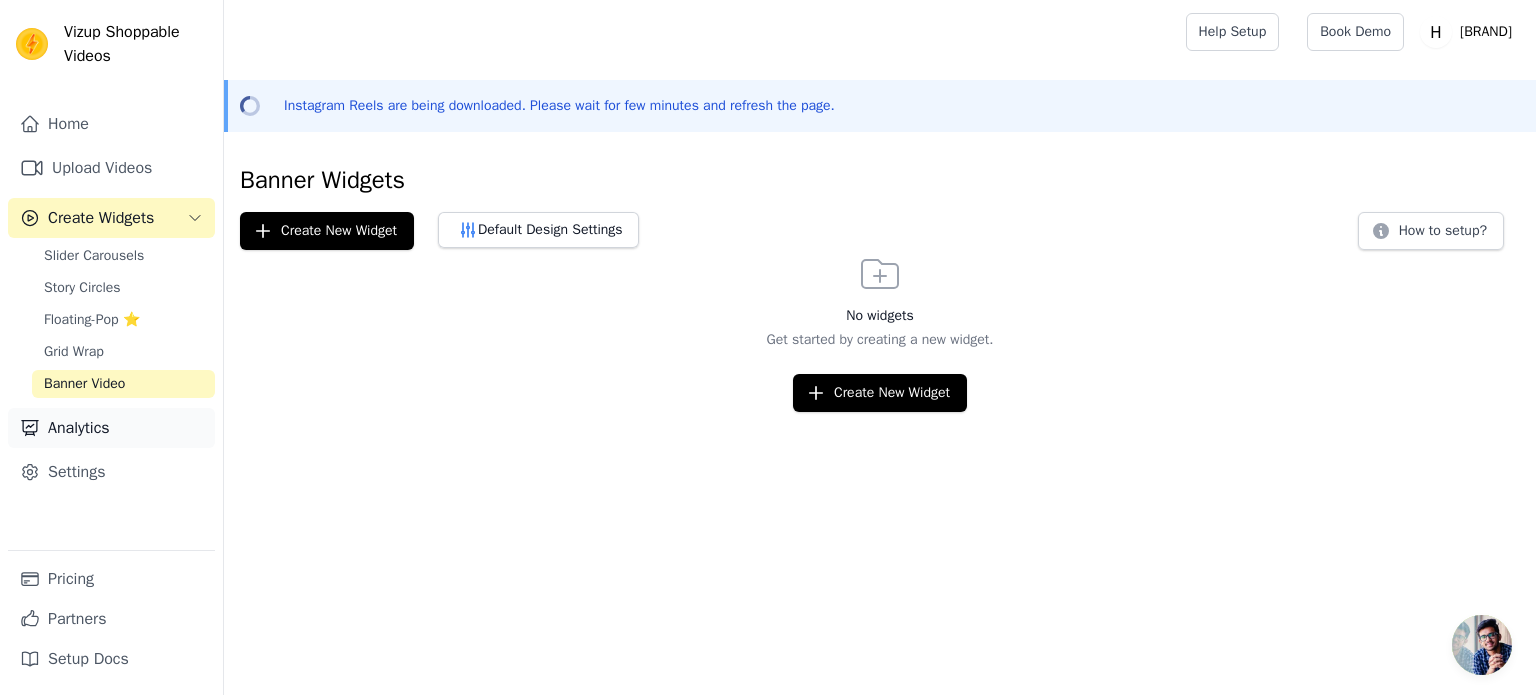 click on "Analytics" at bounding box center [111, 428] 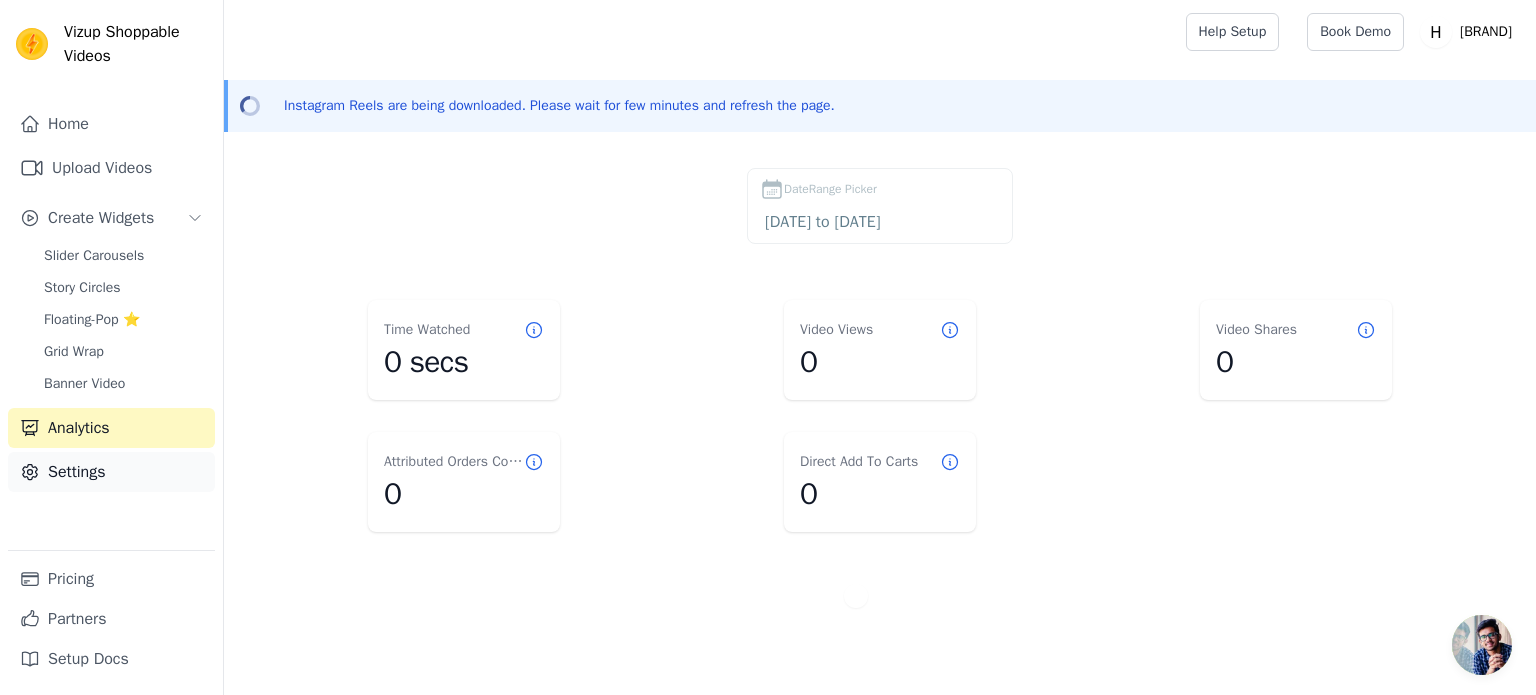 click on "Settings" at bounding box center [111, 472] 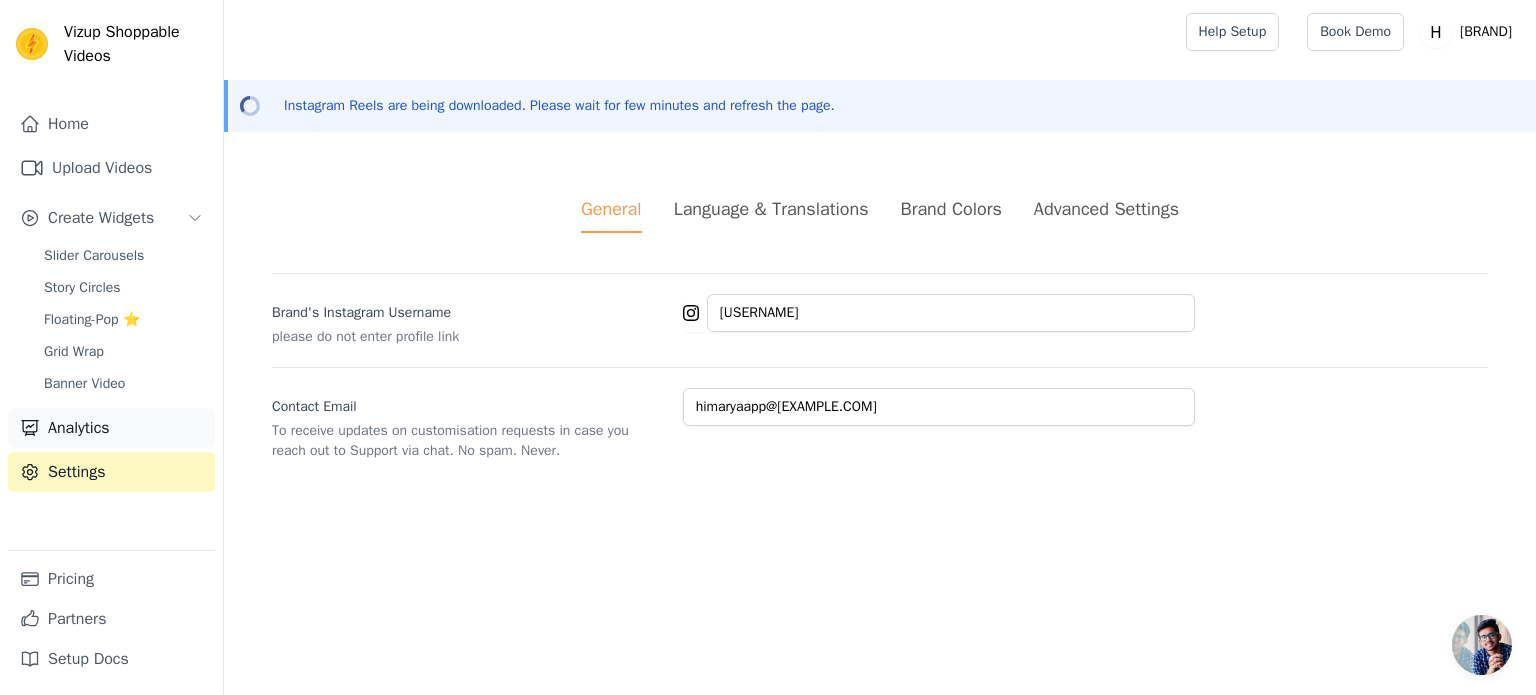 click on "Analytics" at bounding box center (111, 428) 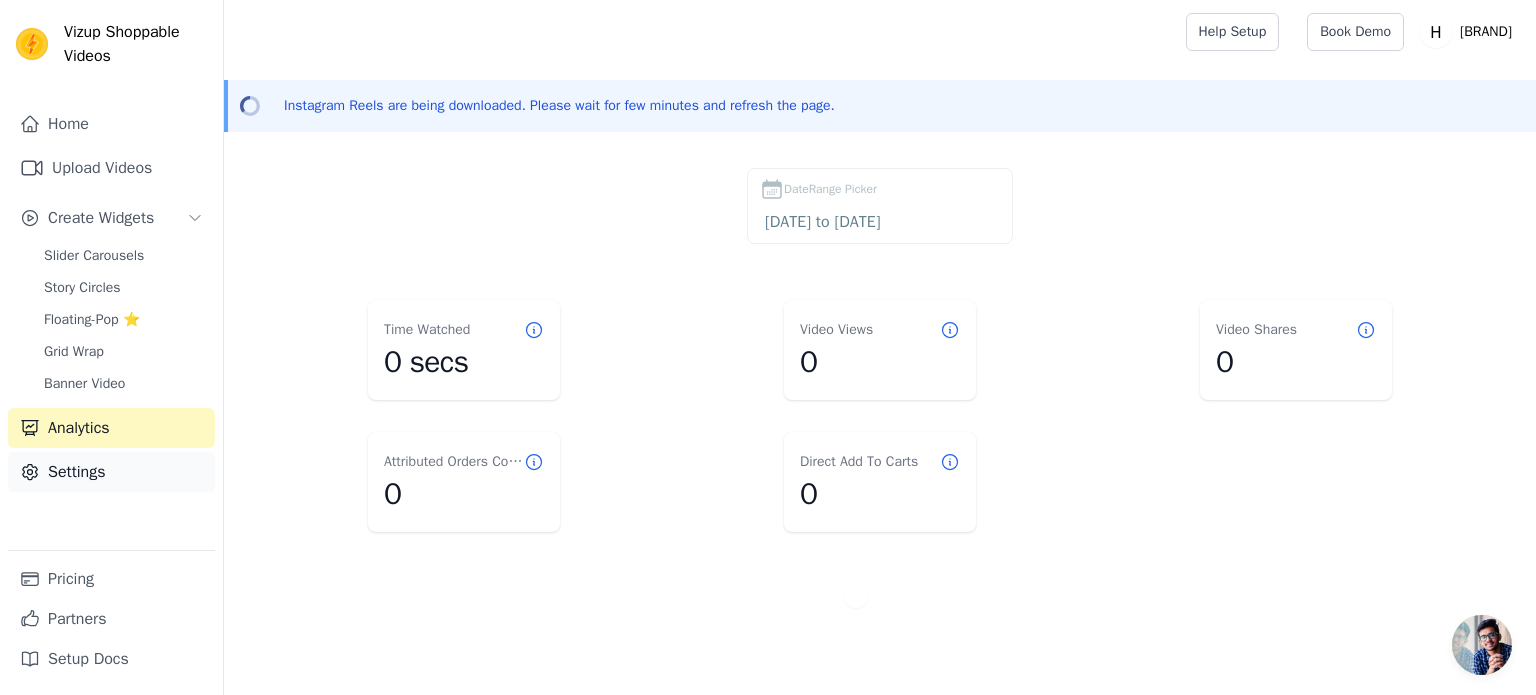 click on "Settings" at bounding box center (111, 472) 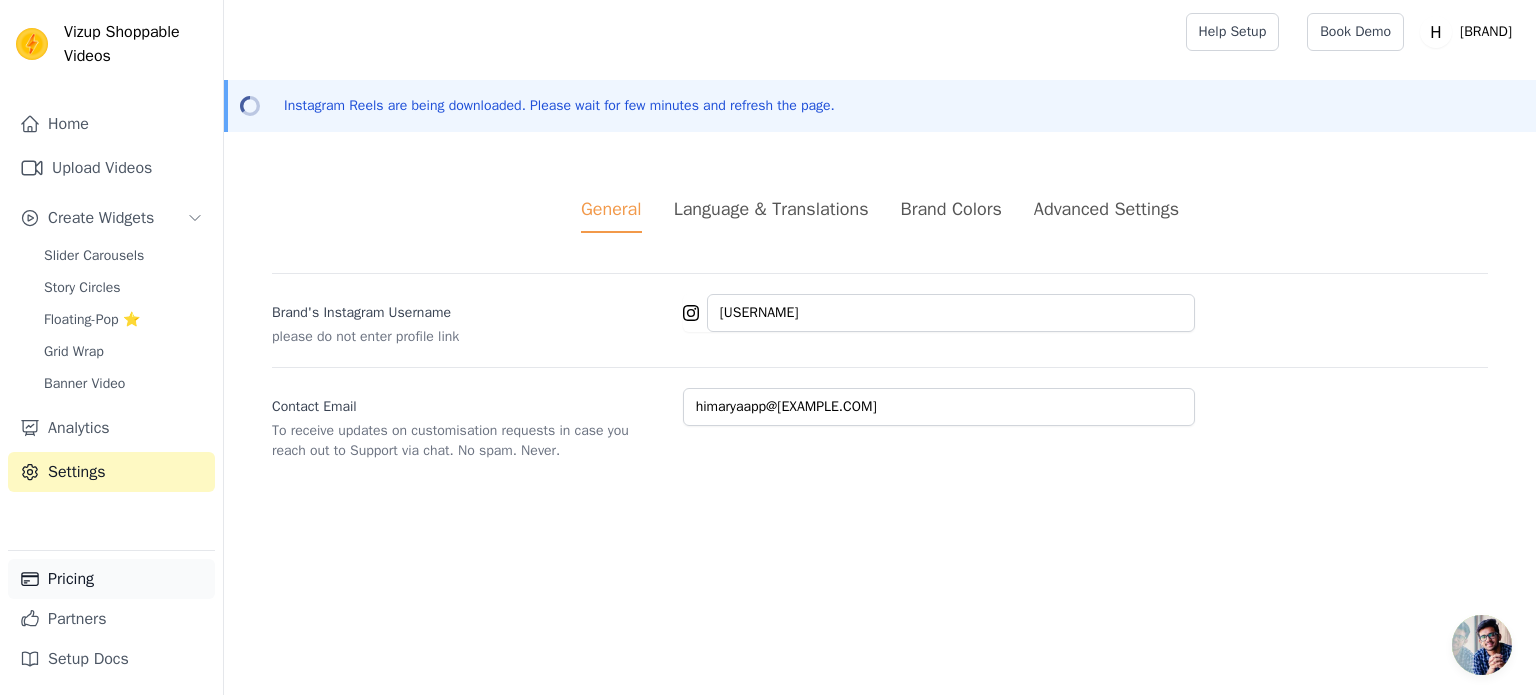 click on "Pricing" at bounding box center [111, 579] 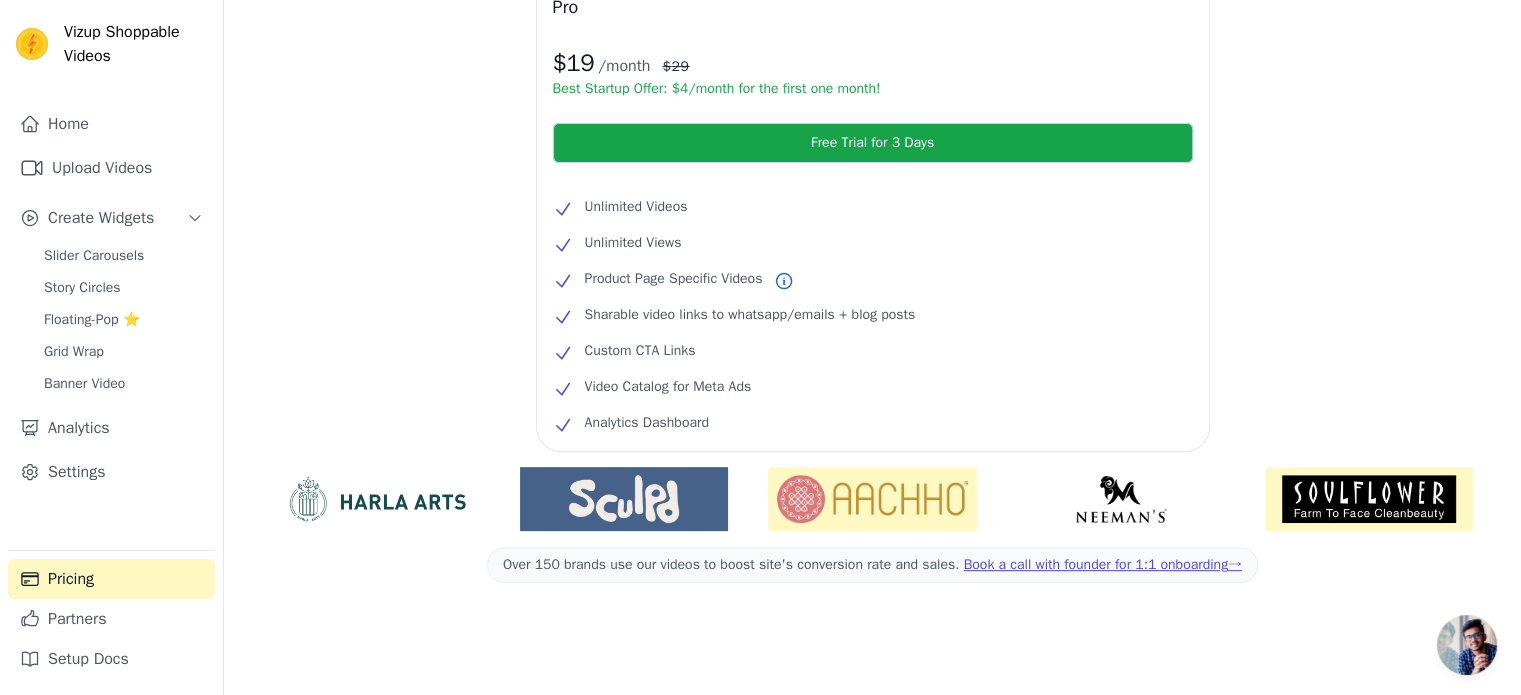 scroll, scrollTop: 275, scrollLeft: 0, axis: vertical 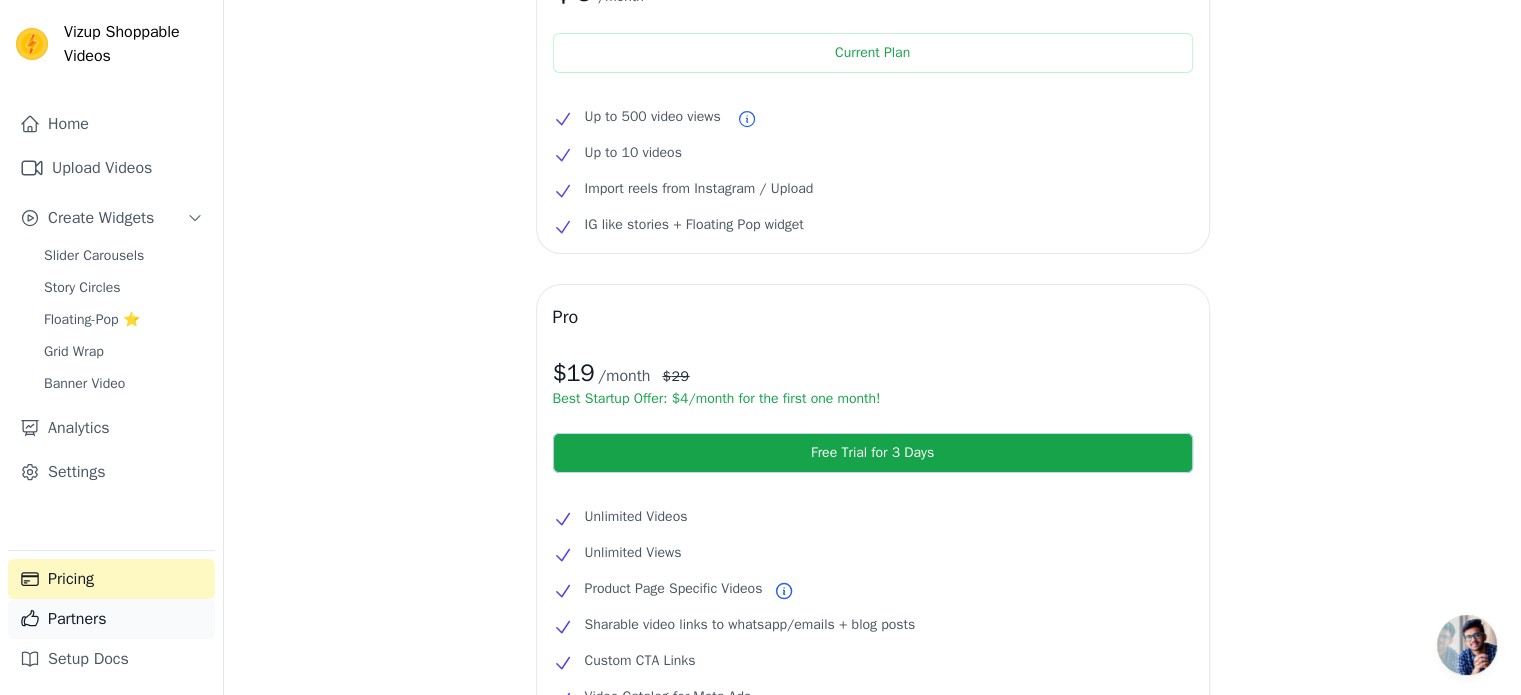 click on "Partners" at bounding box center (111, 619) 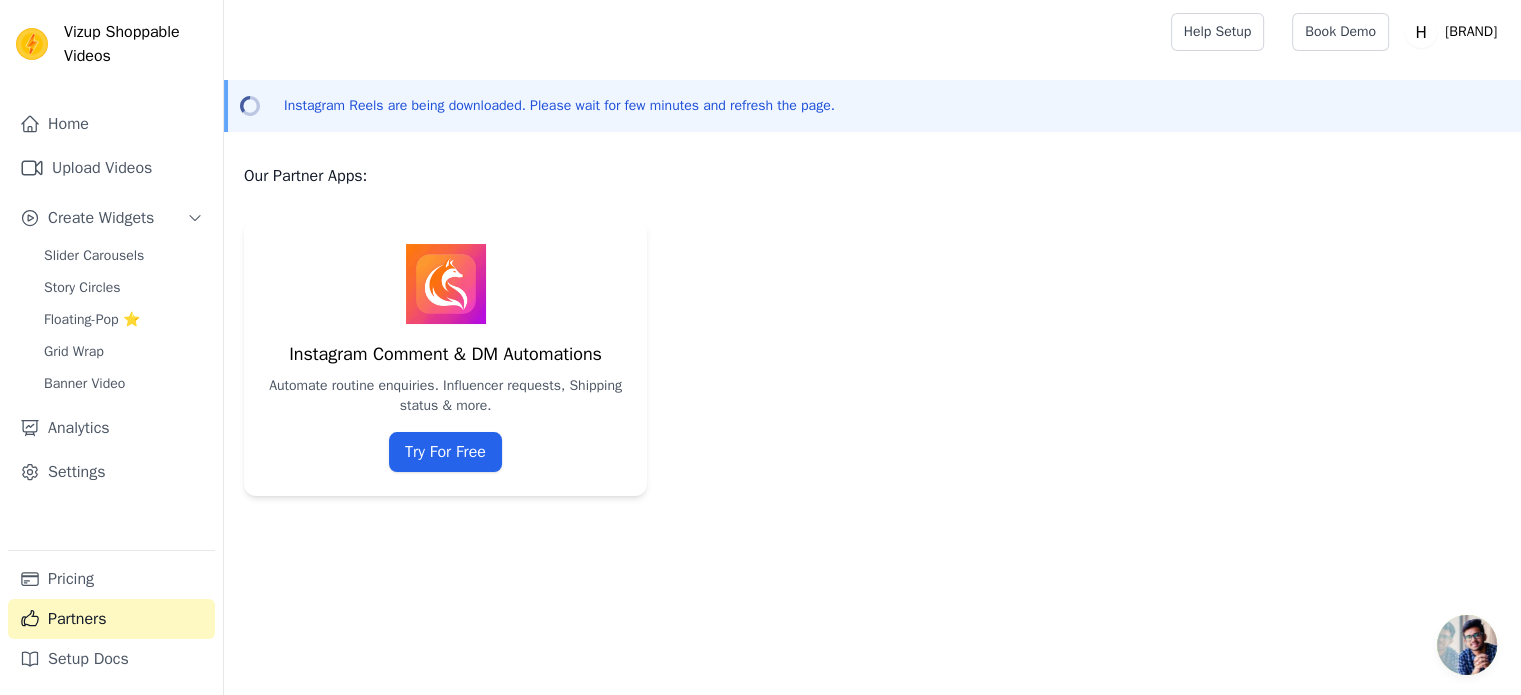 scroll, scrollTop: 0, scrollLeft: 0, axis: both 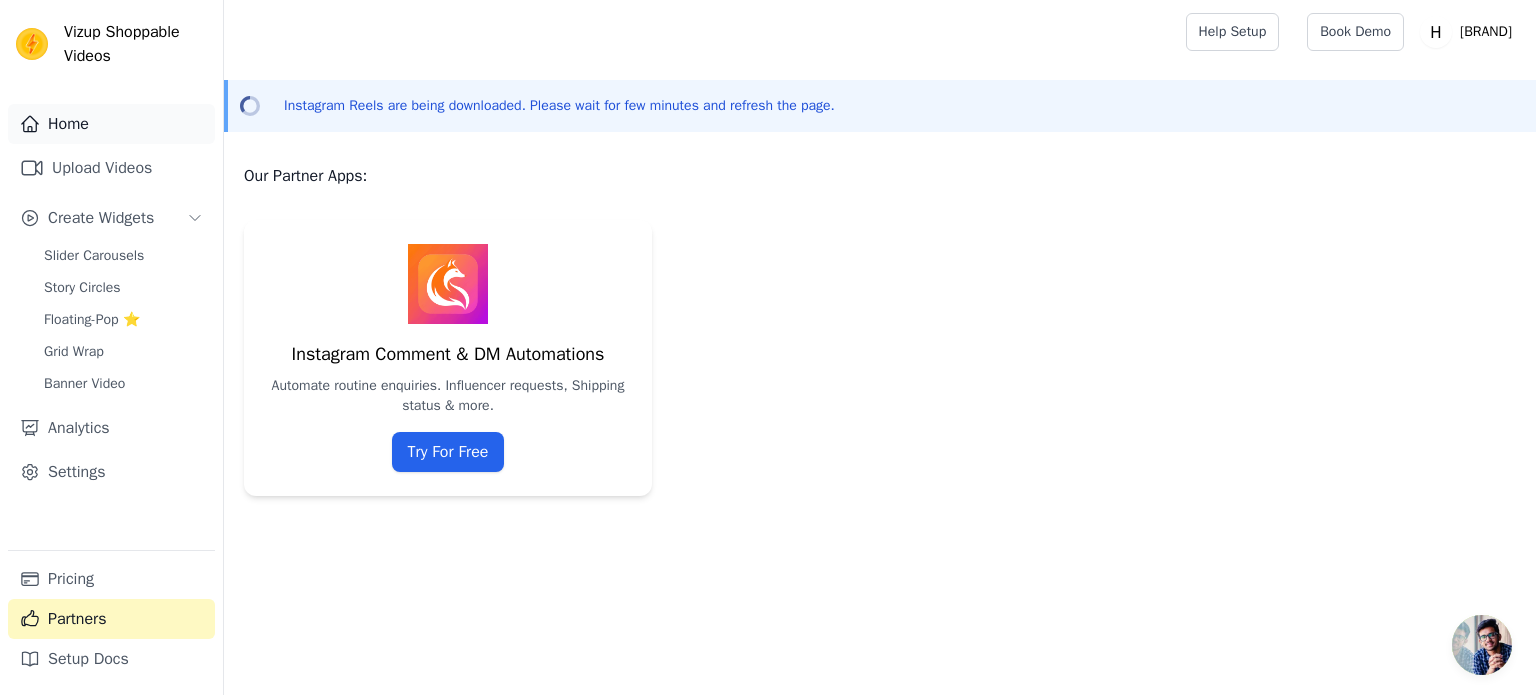 click on "Home" at bounding box center (111, 124) 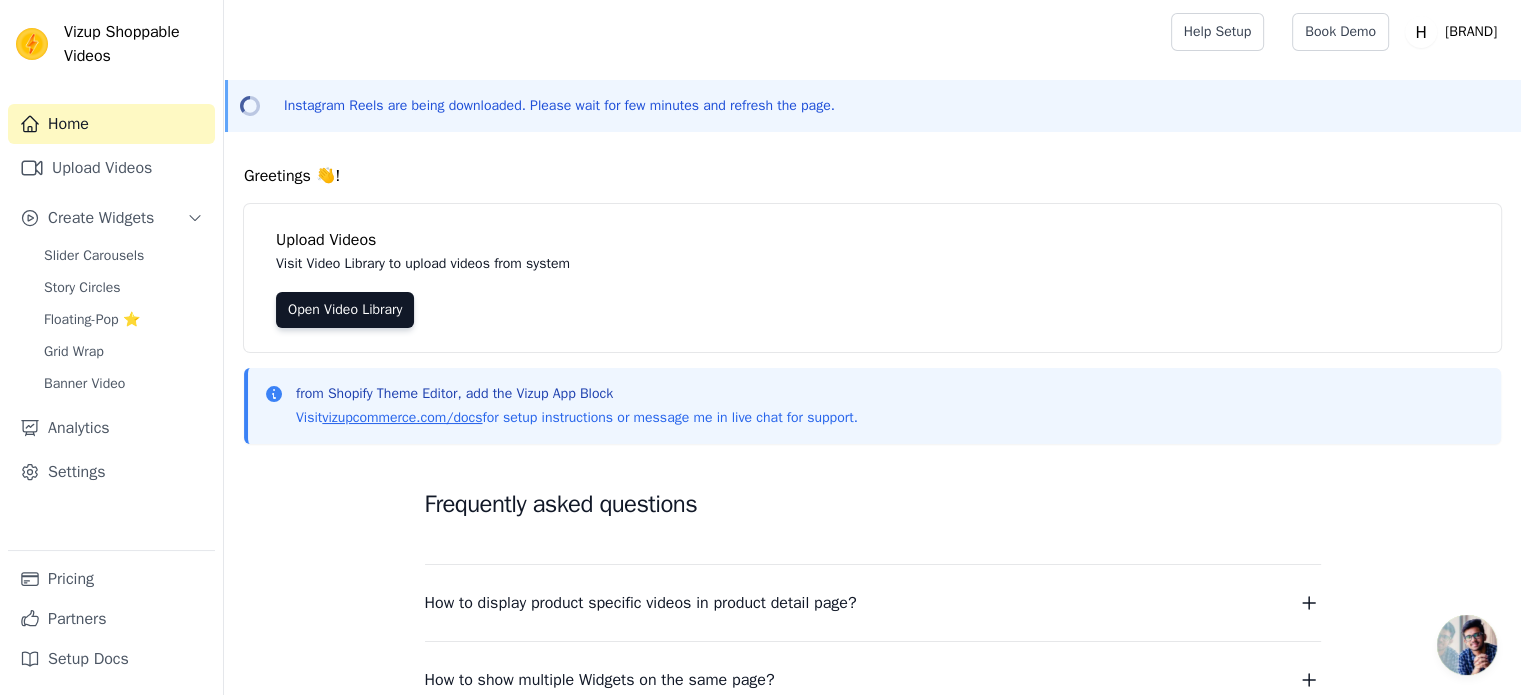 click on "Home" at bounding box center (111, 124) 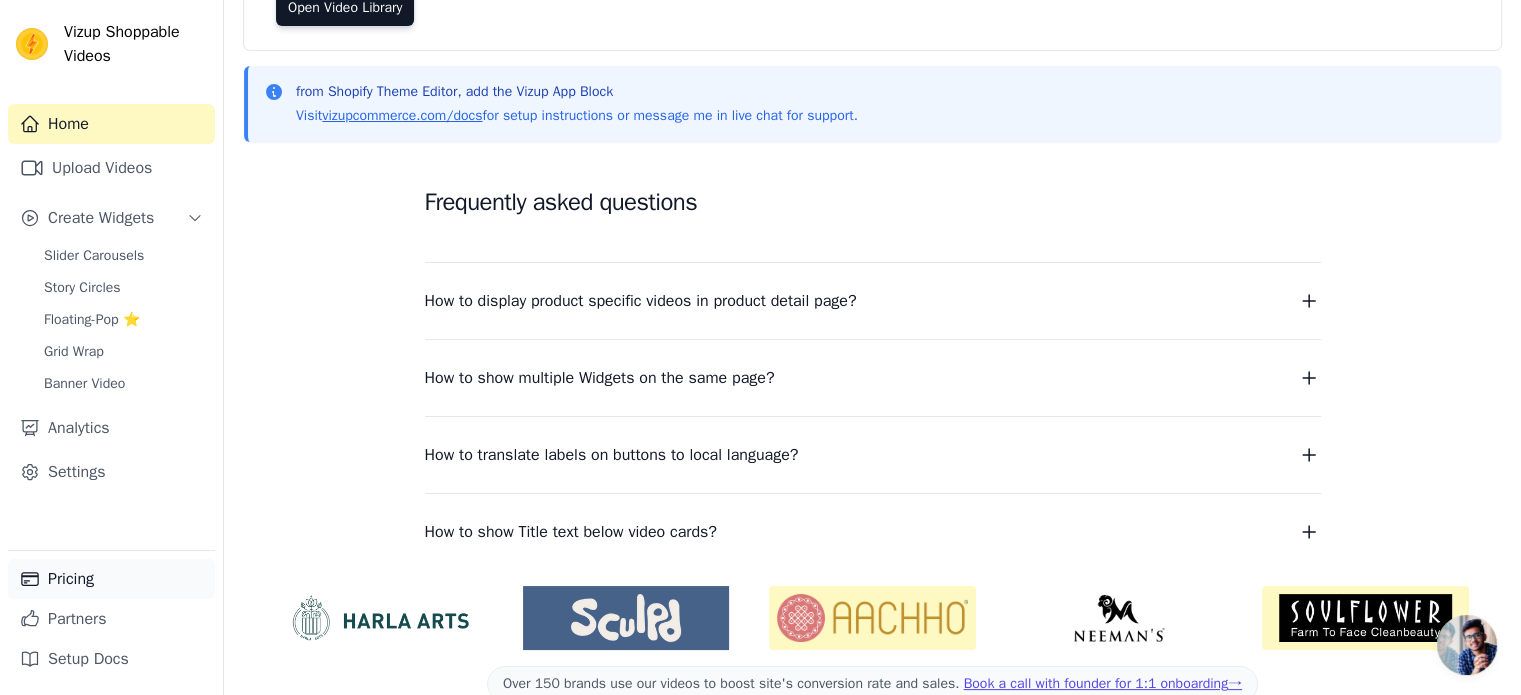 scroll, scrollTop: 224, scrollLeft: 0, axis: vertical 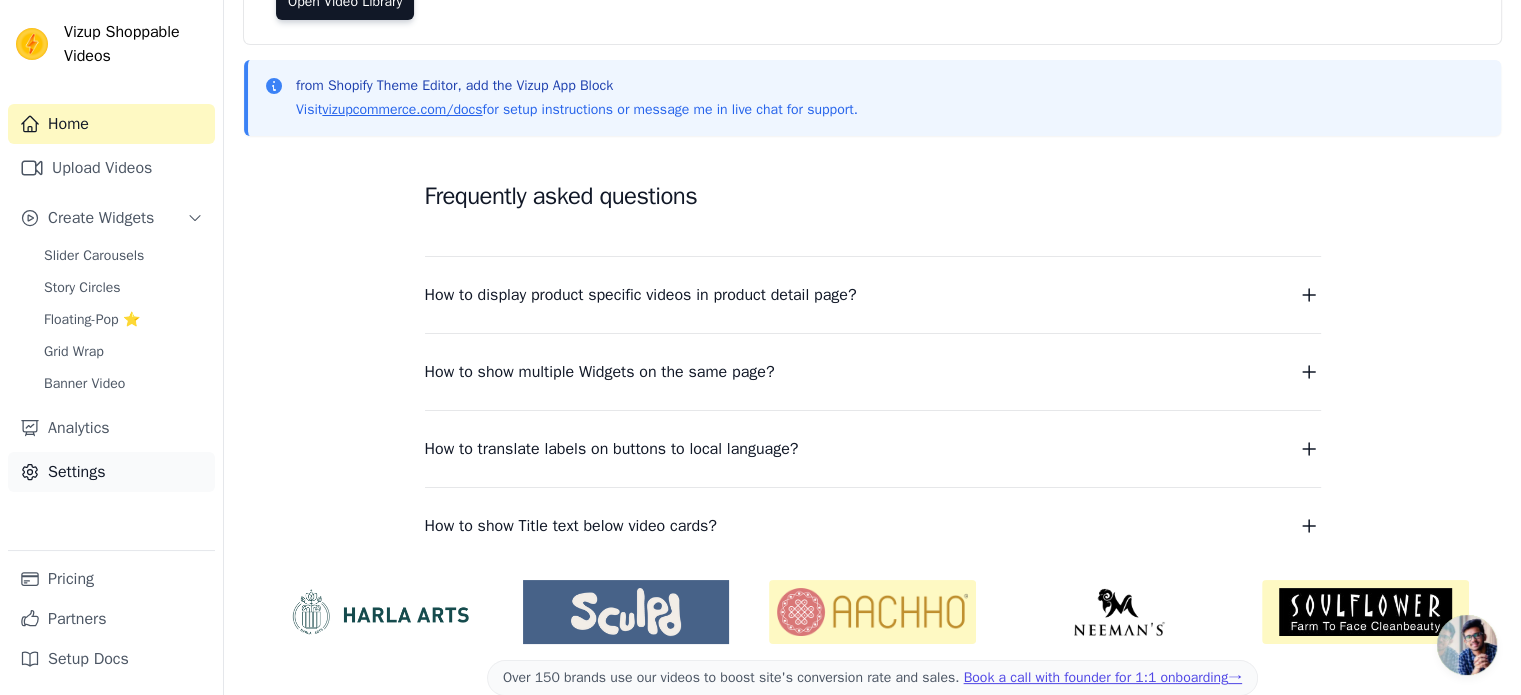 click on "Settings" at bounding box center (111, 472) 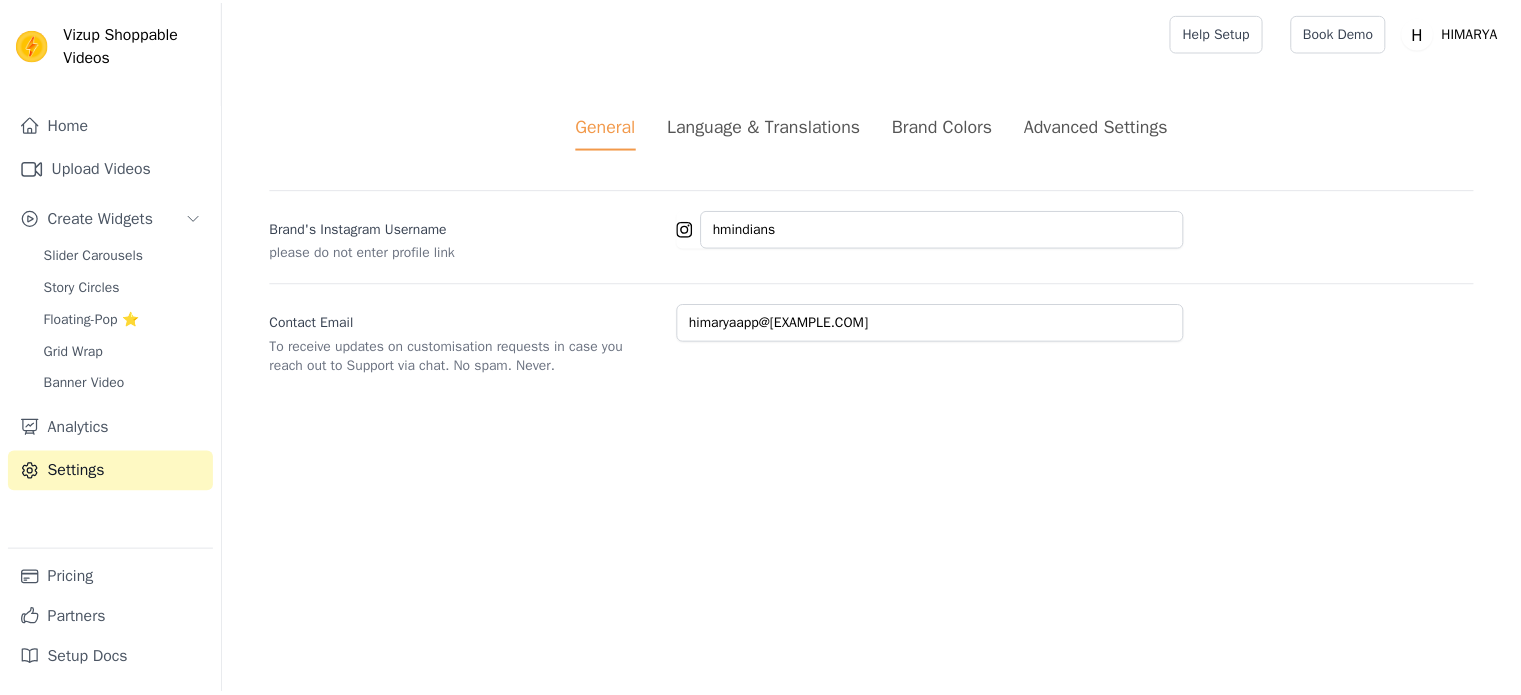scroll, scrollTop: 0, scrollLeft: 0, axis: both 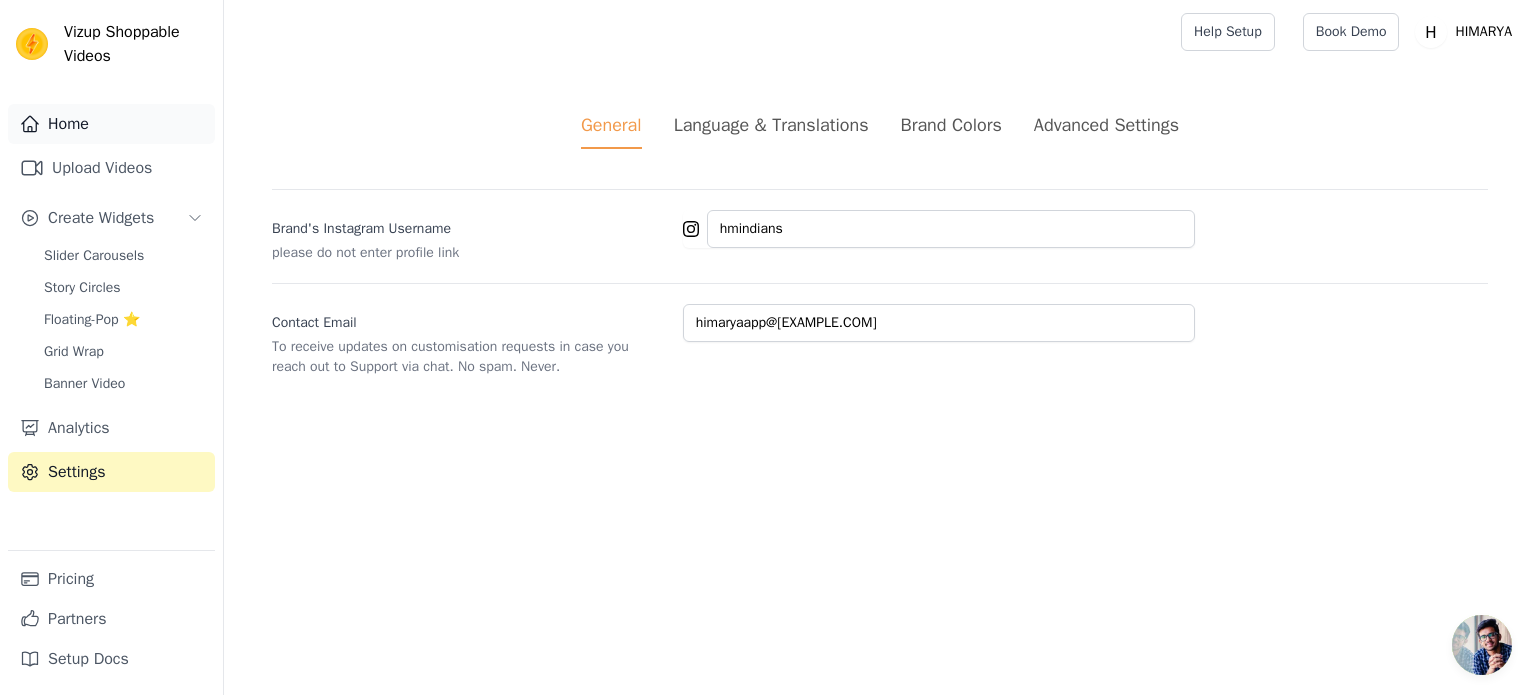 click on "Home" at bounding box center (111, 124) 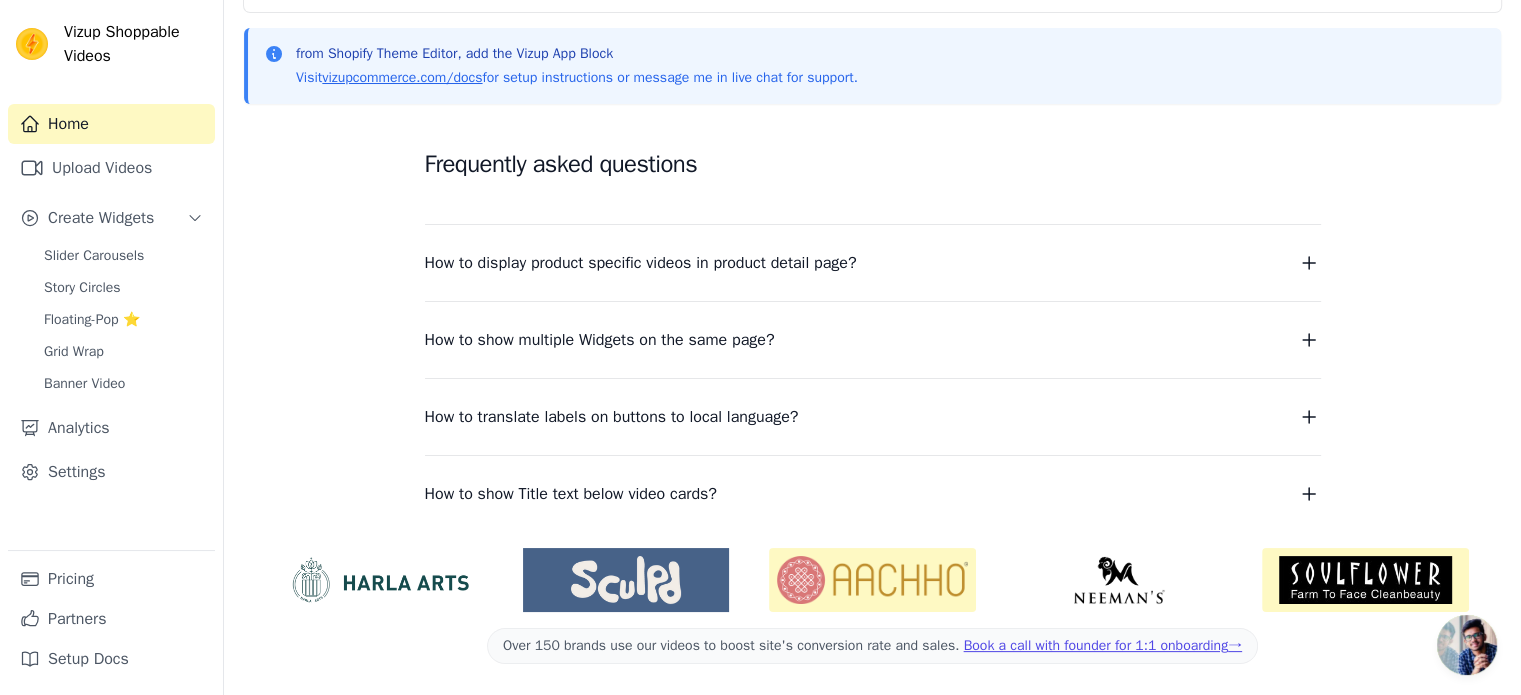 scroll, scrollTop: 0, scrollLeft: 0, axis: both 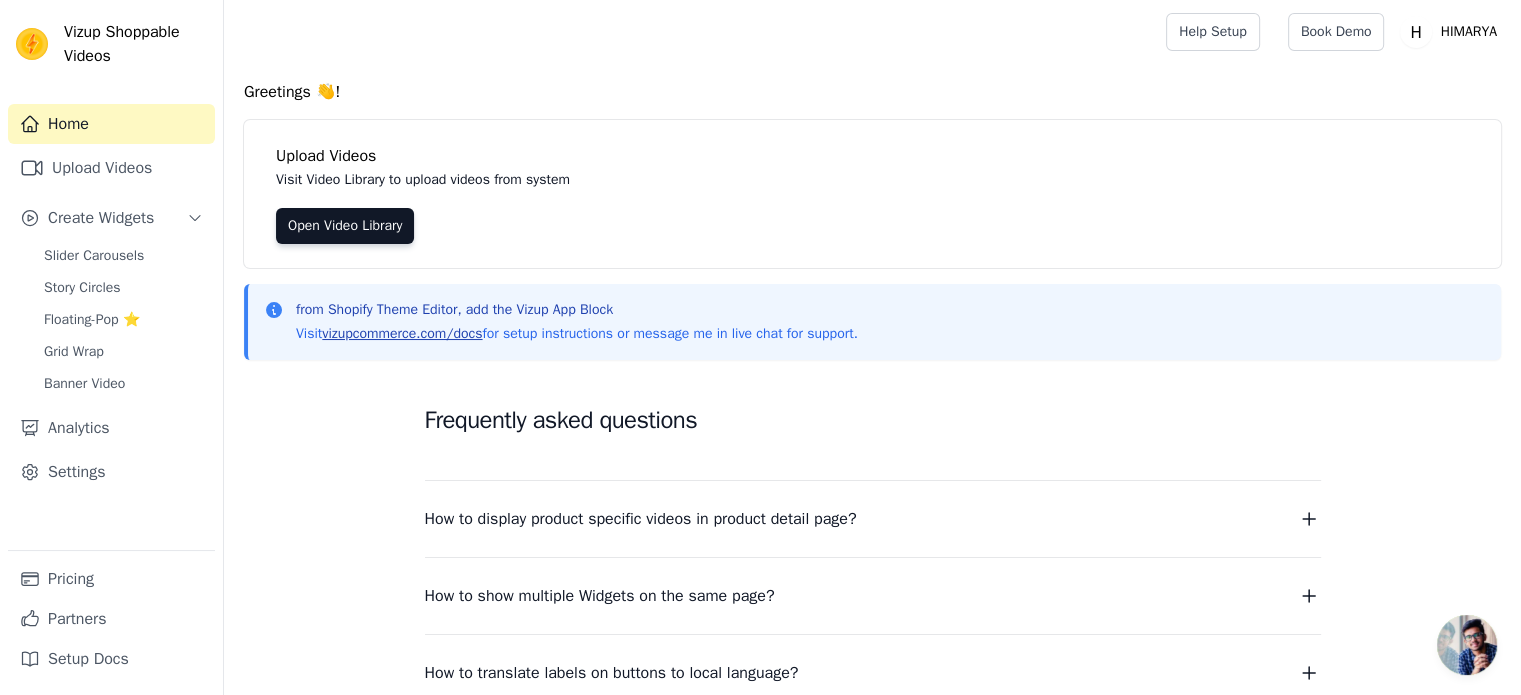 click on "vizupcommerce.com/docs" at bounding box center [402, 333] 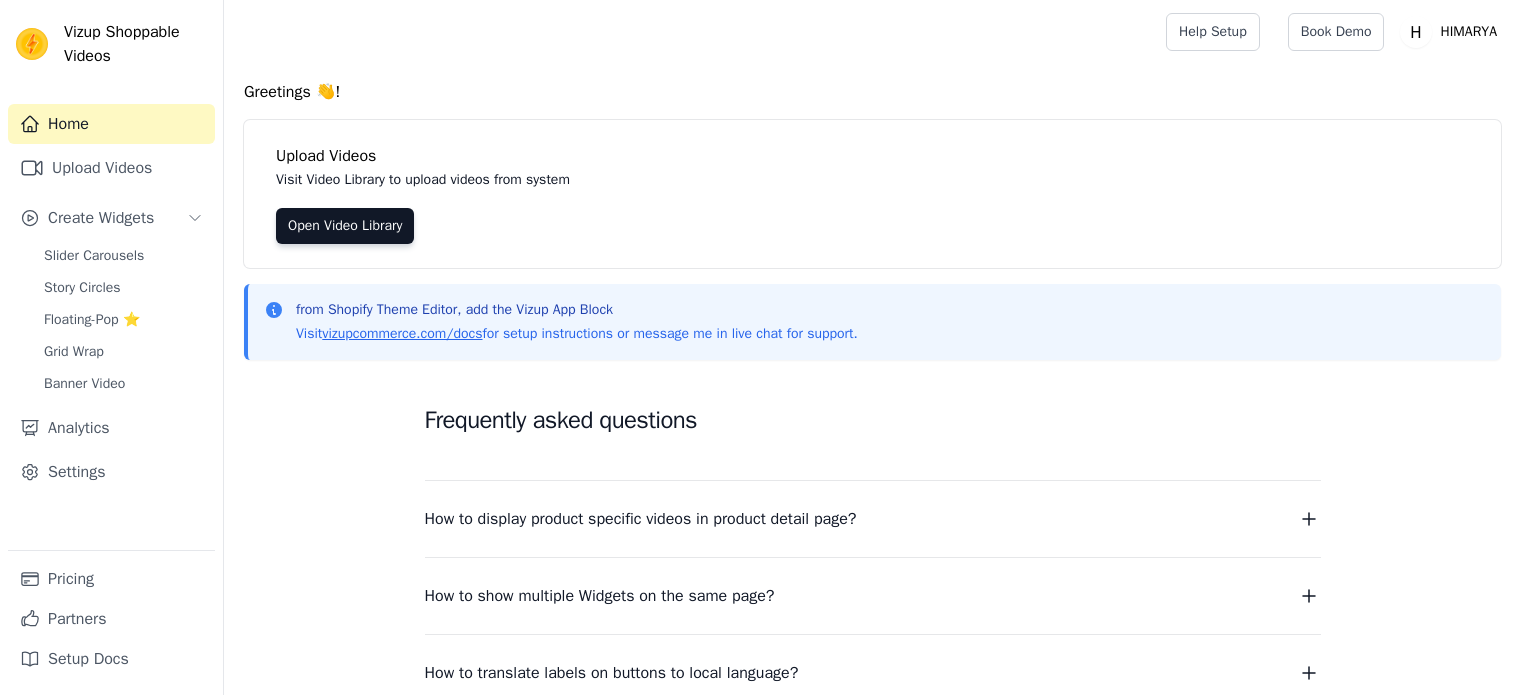 scroll, scrollTop: 0, scrollLeft: 0, axis: both 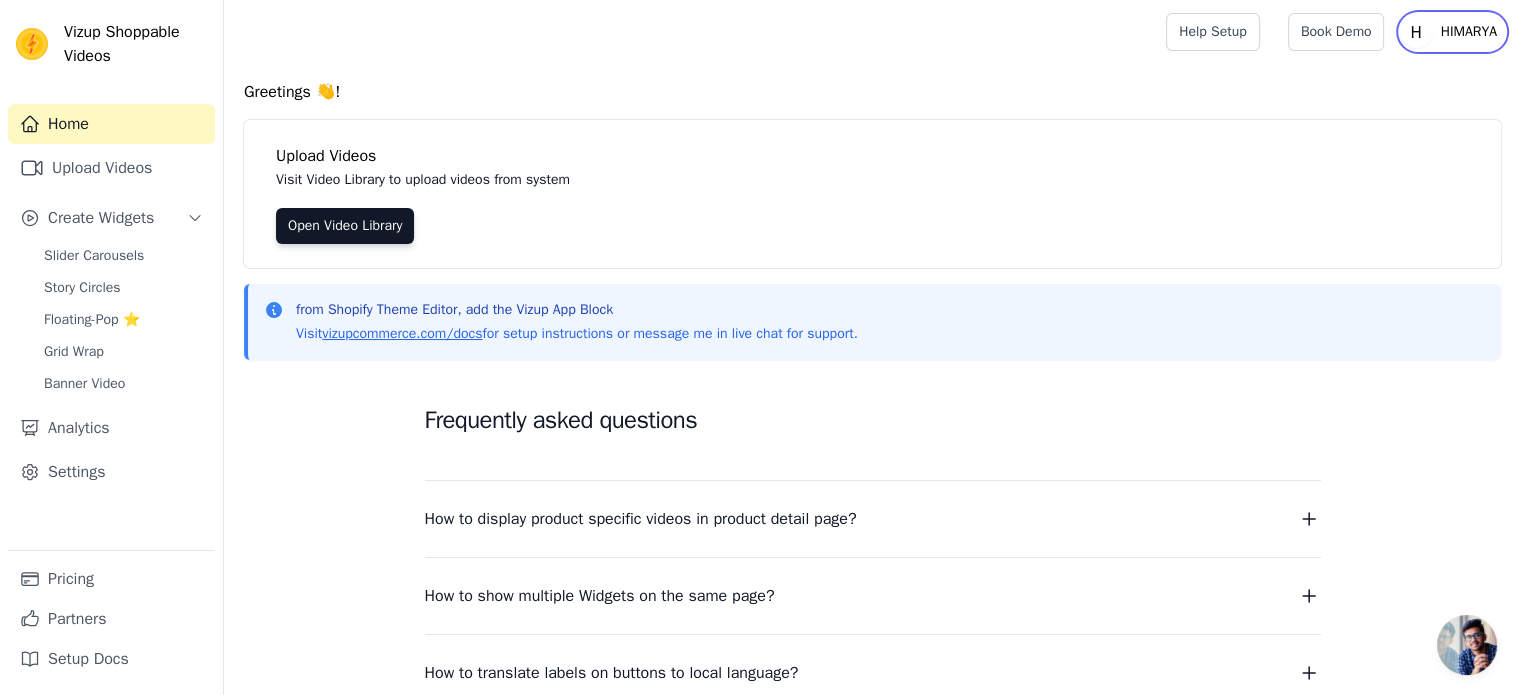 click on "HIMARYA" at bounding box center [1468, 32] 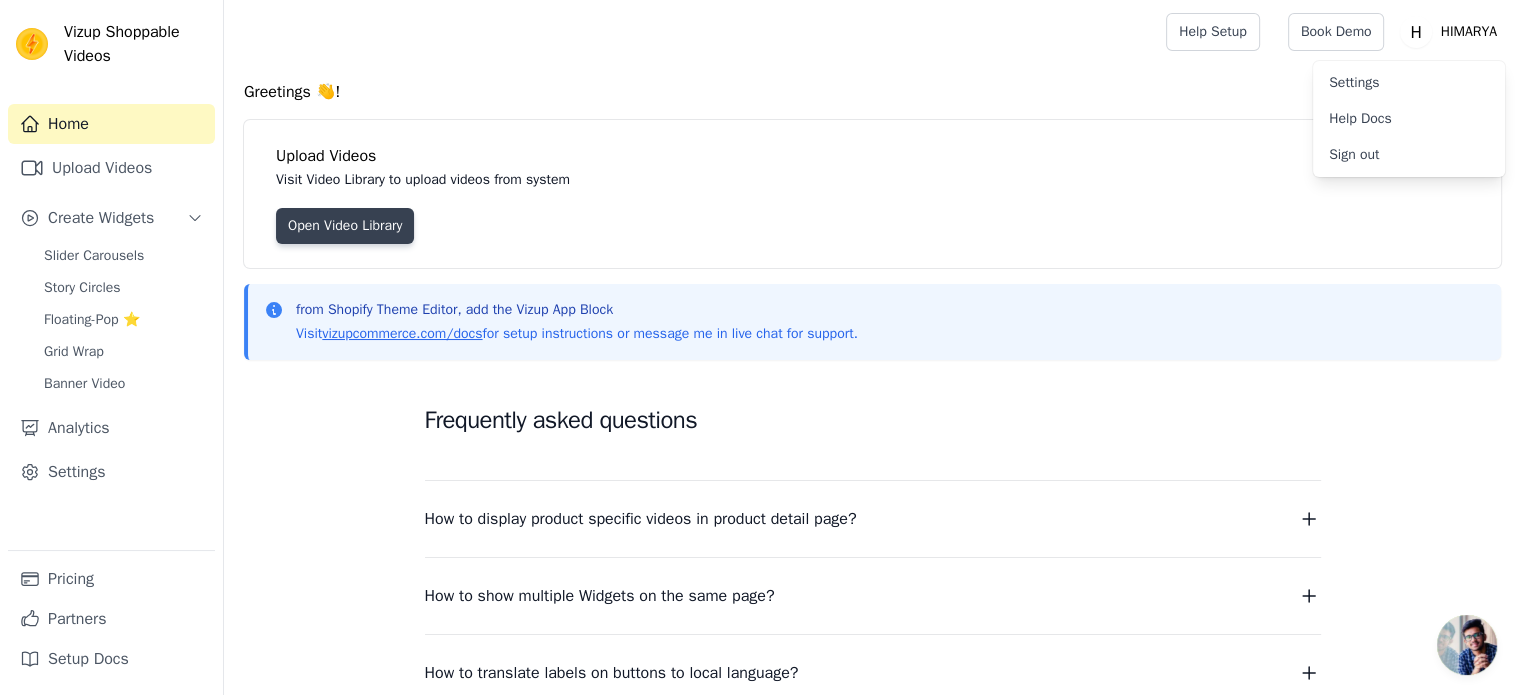 click on "Open Video Library" at bounding box center (345, 226) 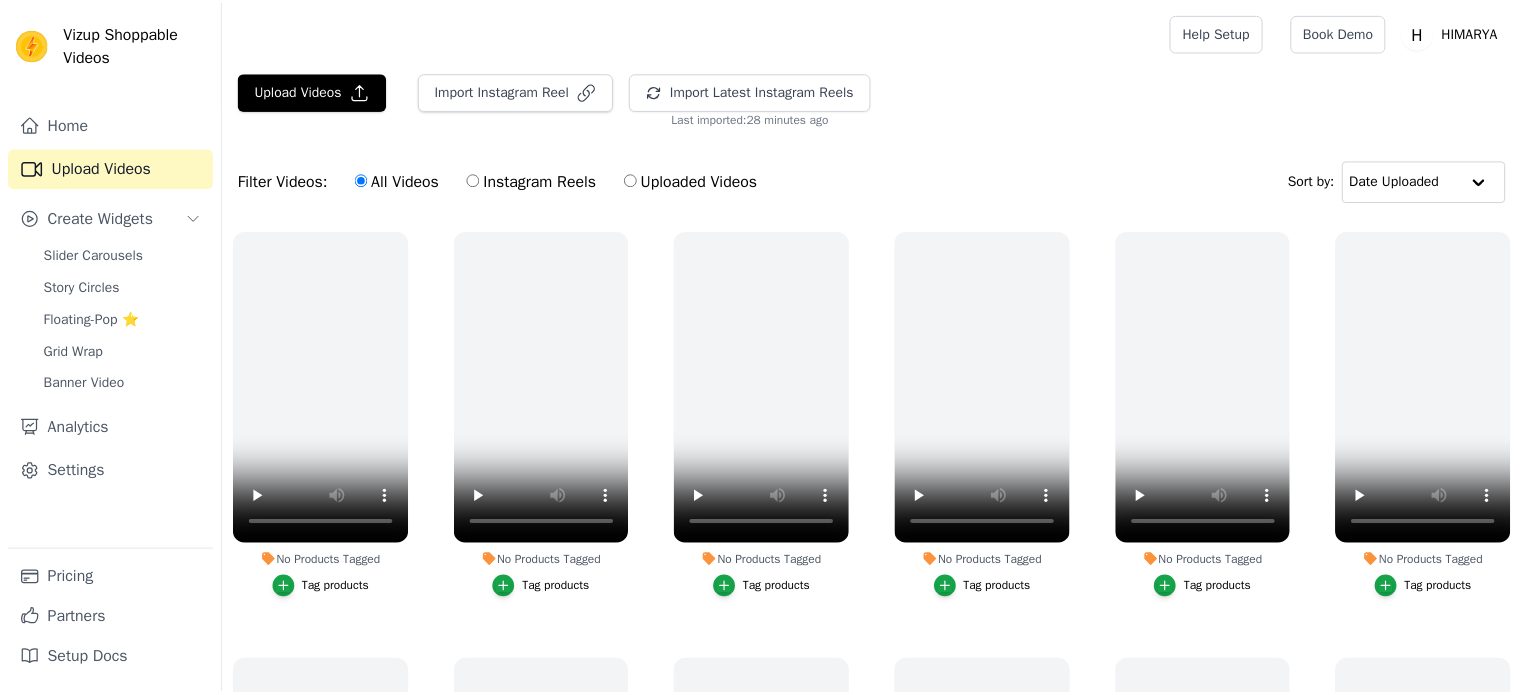 scroll, scrollTop: 0, scrollLeft: 0, axis: both 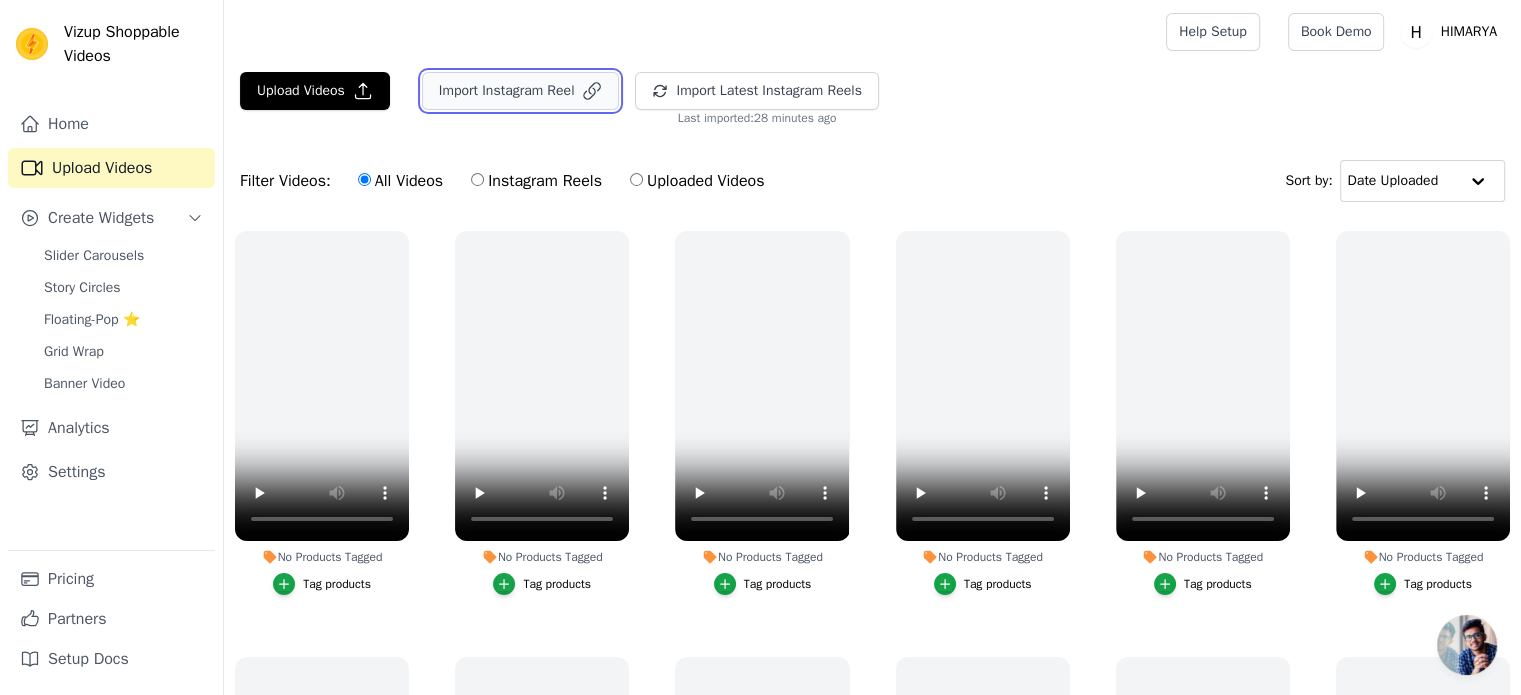 click on "Import Instagram Reel" at bounding box center [521, 91] 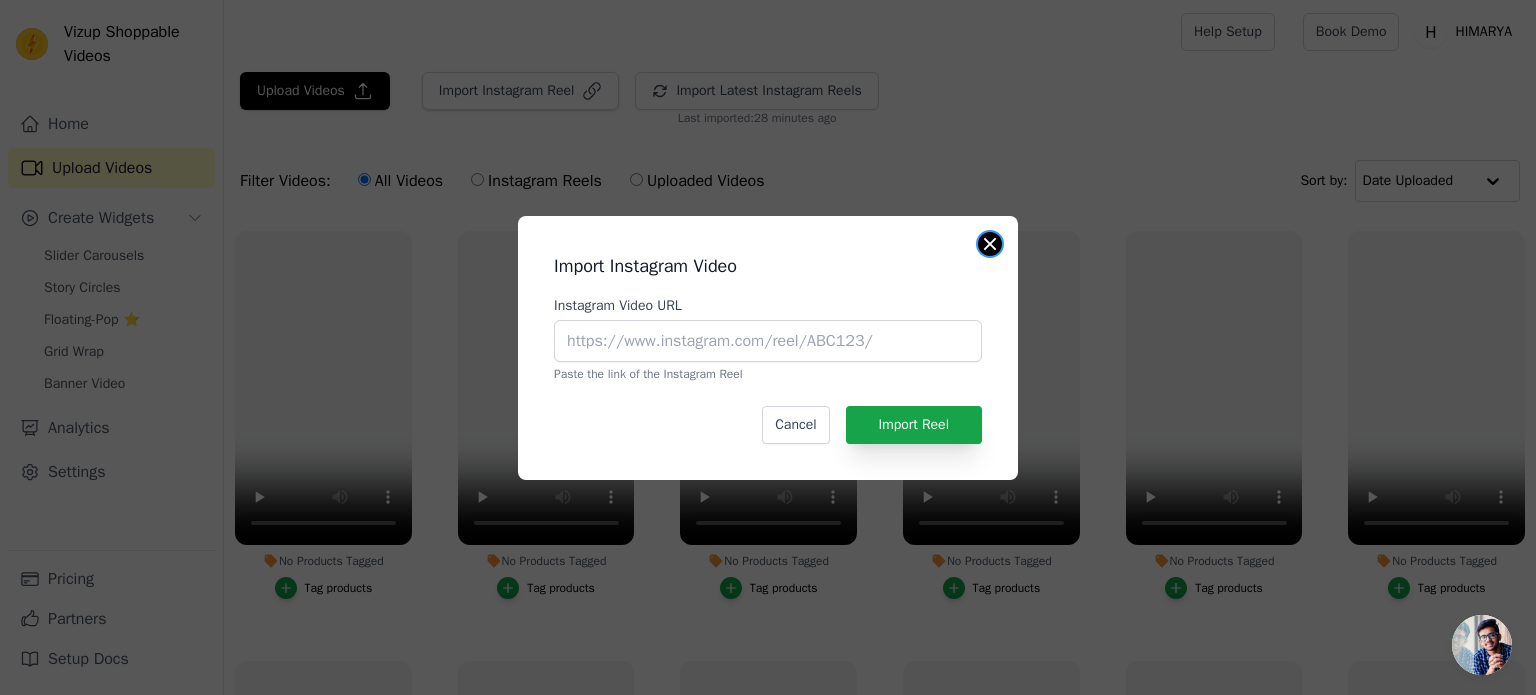 click at bounding box center [990, 244] 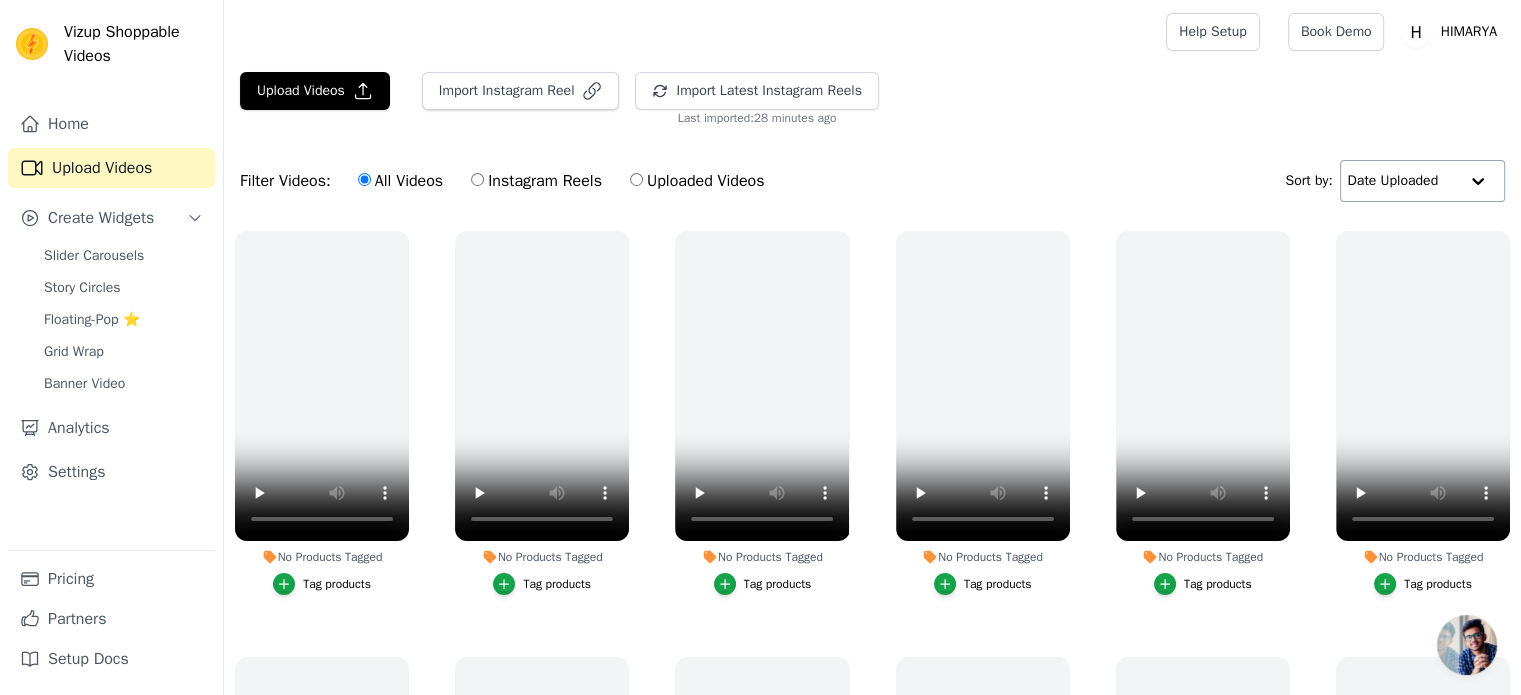 click 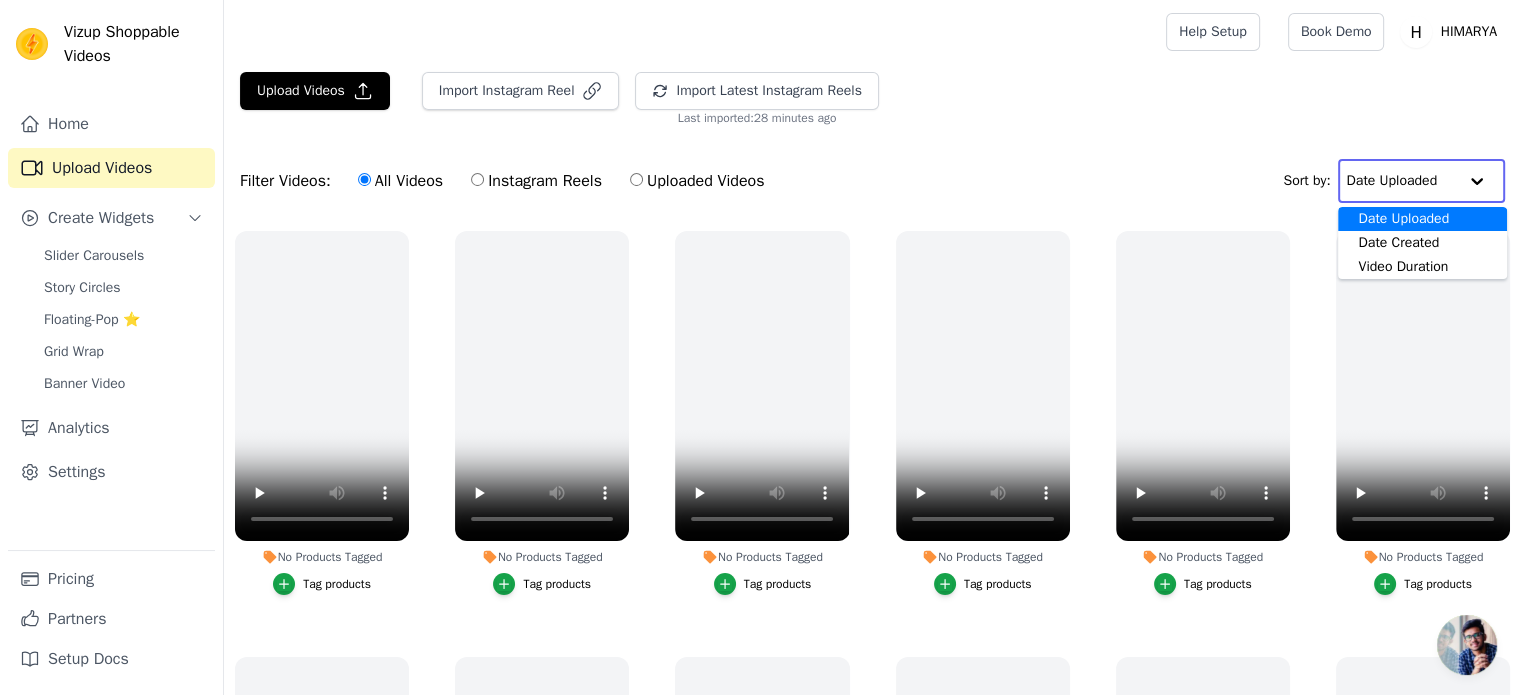 click on "Upload Videos
Import Instagram Reel
Import Latest Instagram Reels     Import Latest IG Reels   Last imported:  28 minutes ago" at bounding box center (872, 99) 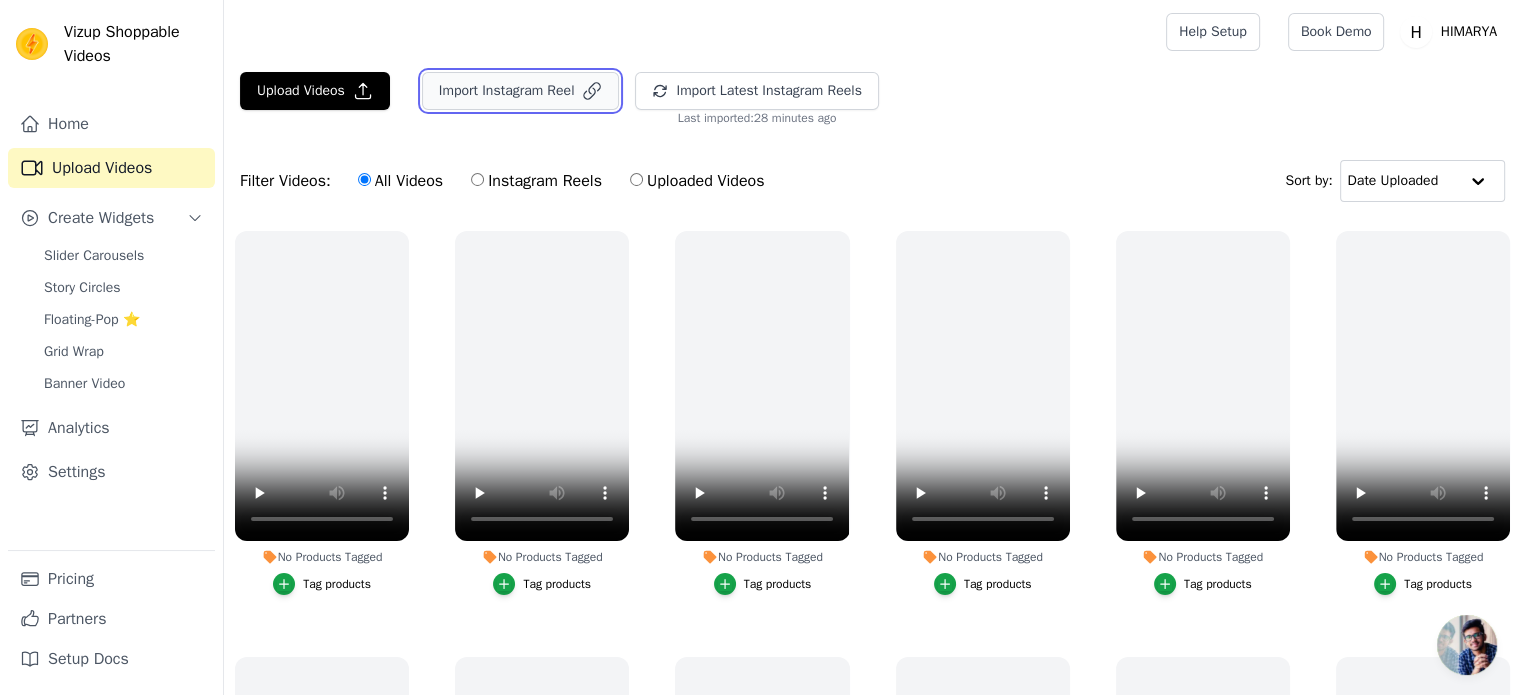 click 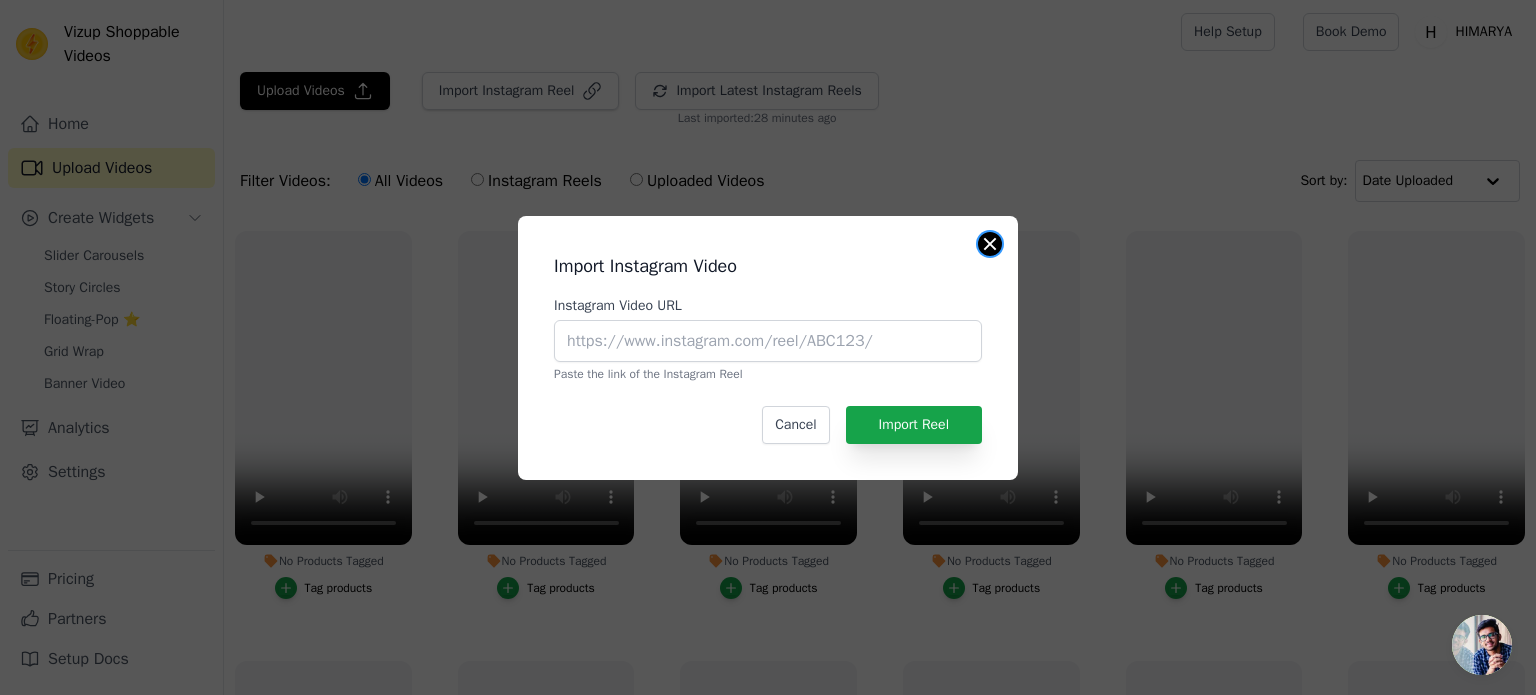 click at bounding box center (990, 244) 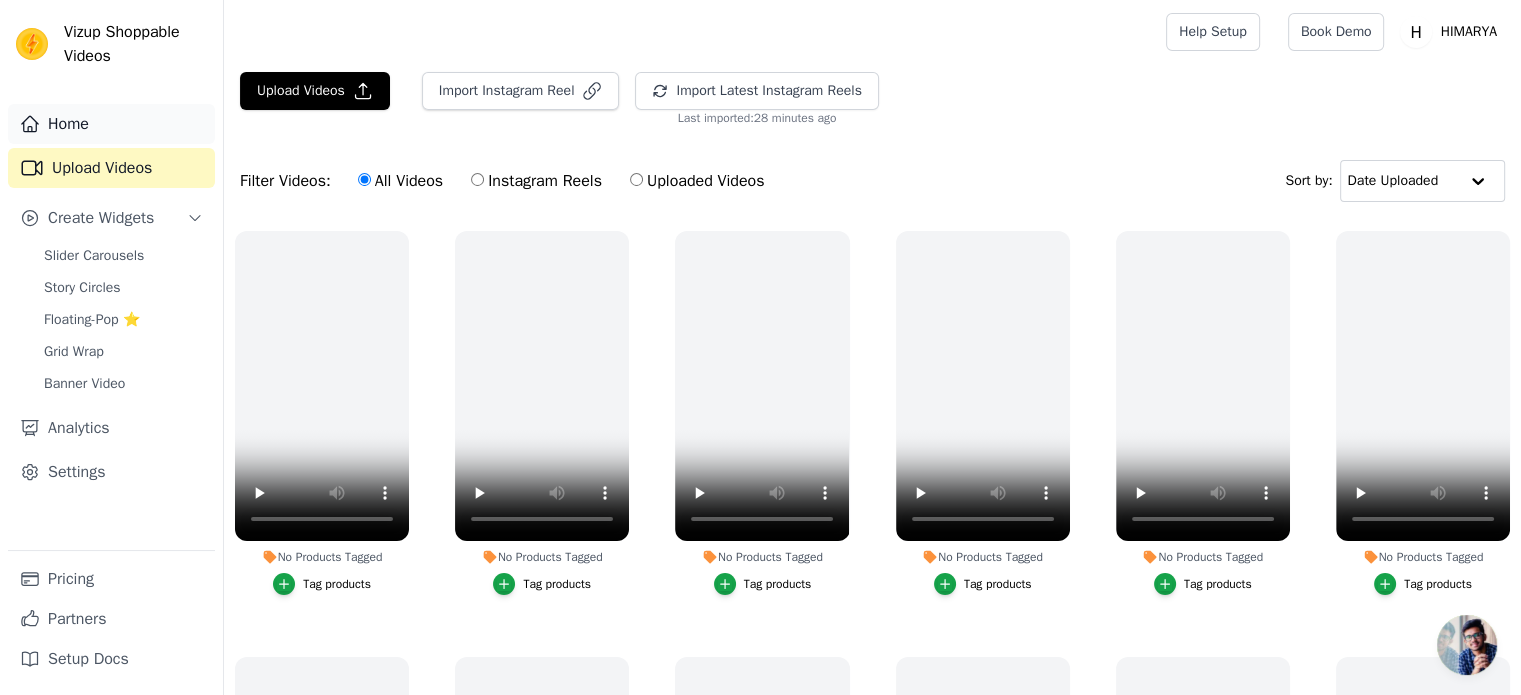 click on "Home" at bounding box center [111, 124] 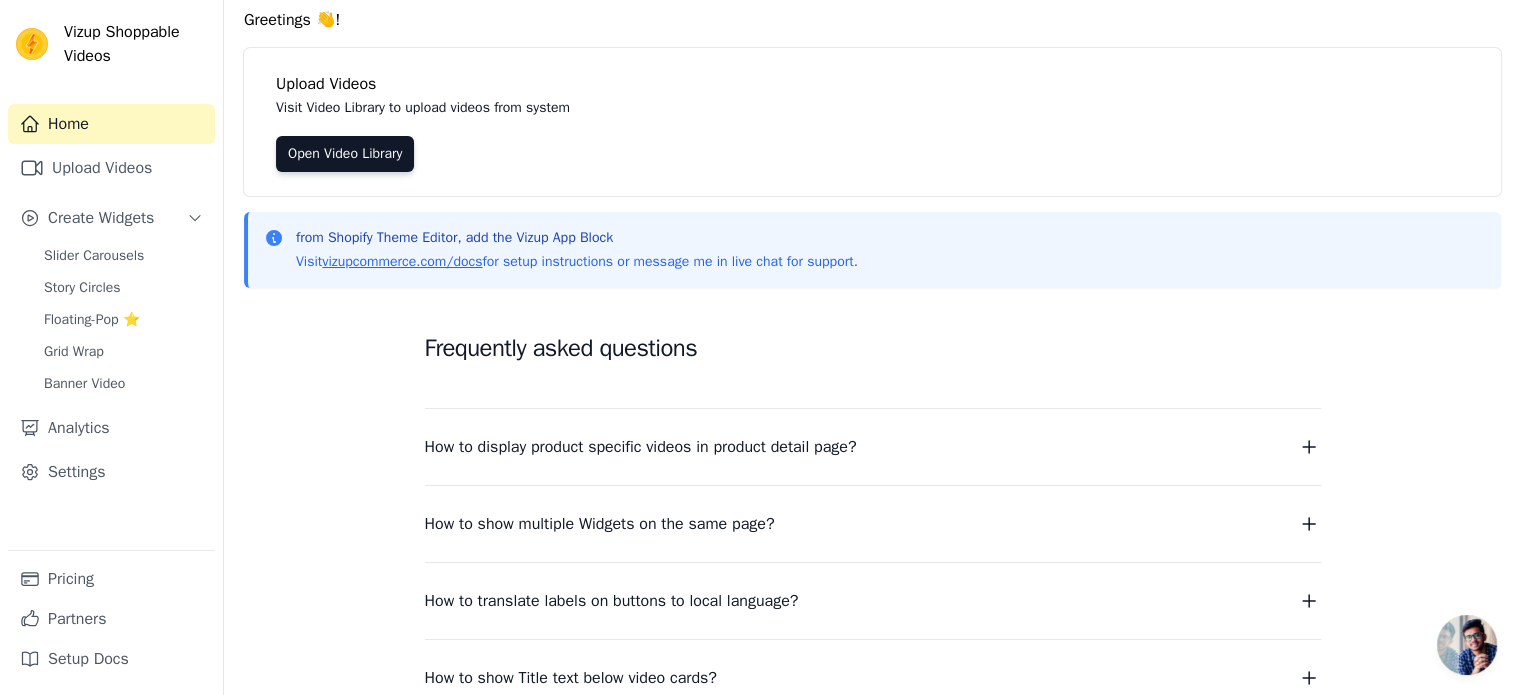scroll, scrollTop: 256, scrollLeft: 0, axis: vertical 